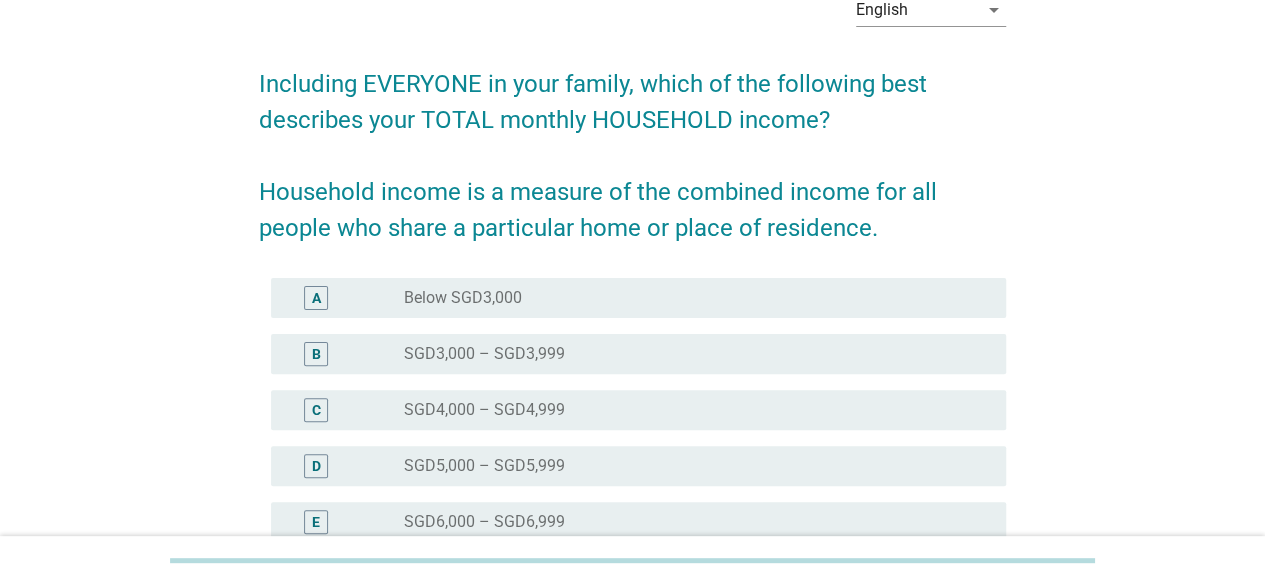 scroll, scrollTop: 200, scrollLeft: 0, axis: vertical 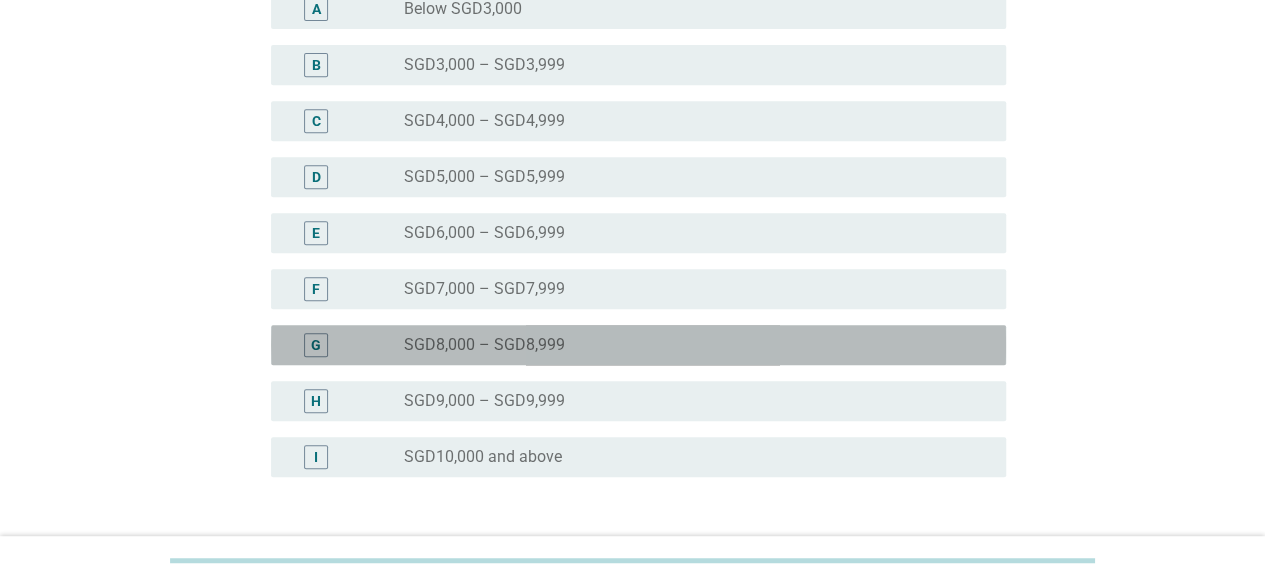 click on "radio_button_unchecked SGD8,000 – SGD8,999" at bounding box center [689, 345] 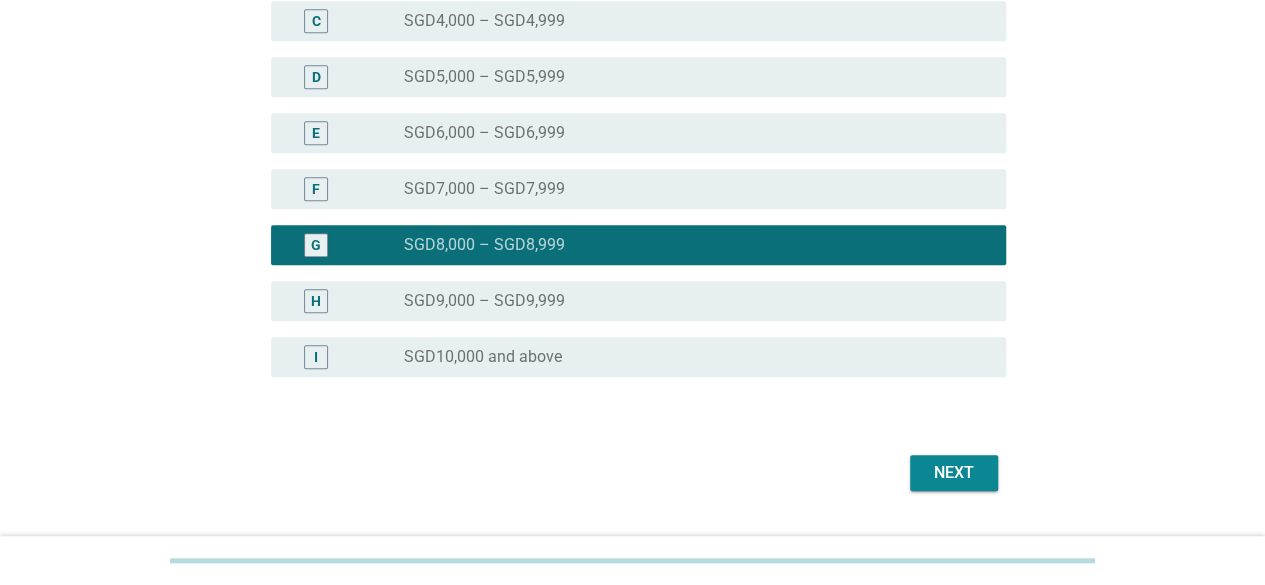 scroll, scrollTop: 548, scrollLeft: 0, axis: vertical 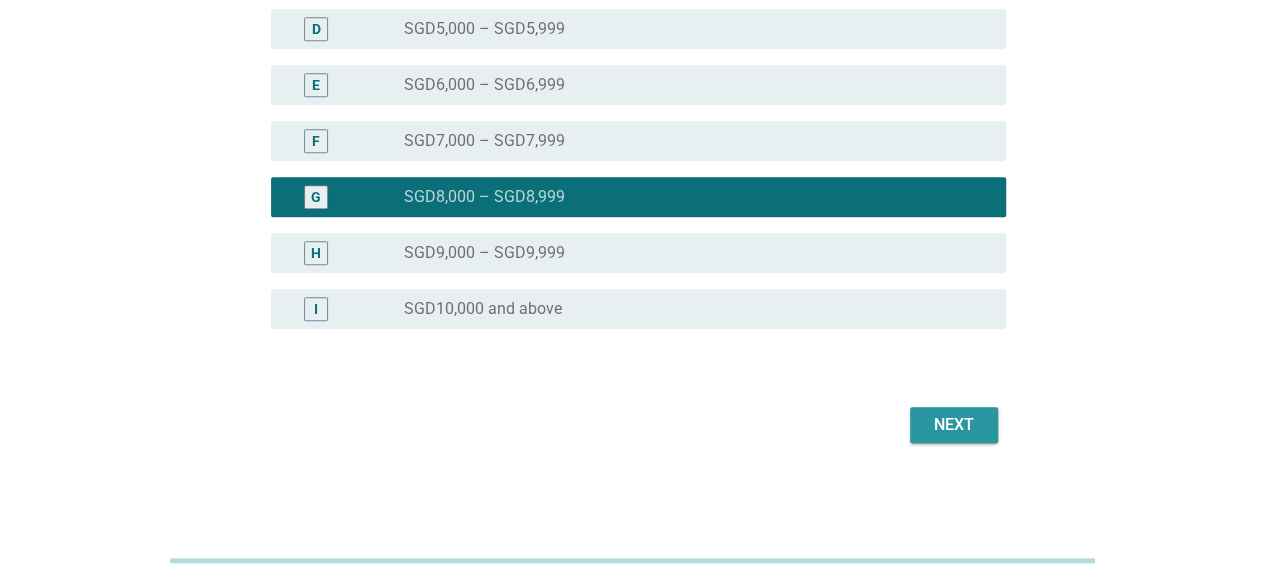 click on "Next" at bounding box center (954, 425) 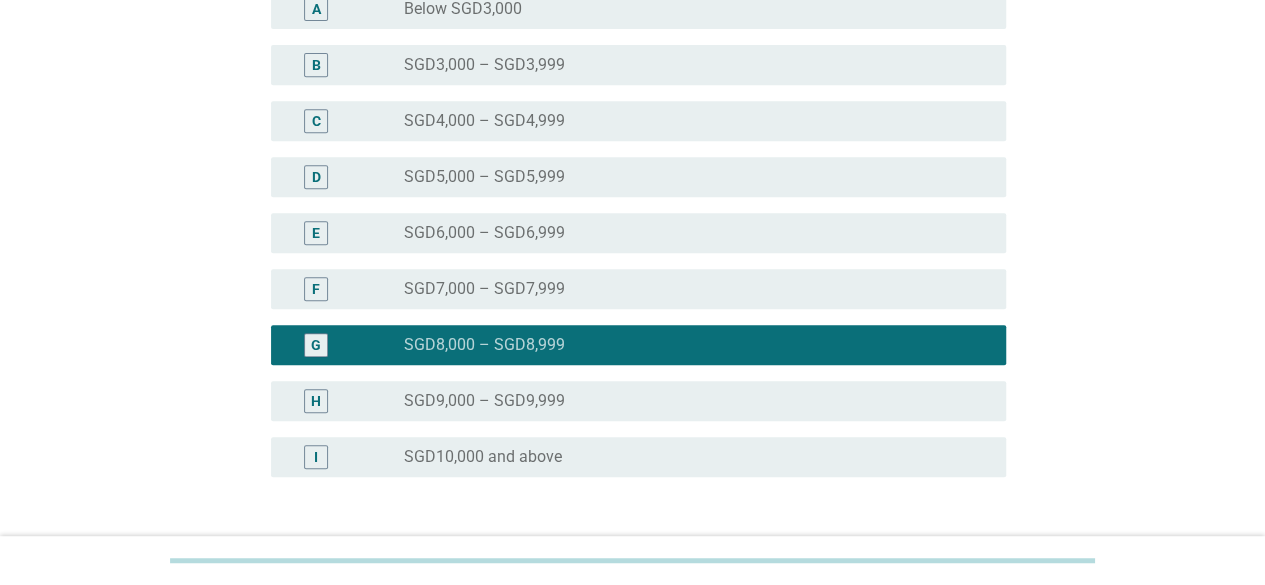 scroll, scrollTop: 548, scrollLeft: 0, axis: vertical 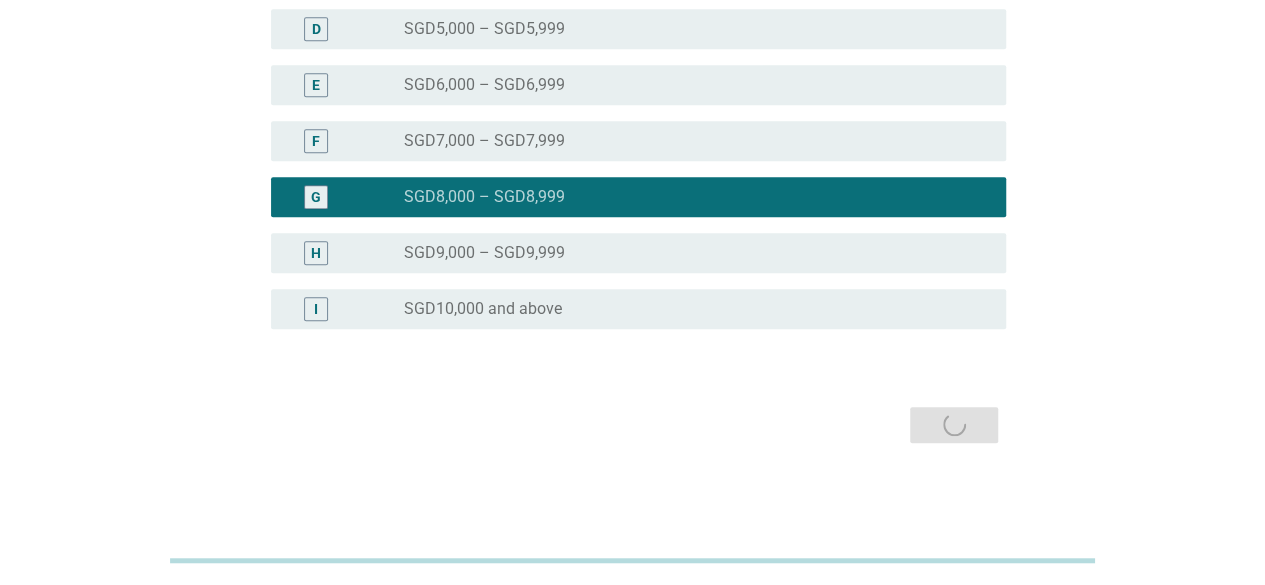 click on "Next" at bounding box center [632, 425] 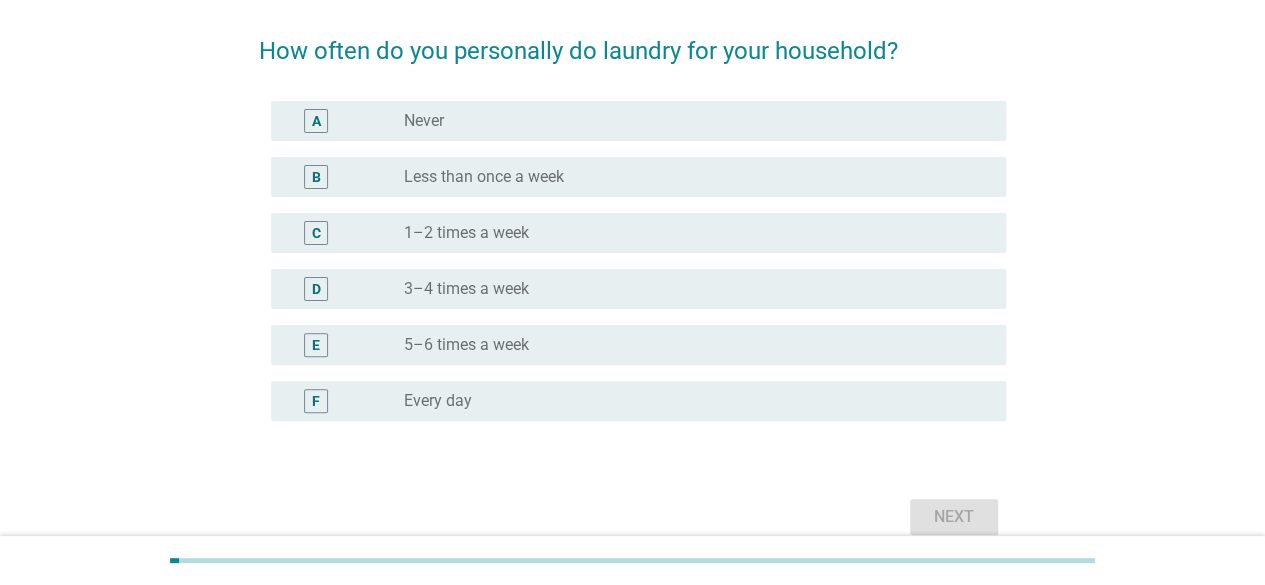 scroll, scrollTop: 200, scrollLeft: 0, axis: vertical 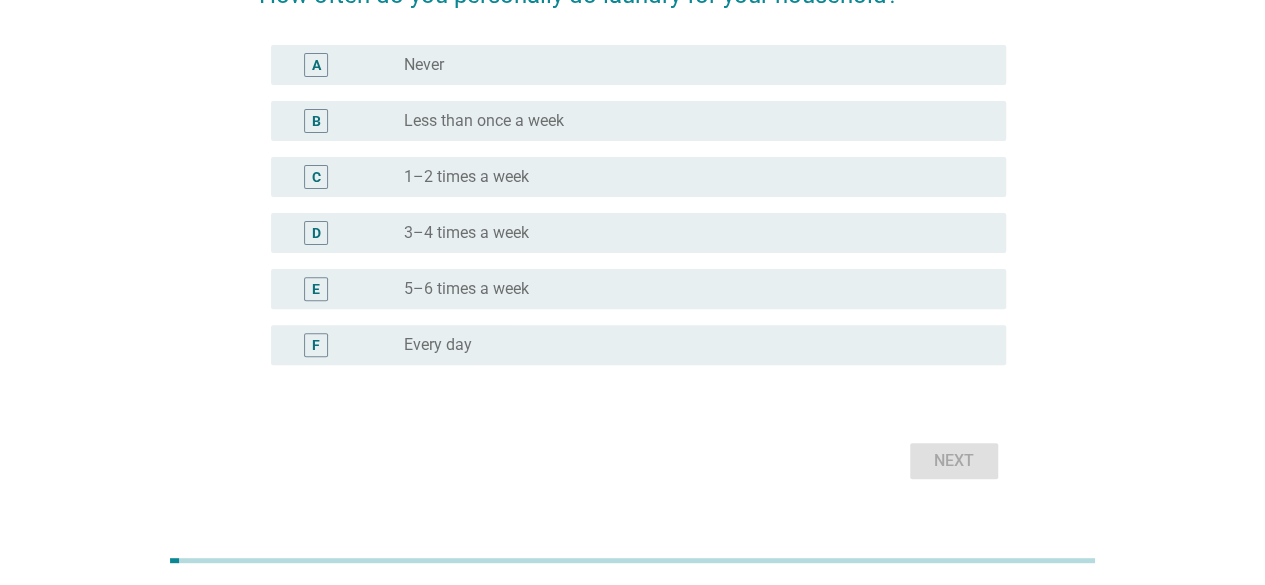 click on "radio_button_unchecked Every day" at bounding box center [689, 345] 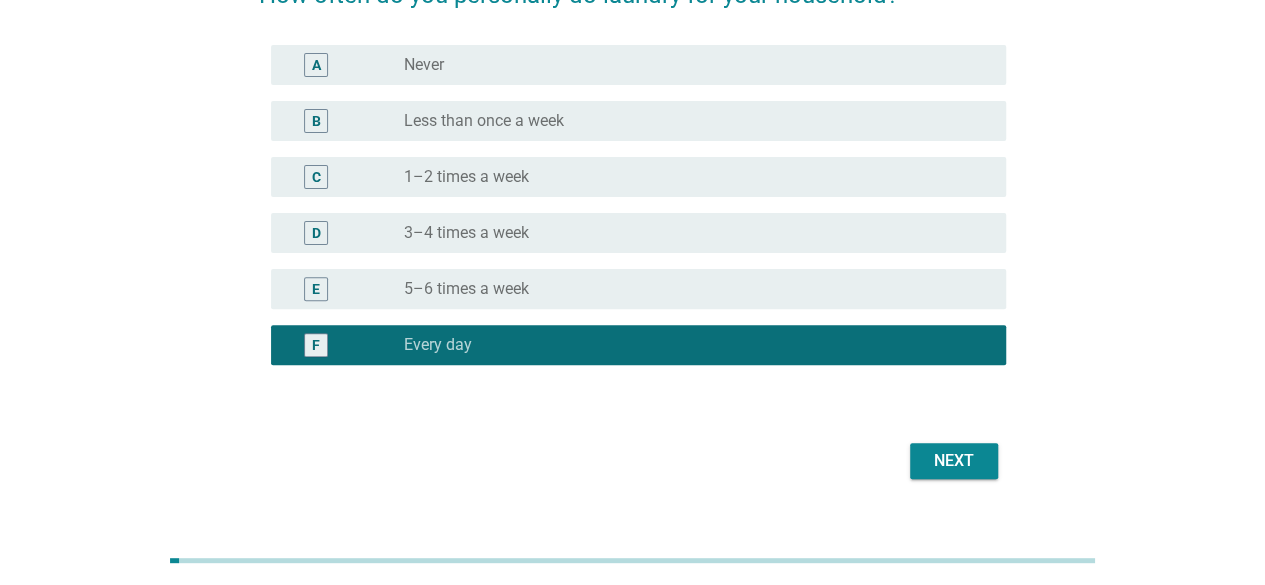 click on "Next" at bounding box center (954, 461) 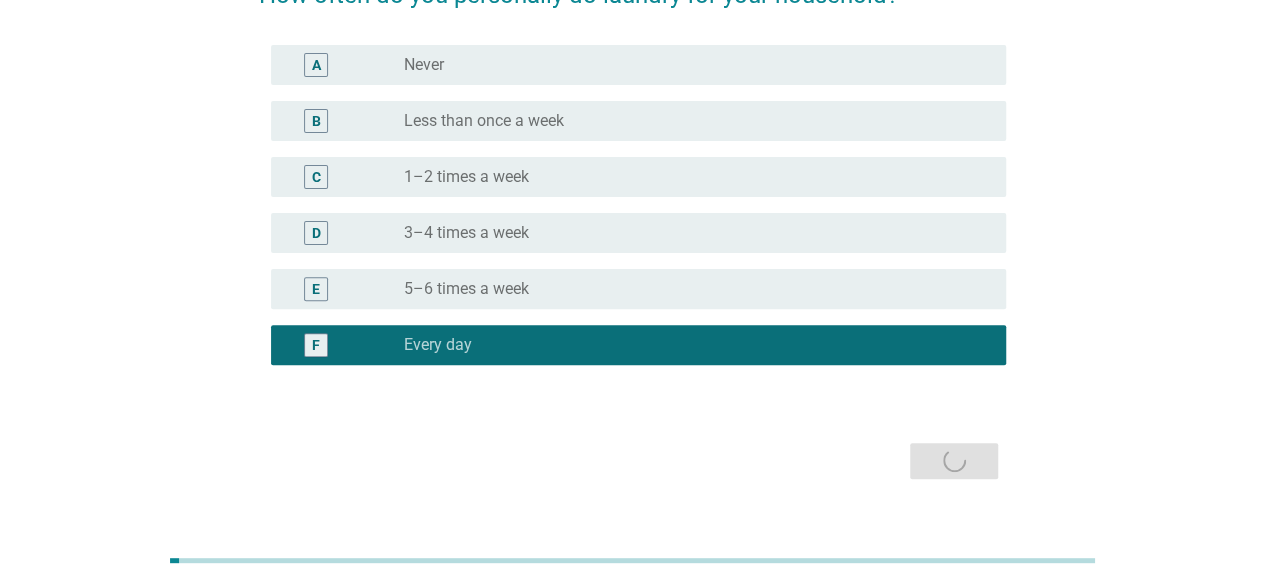 click on "Next" at bounding box center (632, 461) 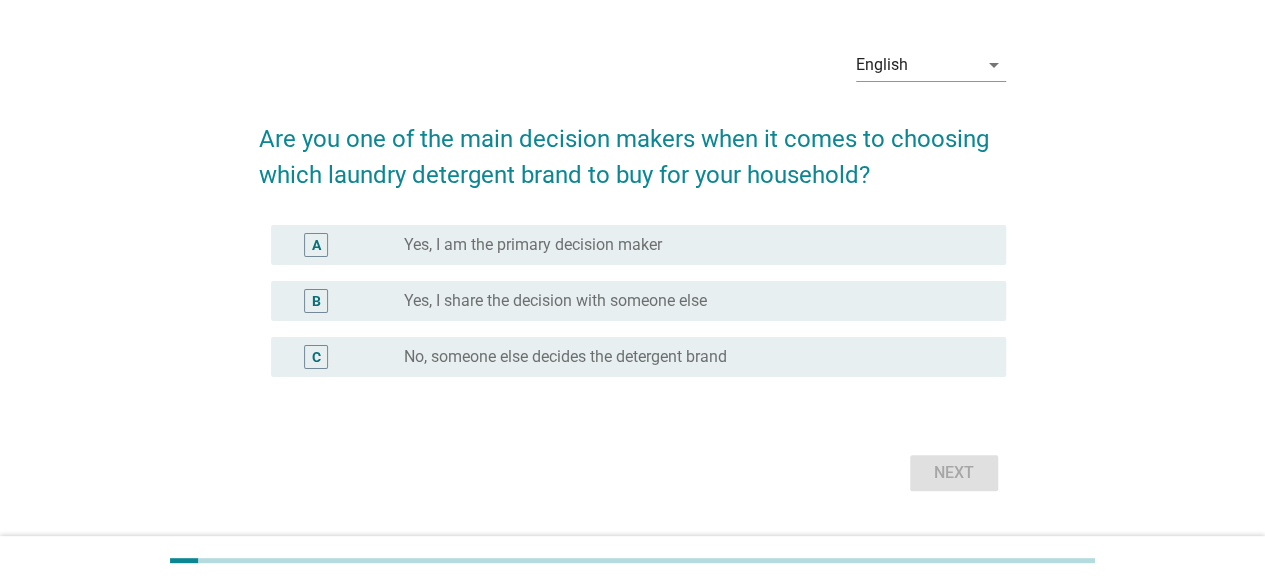 scroll, scrollTop: 104, scrollLeft: 0, axis: vertical 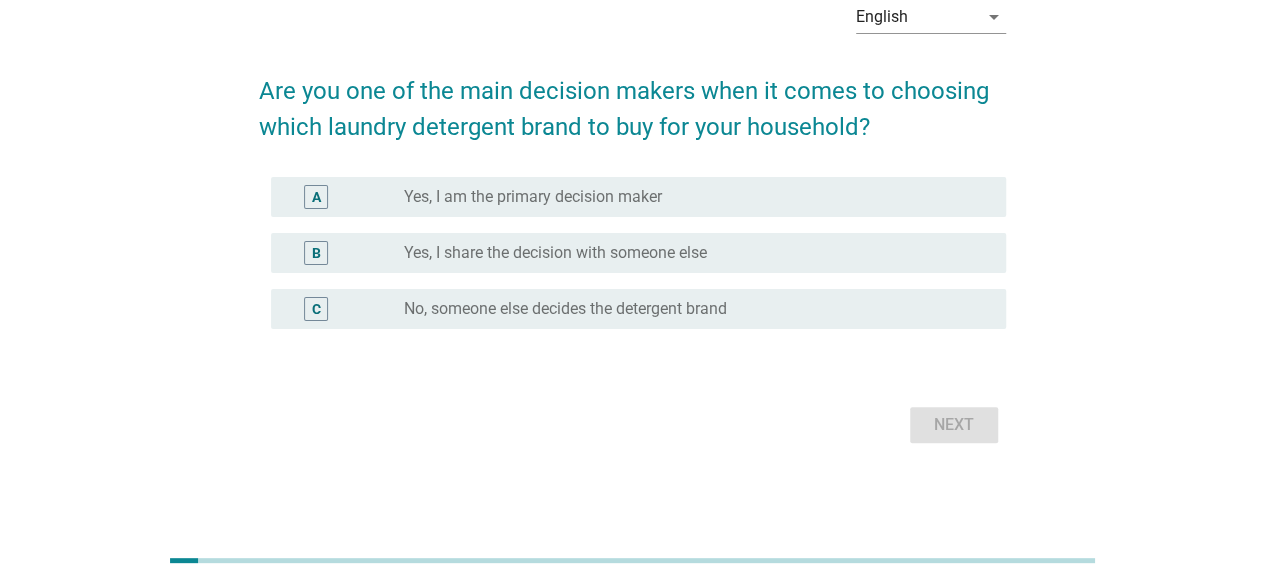 click on "A     radio_button_unchecked Yes, I am the primary decision maker" at bounding box center (638, 197) 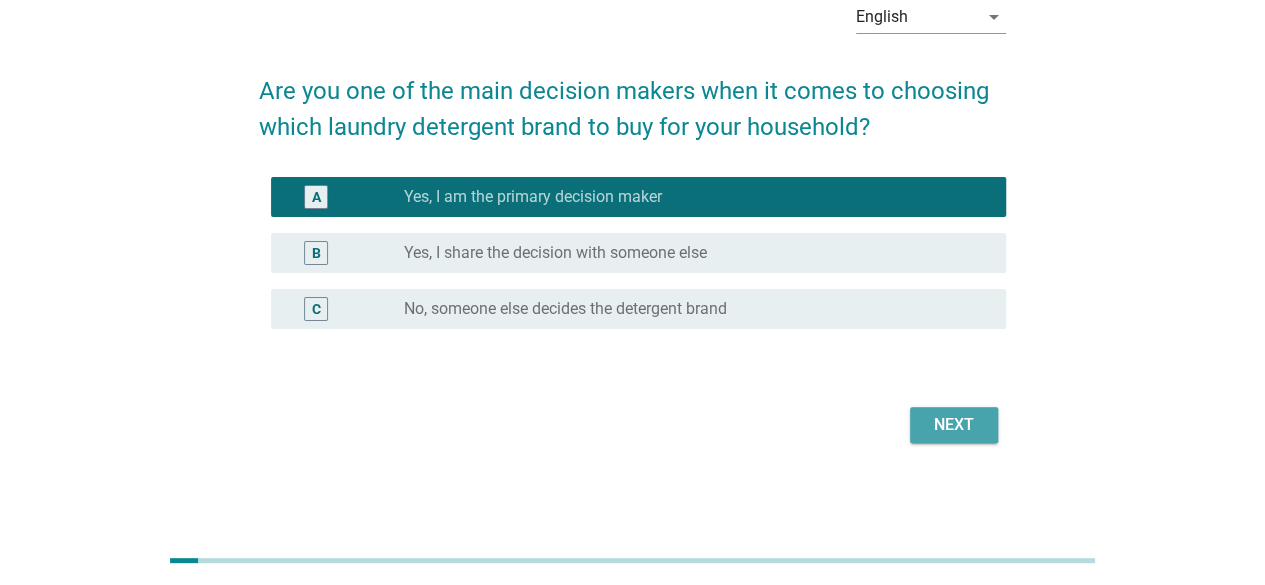 click on "Next" at bounding box center [954, 425] 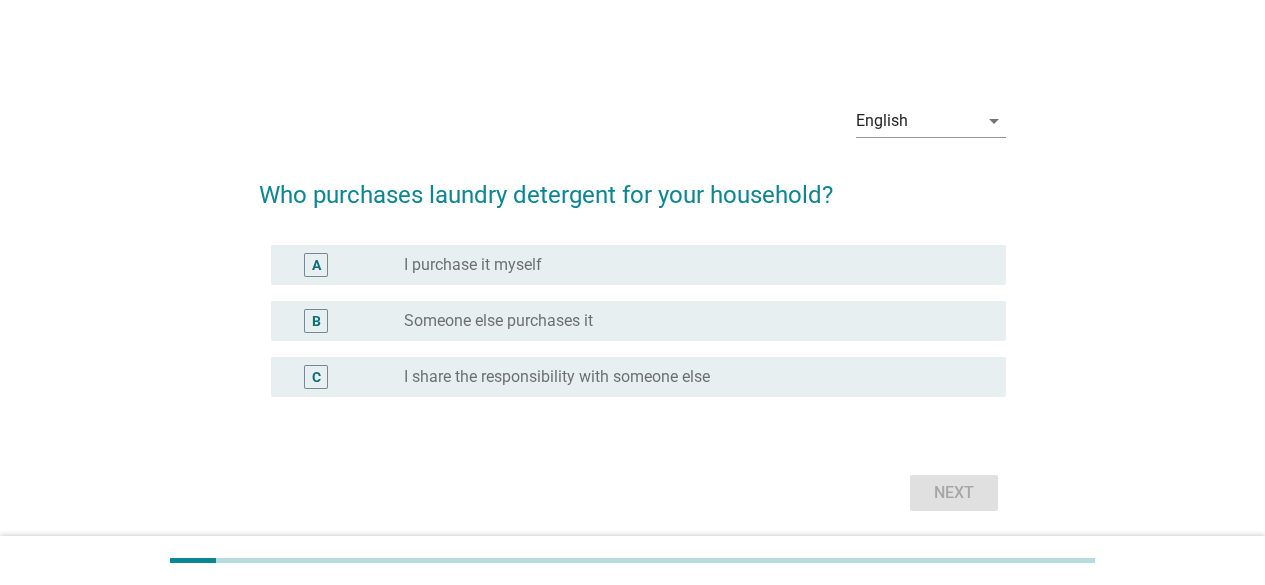 scroll, scrollTop: 0, scrollLeft: 0, axis: both 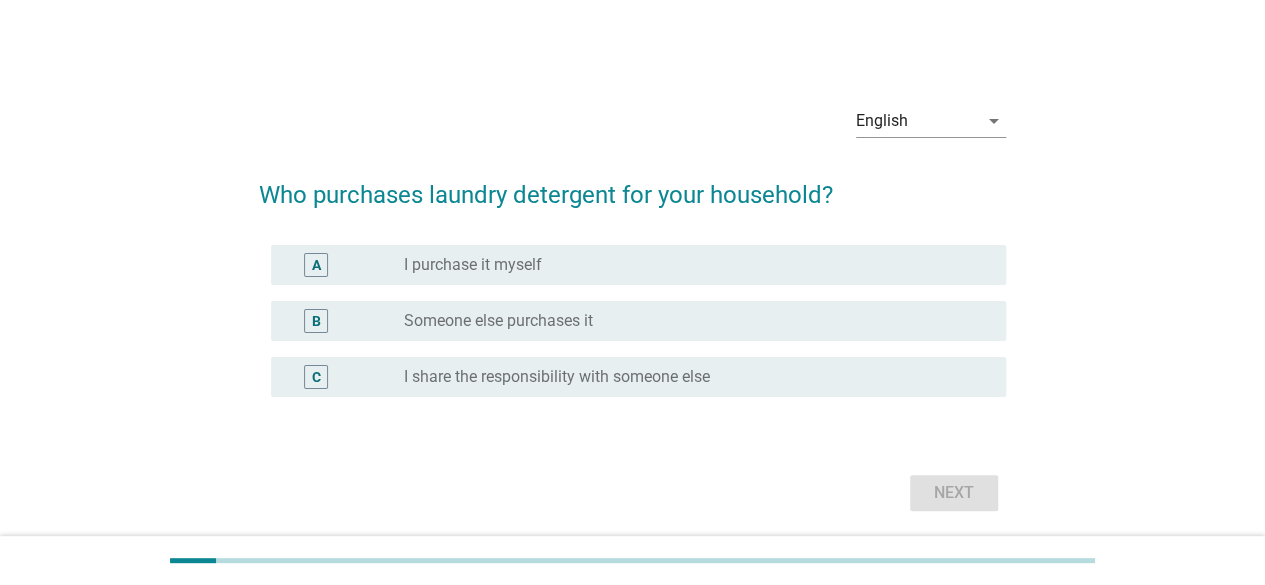 click on "radio_button_unchecked I purchase it myself" at bounding box center [689, 265] 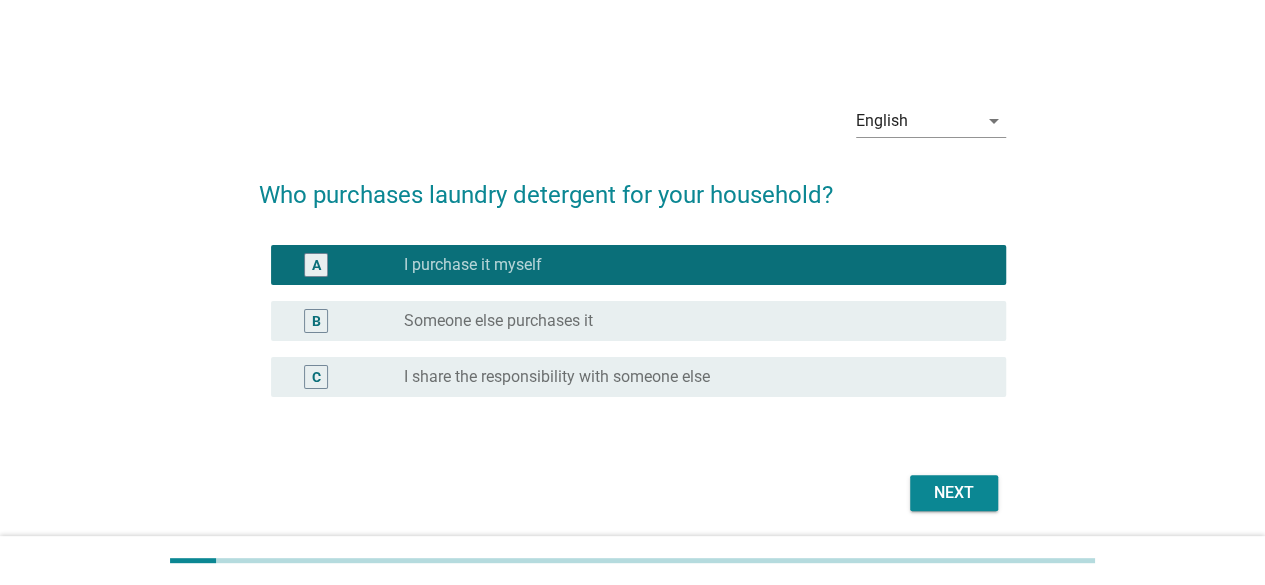 click on "Next" at bounding box center [954, 493] 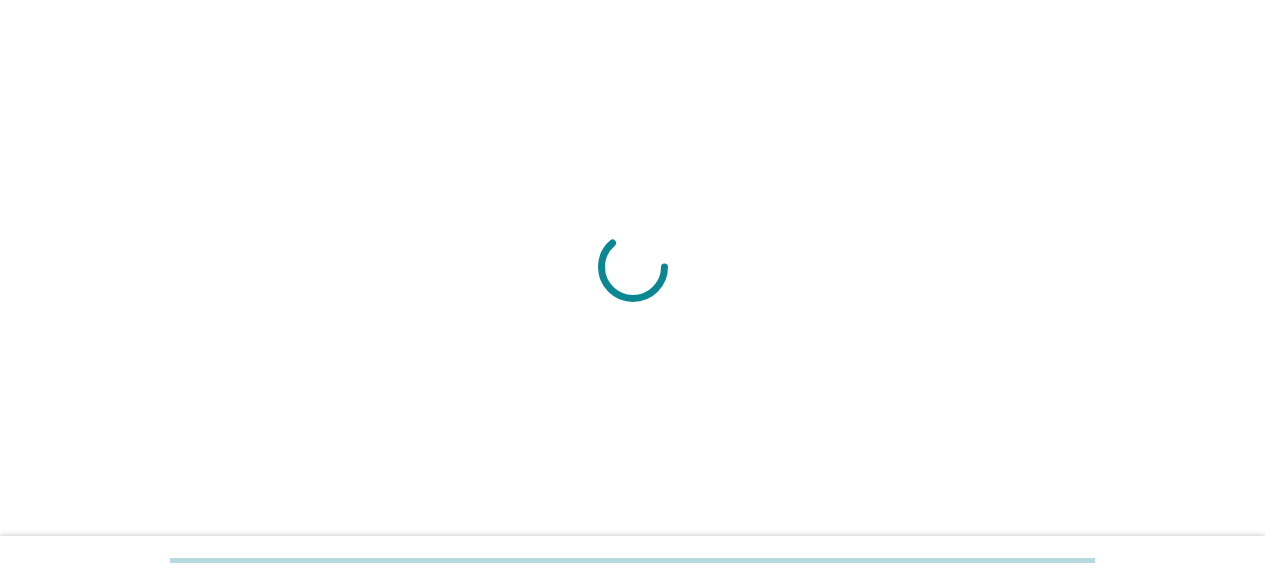 scroll, scrollTop: 0, scrollLeft: 0, axis: both 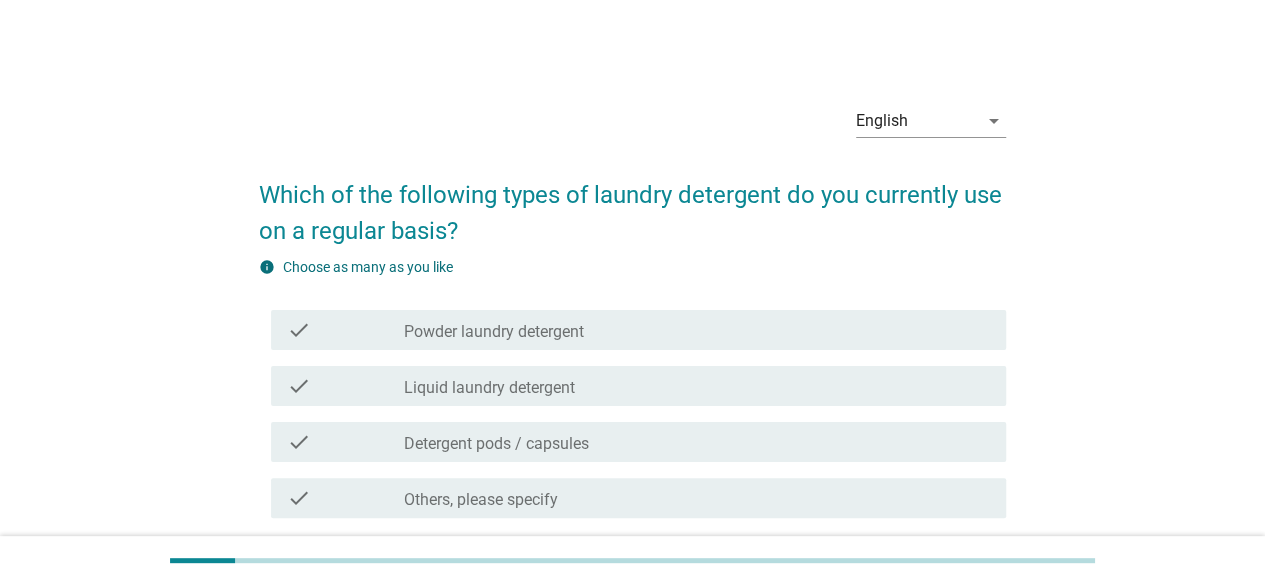 click on "check_box_outline_blank Powder laundry detergent" at bounding box center [697, 330] 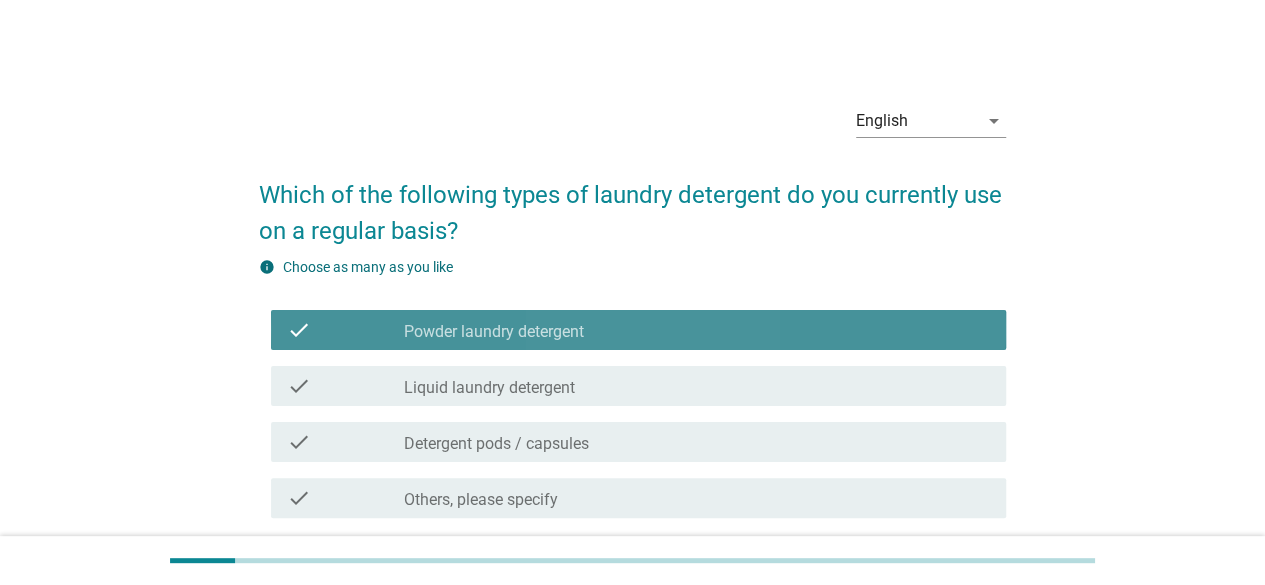 click on "check_box_outline_blank Liquid laundry detergent" at bounding box center (697, 386) 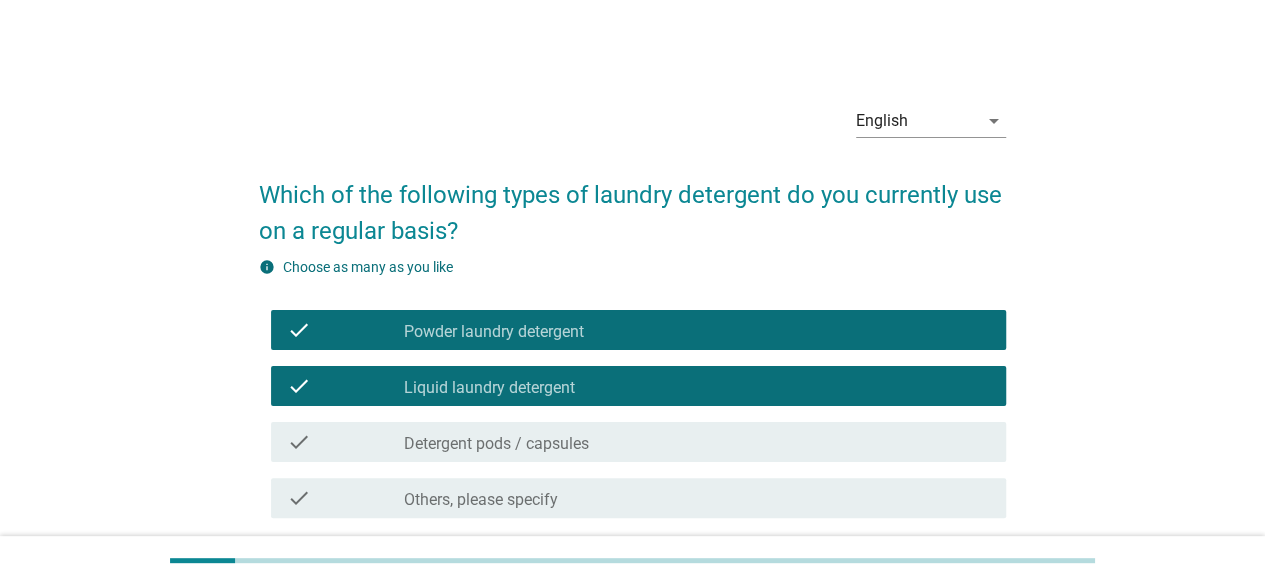 click on "check_box_outline_blank Detergent pods / capsules" at bounding box center (697, 442) 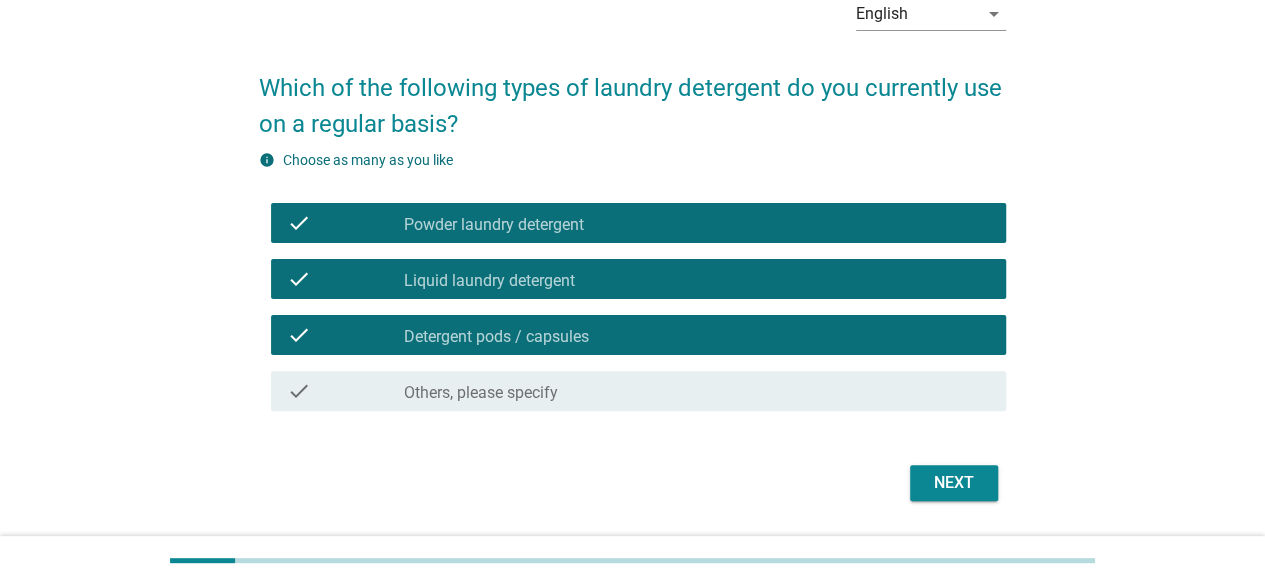 scroll, scrollTop: 166, scrollLeft: 0, axis: vertical 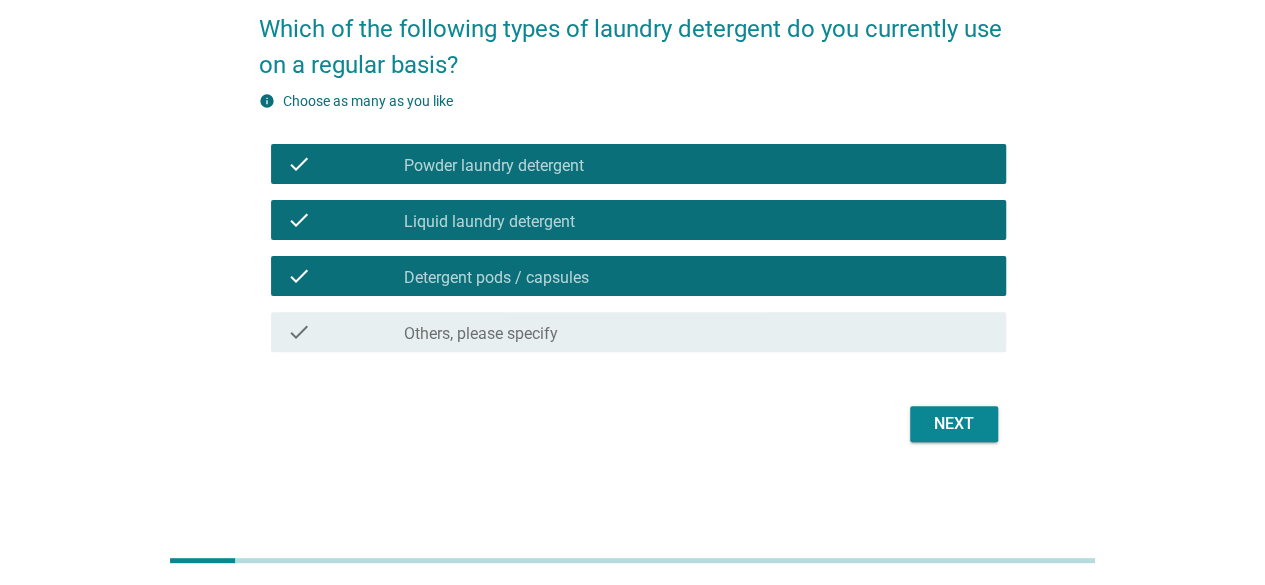 click on "Next" at bounding box center (954, 424) 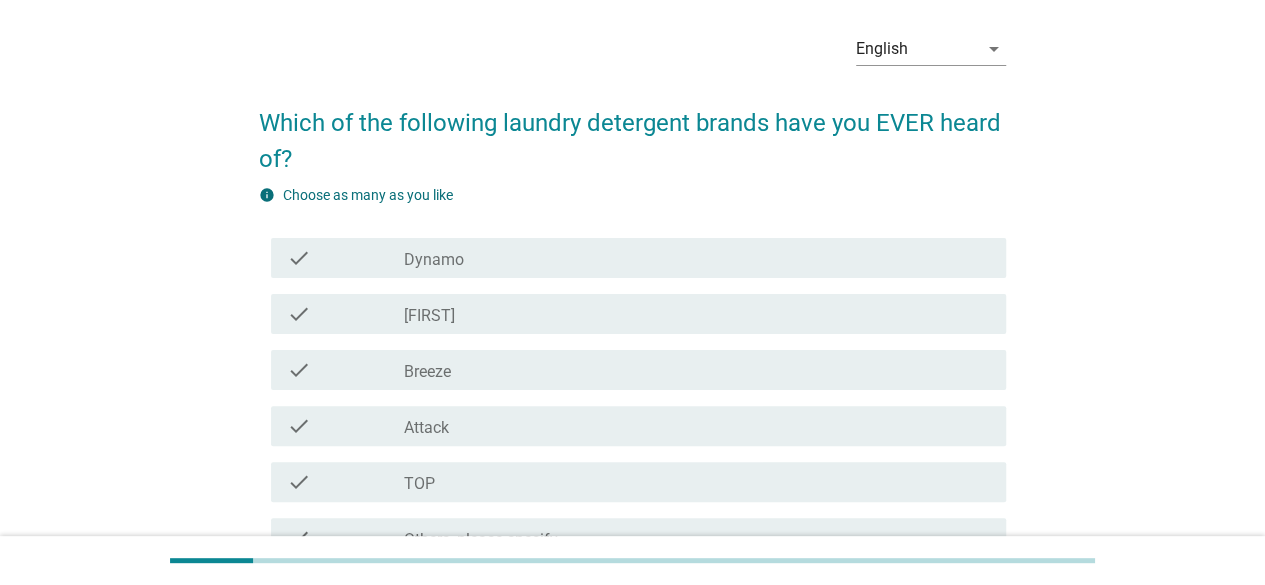 scroll, scrollTop: 100, scrollLeft: 0, axis: vertical 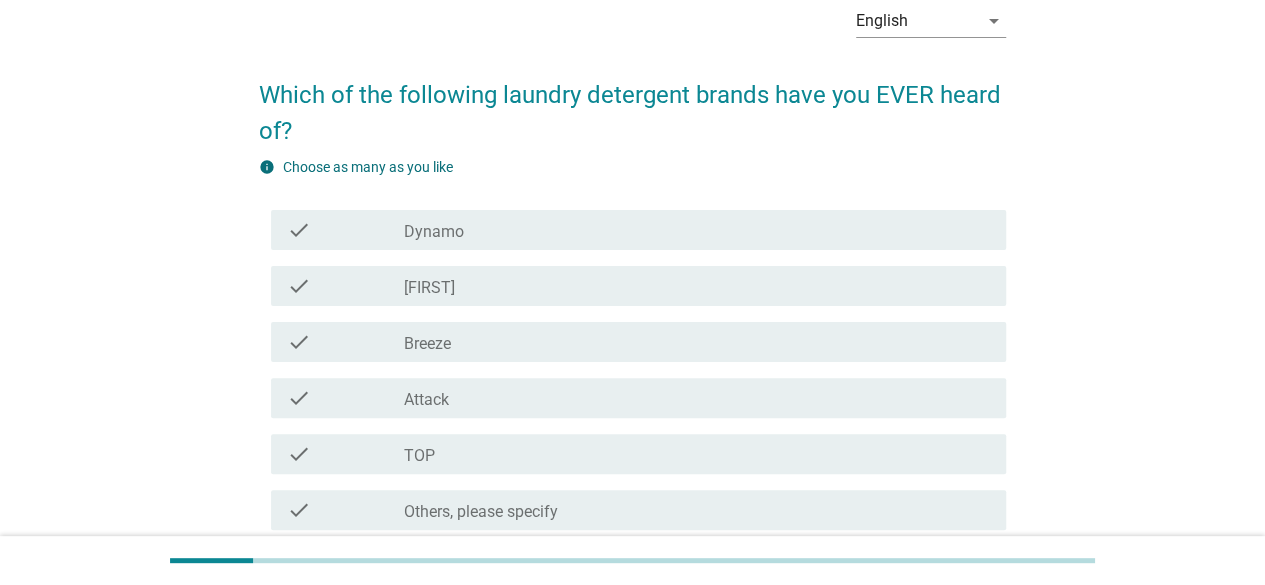 click on "check     check_box_outline_blank Dynamo" at bounding box center [638, 230] 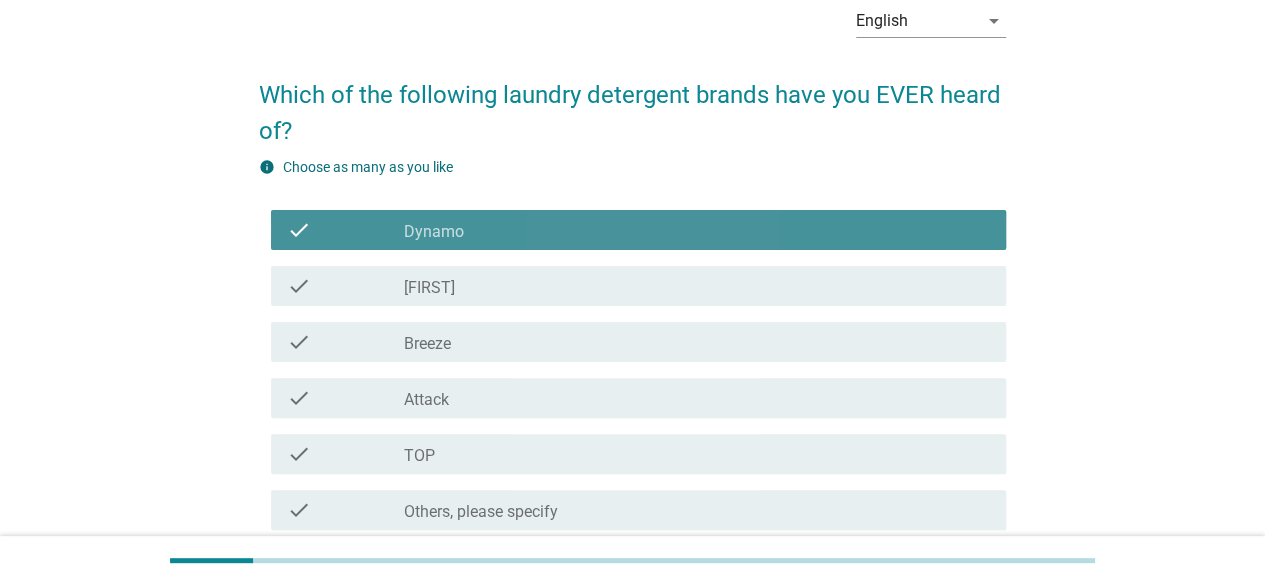 click on "check     check_box_outline_blank Breeze" at bounding box center [638, 342] 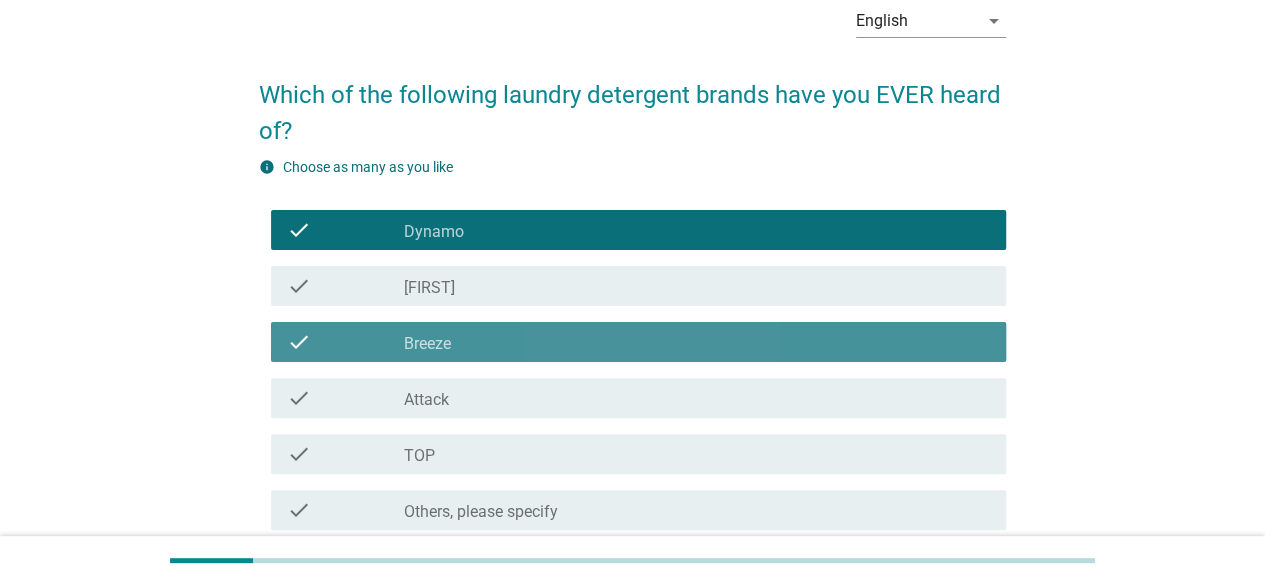 click on "check     check_box_outline_blank Attack" at bounding box center (638, 398) 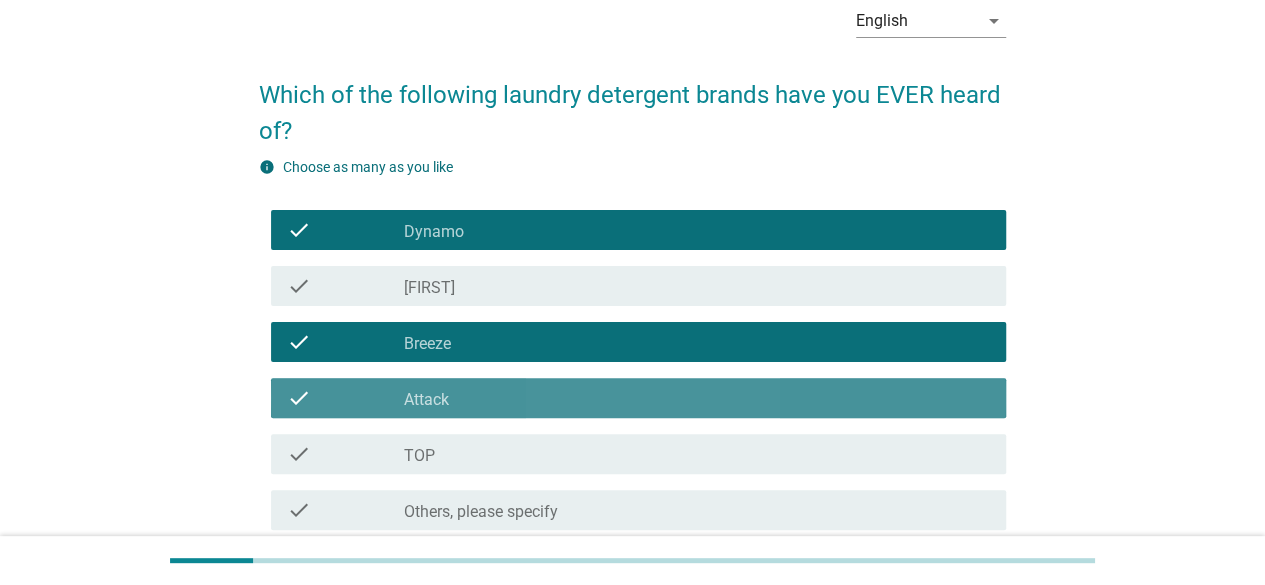 click on "check     check_box_outline_blank TOP" at bounding box center [638, 454] 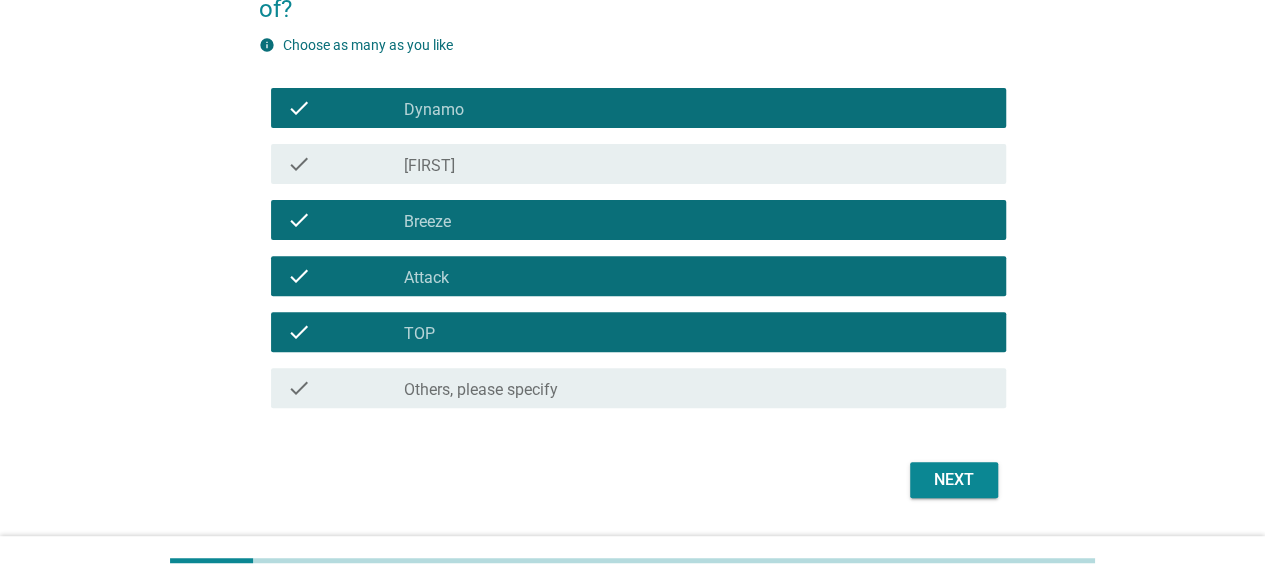scroll, scrollTop: 278, scrollLeft: 0, axis: vertical 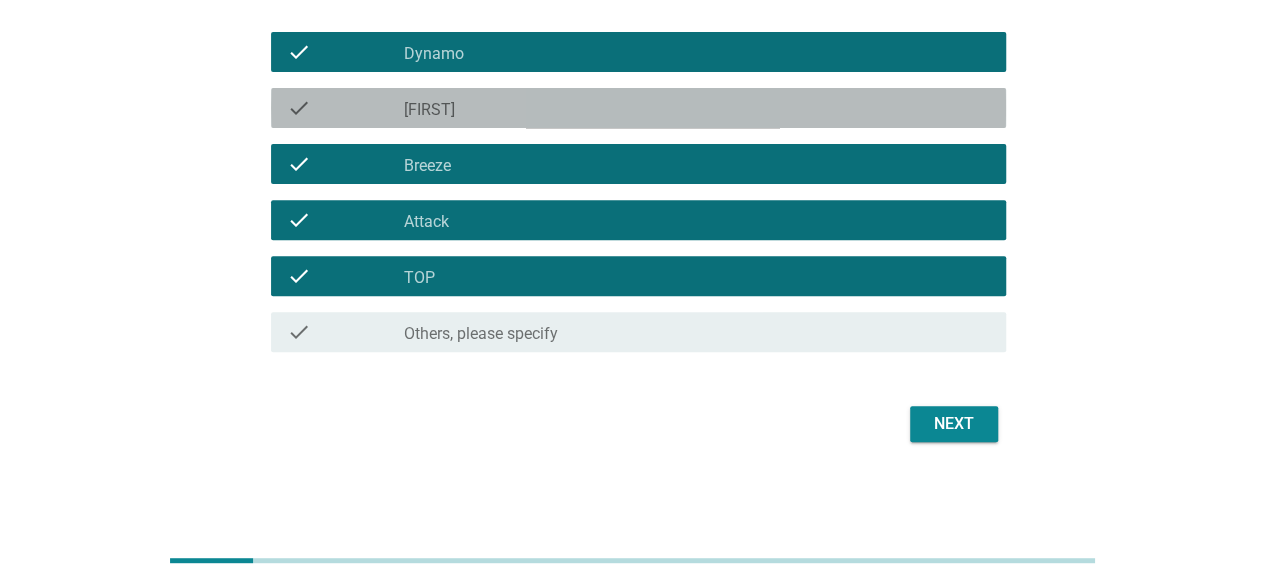 click on "check_box_outline_blank [FIRST]" at bounding box center [697, 108] 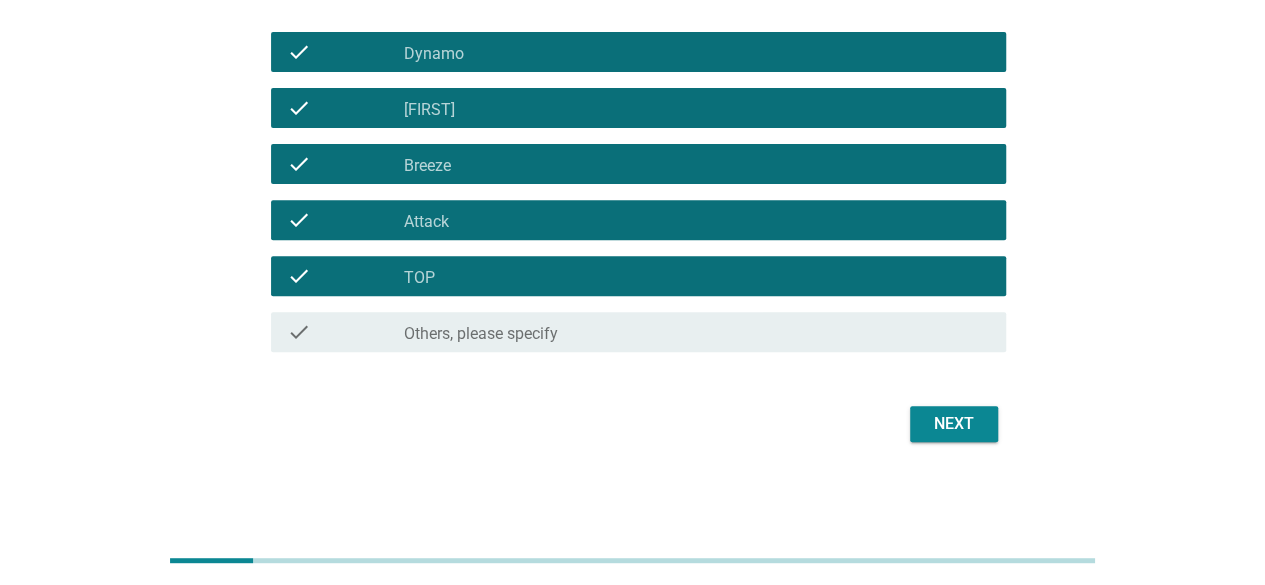 click on "Next" at bounding box center [954, 424] 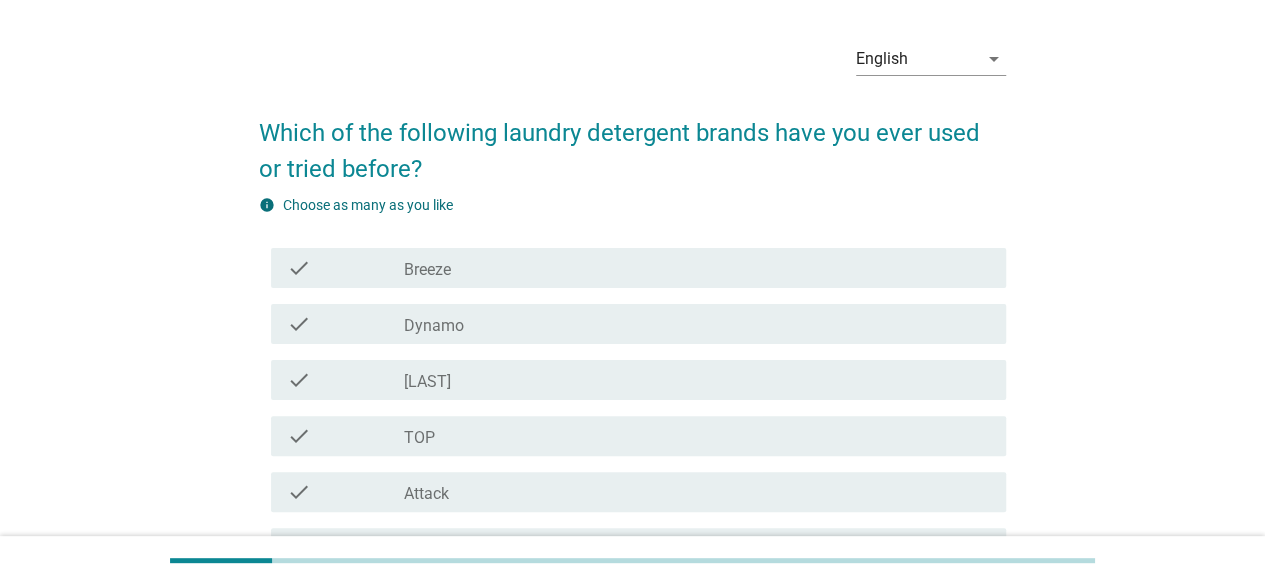 scroll, scrollTop: 200, scrollLeft: 0, axis: vertical 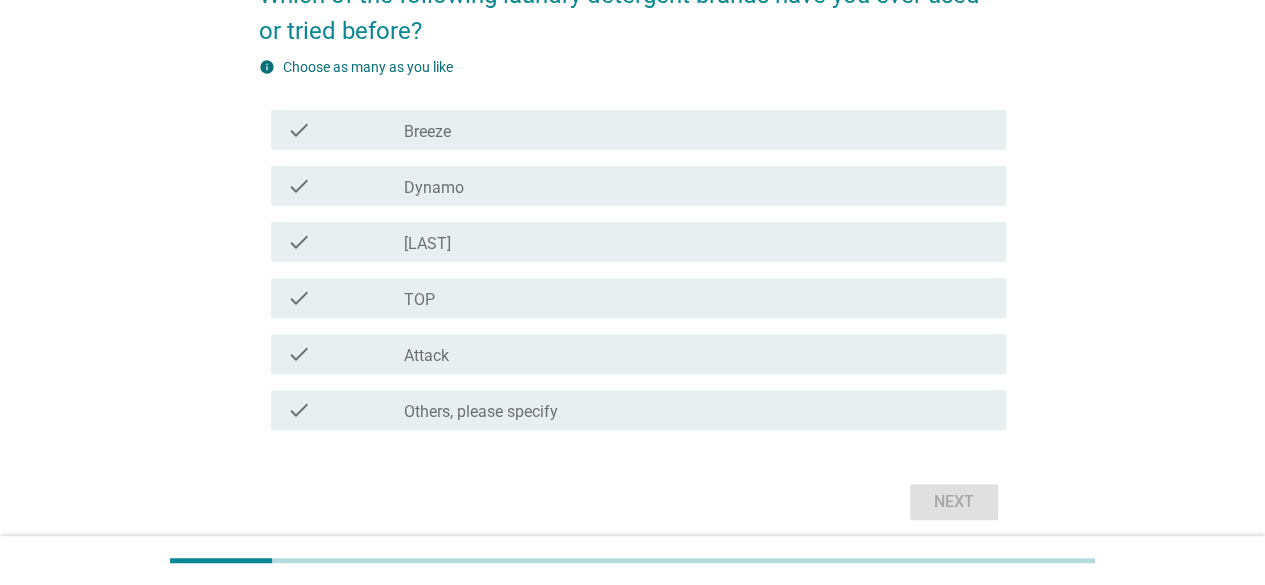 click on "check_box_outline_blank Breeze" at bounding box center [697, 130] 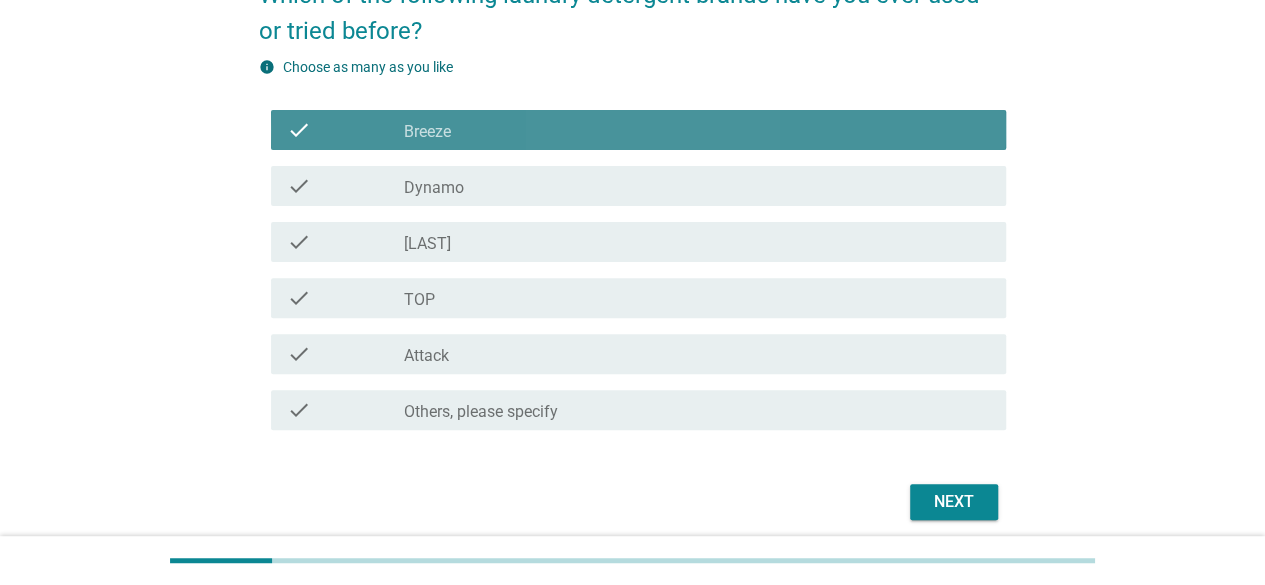 drag, startPoint x: 629, startPoint y: 183, endPoint x: 642, endPoint y: 208, distance: 28.178005 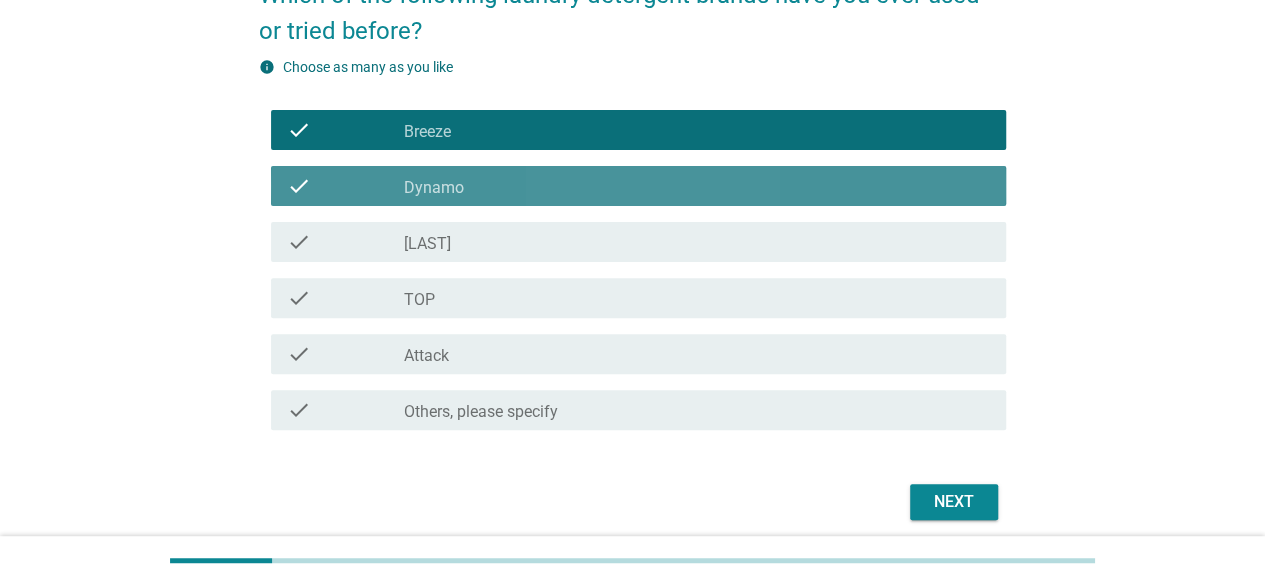 drag, startPoint x: 648, startPoint y: 223, endPoint x: 661, endPoint y: 259, distance: 38.27532 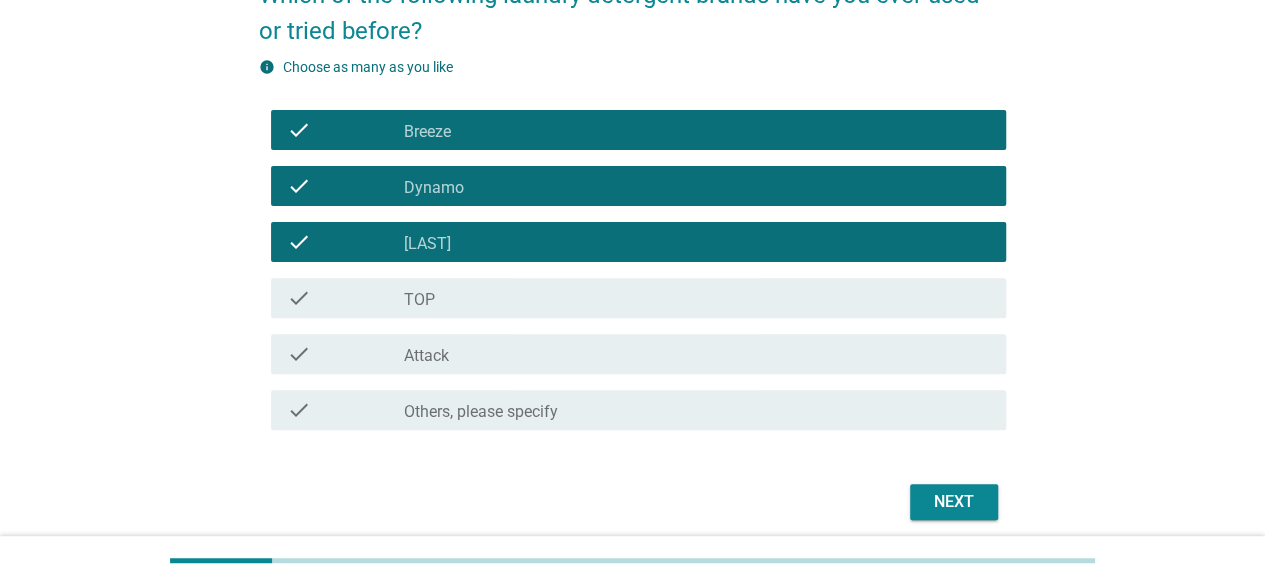 drag, startPoint x: 678, startPoint y: 297, endPoint x: 686, endPoint y: 305, distance: 11.313708 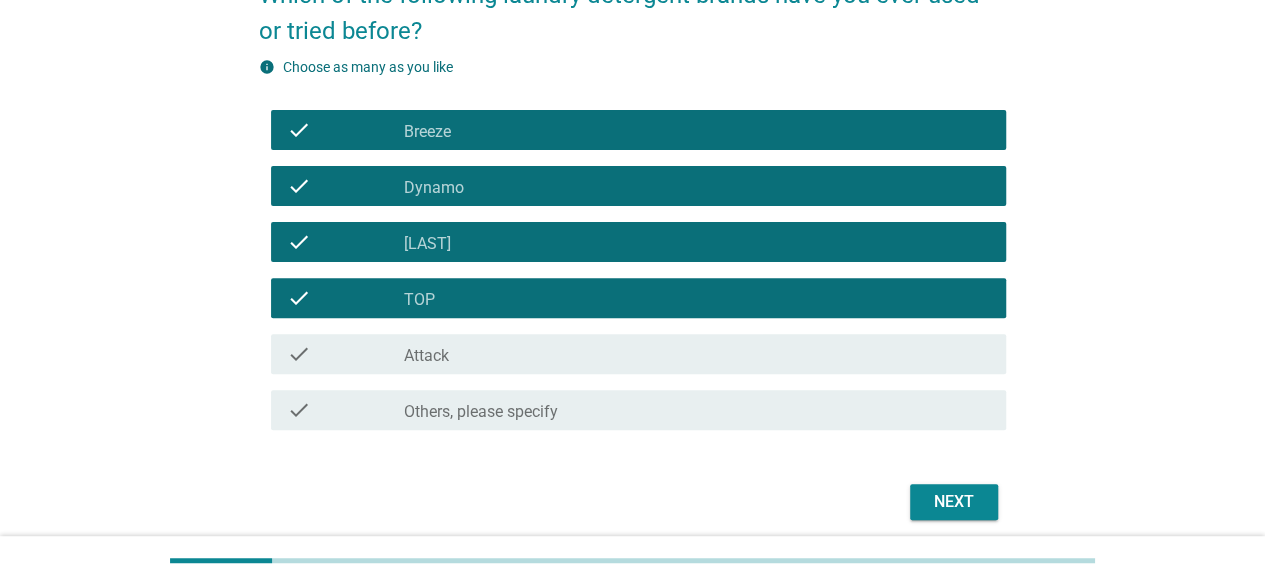 click on "check_box_outline_blank Attack" at bounding box center [697, 354] 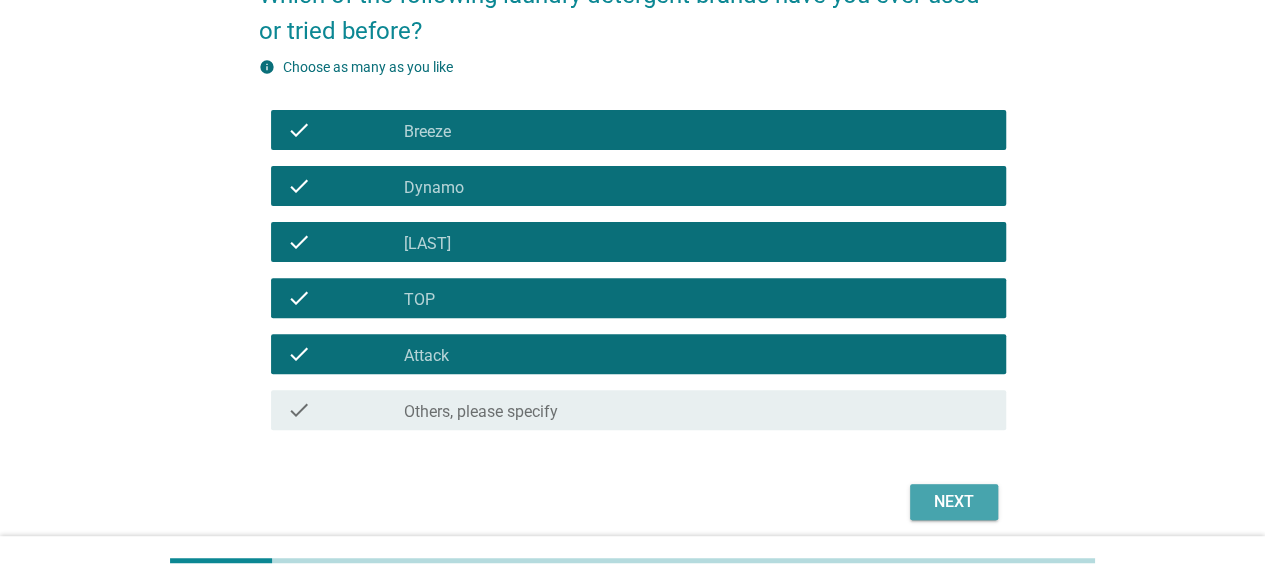 click on "Next" at bounding box center [954, 502] 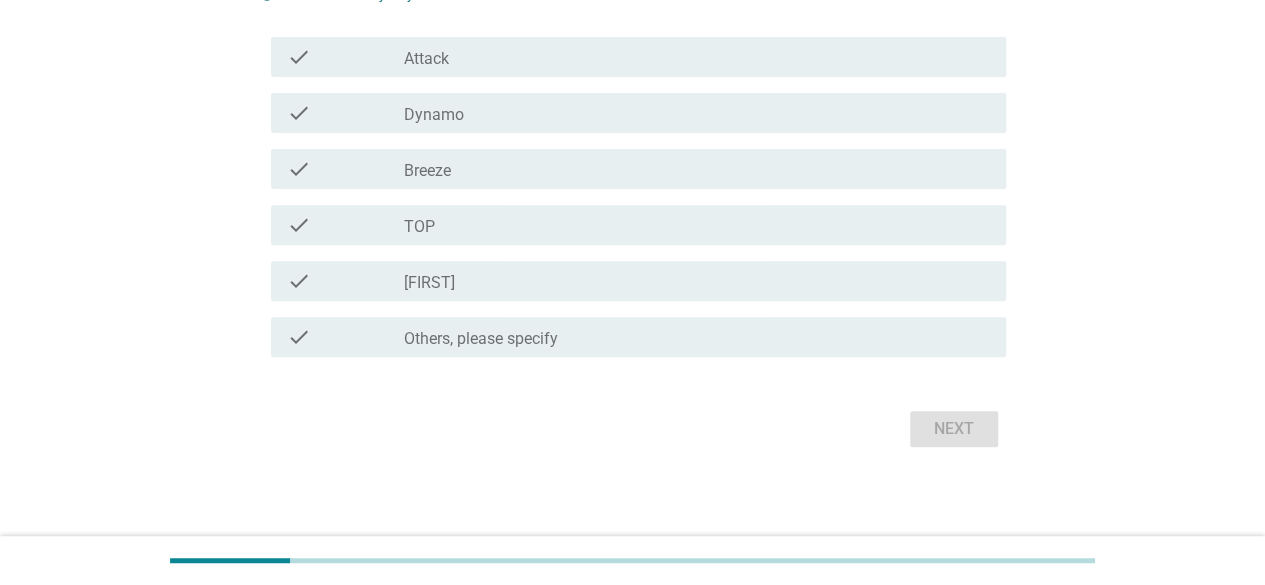 scroll, scrollTop: 278, scrollLeft: 0, axis: vertical 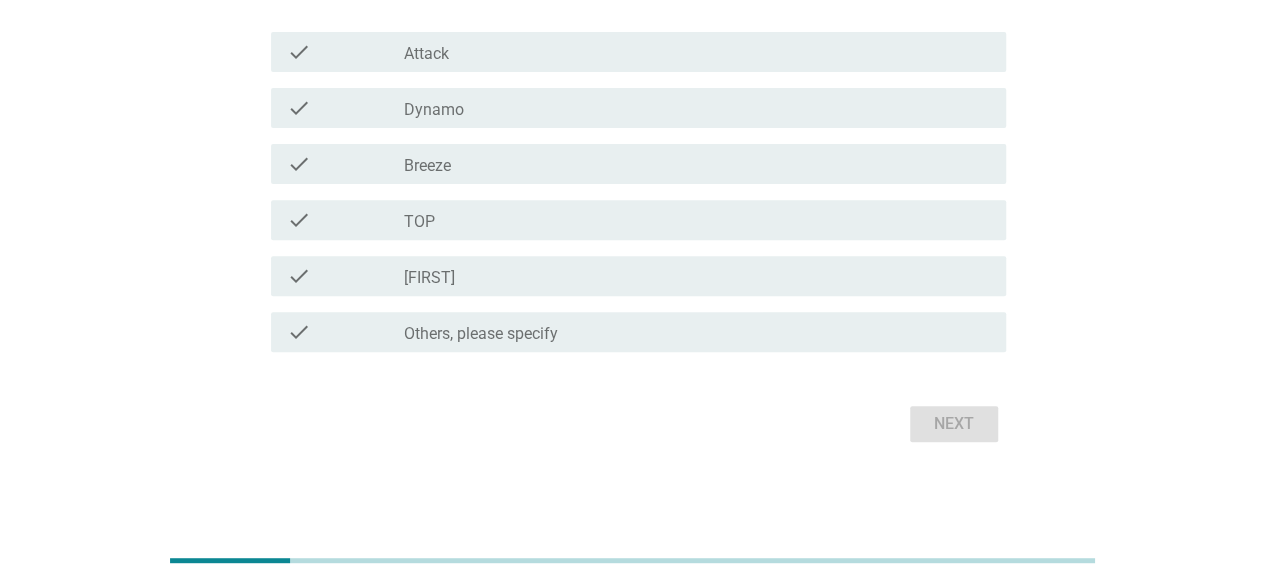 click on "check_box_outline_blank Attack" at bounding box center [697, 52] 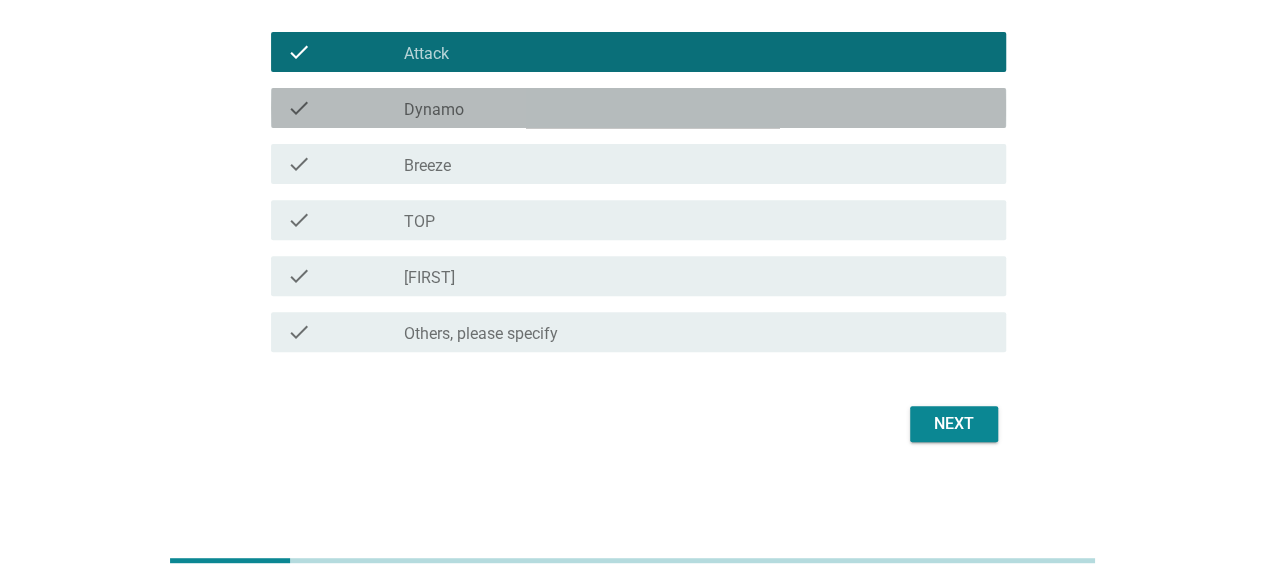 click on "check_box_outline_blank Dynamo" at bounding box center (697, 108) 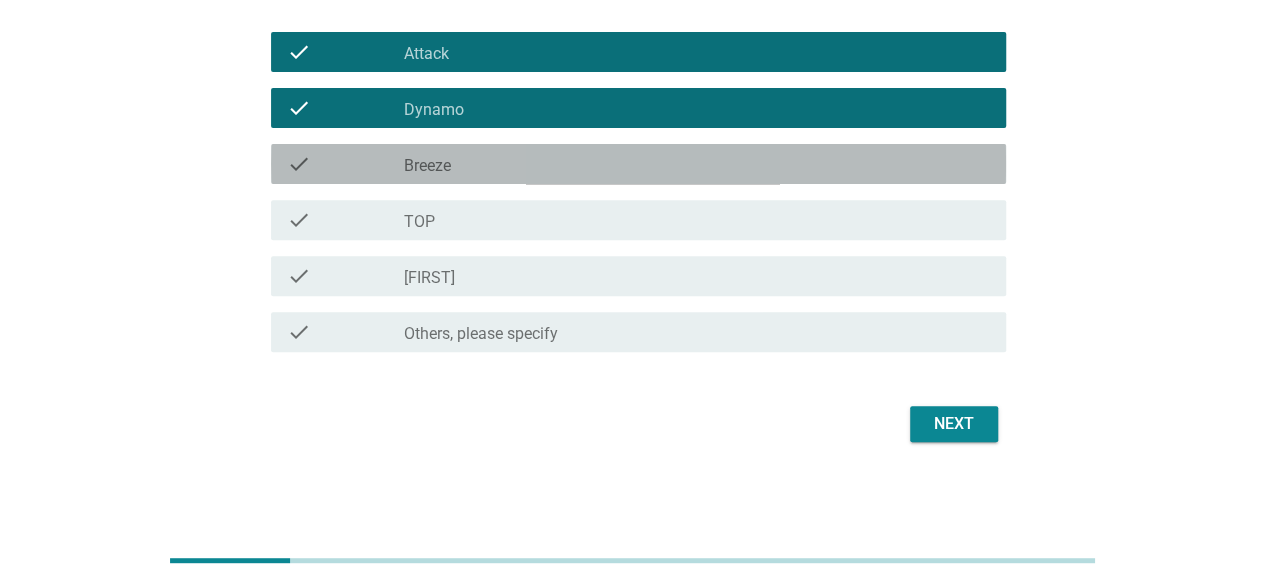 click on "check_box_outline_blank Breeze" at bounding box center (697, 164) 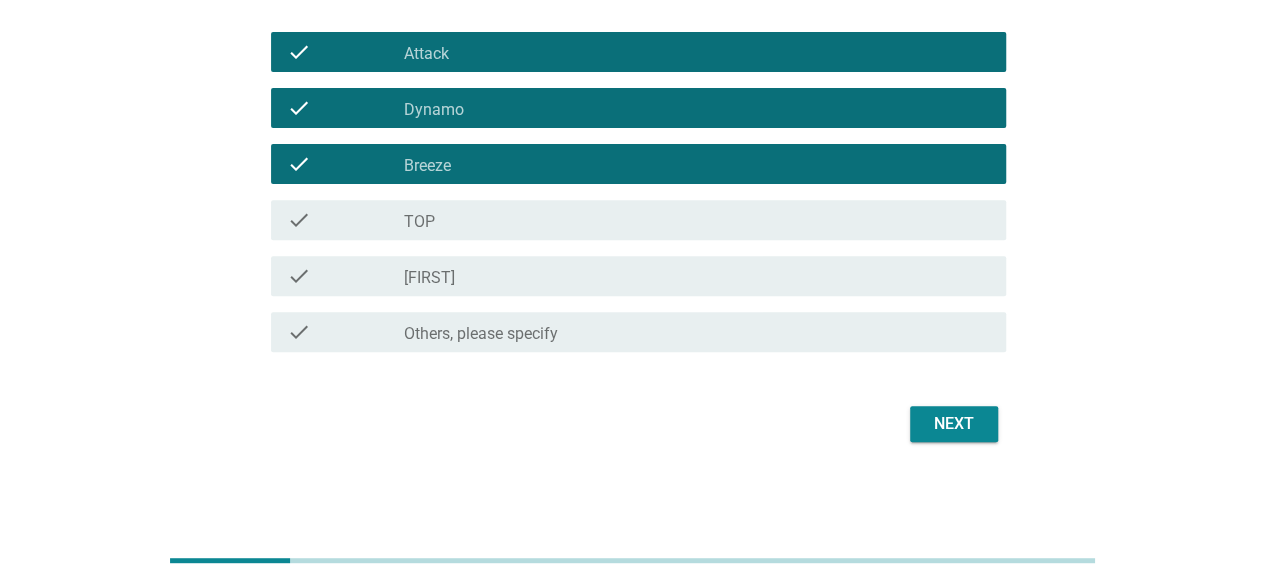 click on "check     check_box_outline_blank TOP" at bounding box center [638, 220] 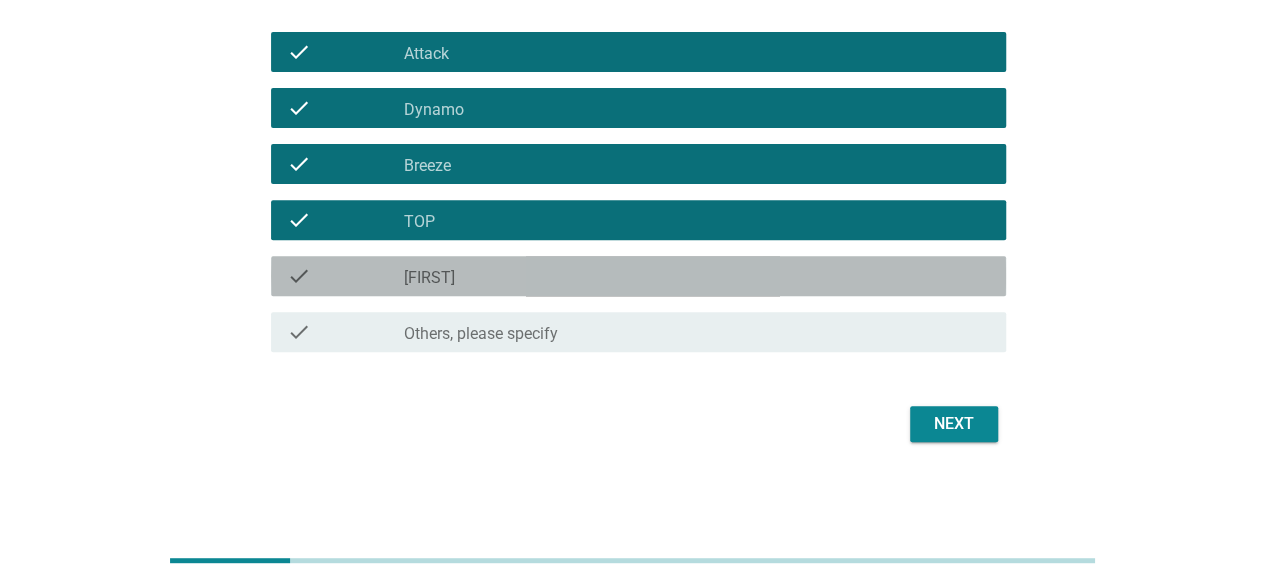 drag, startPoint x: 630, startPoint y: 283, endPoint x: 902, endPoint y: 400, distance: 296.09628 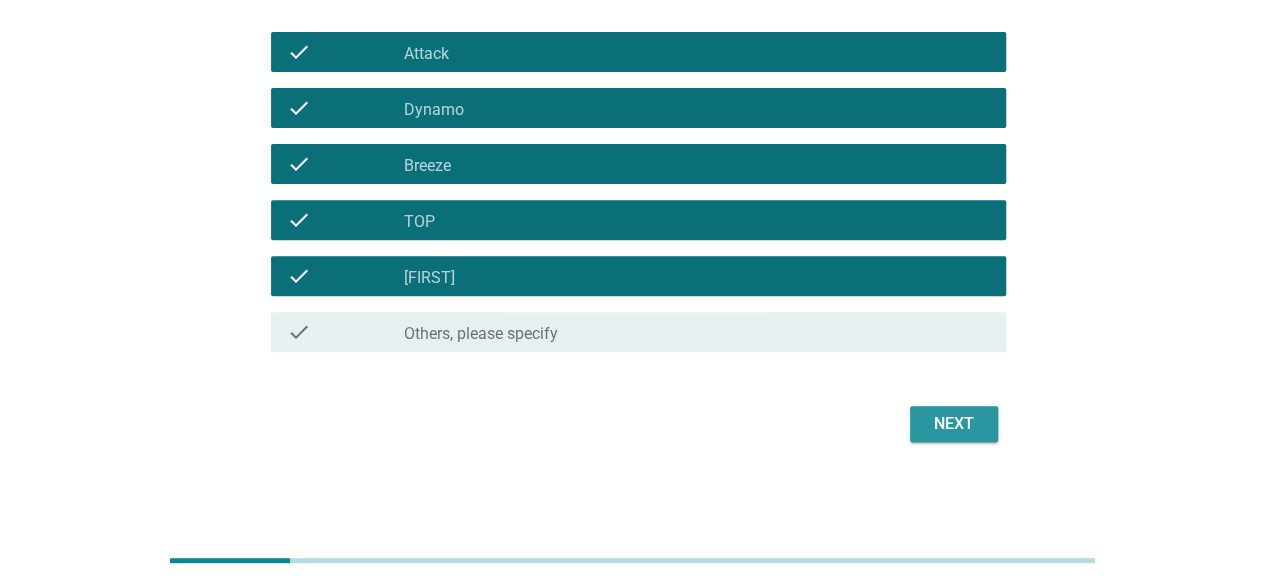 click on "Next" at bounding box center [954, 424] 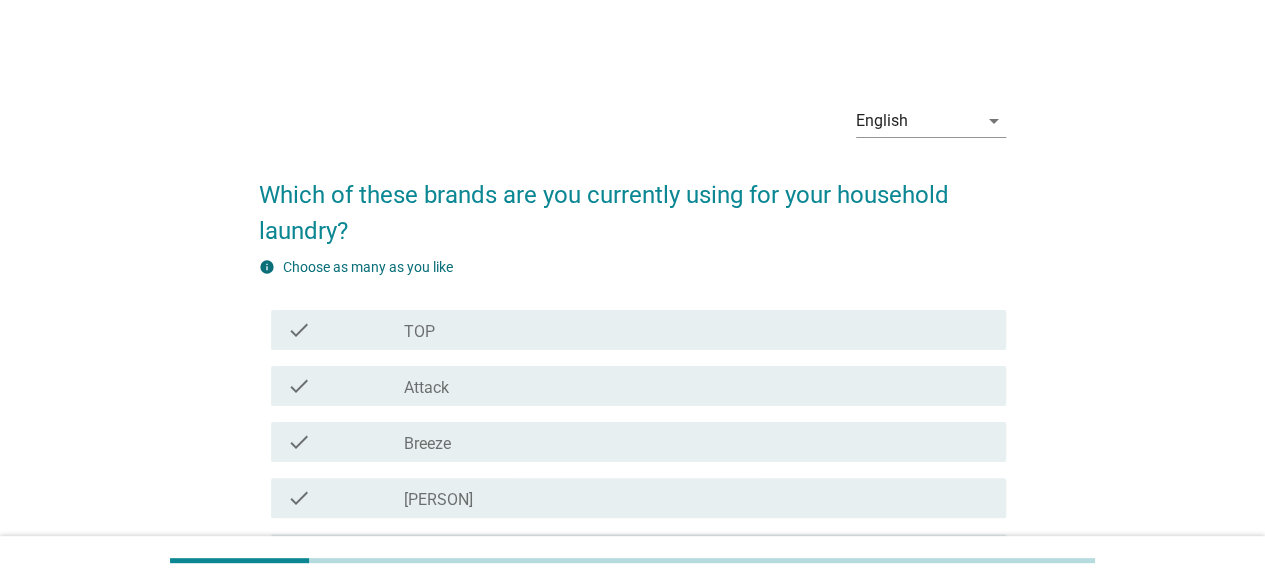 scroll, scrollTop: 278, scrollLeft: 0, axis: vertical 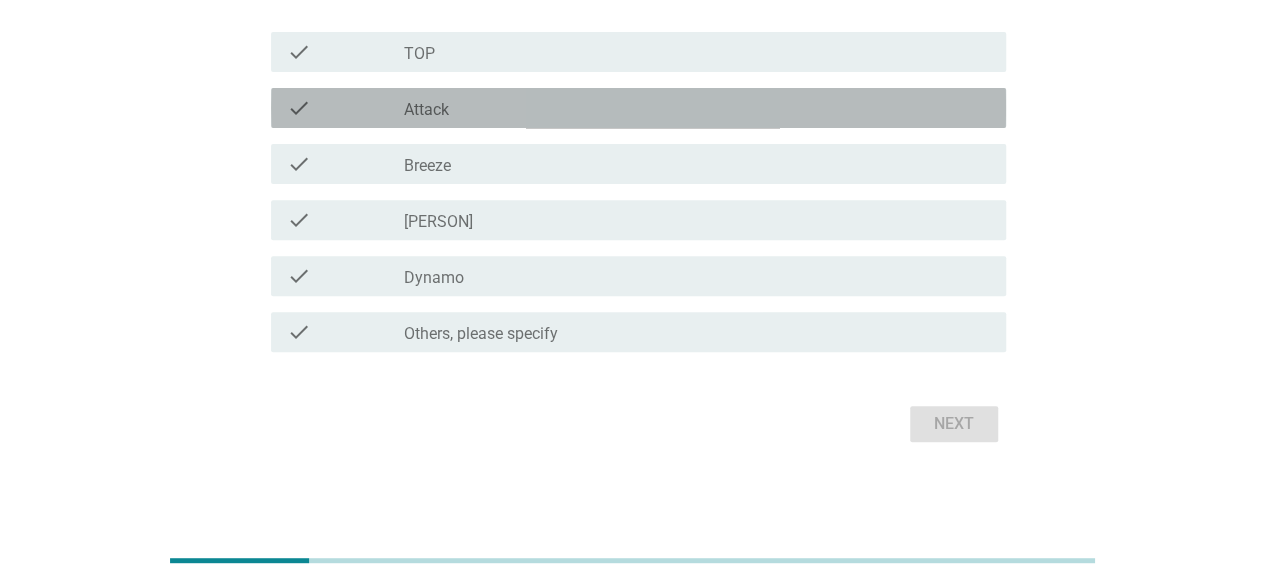 click on "check_box_outline_blank Attack" at bounding box center [697, 108] 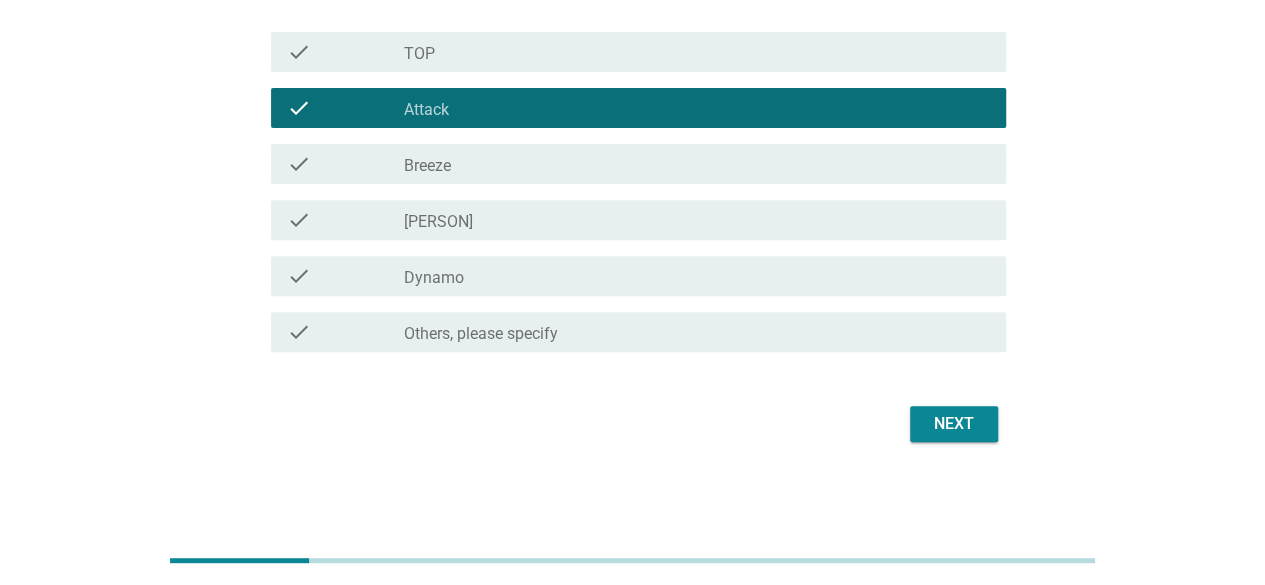 click on "check_box_outline_blank Breeze" at bounding box center (697, 164) 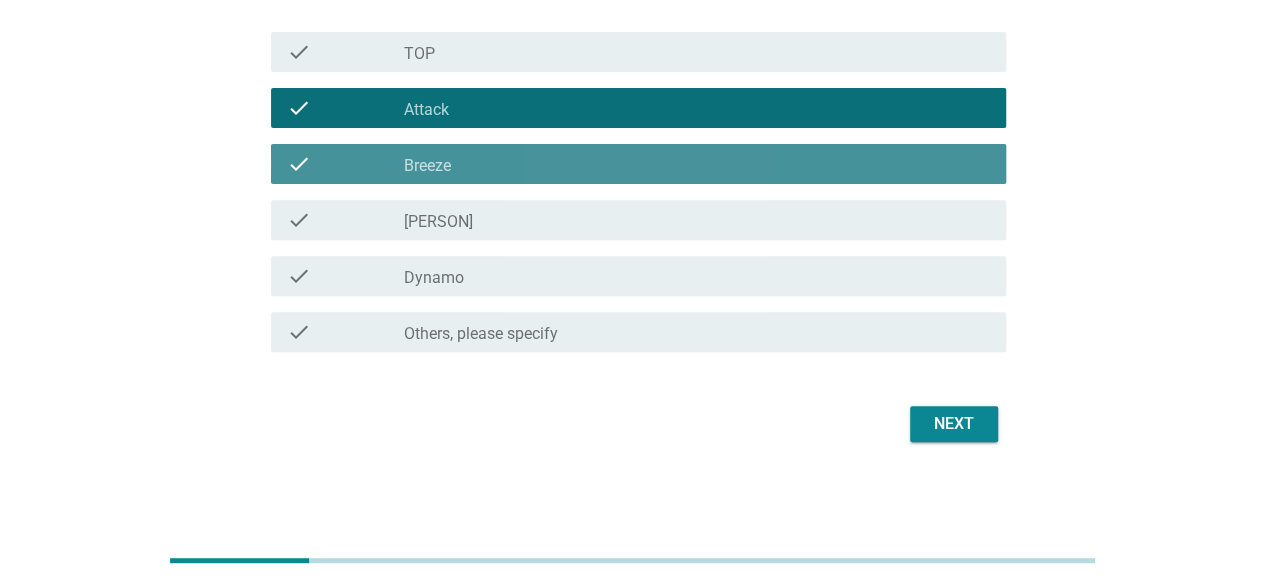 click on "check_box_outline_blank [FIRST]" at bounding box center [697, 220] 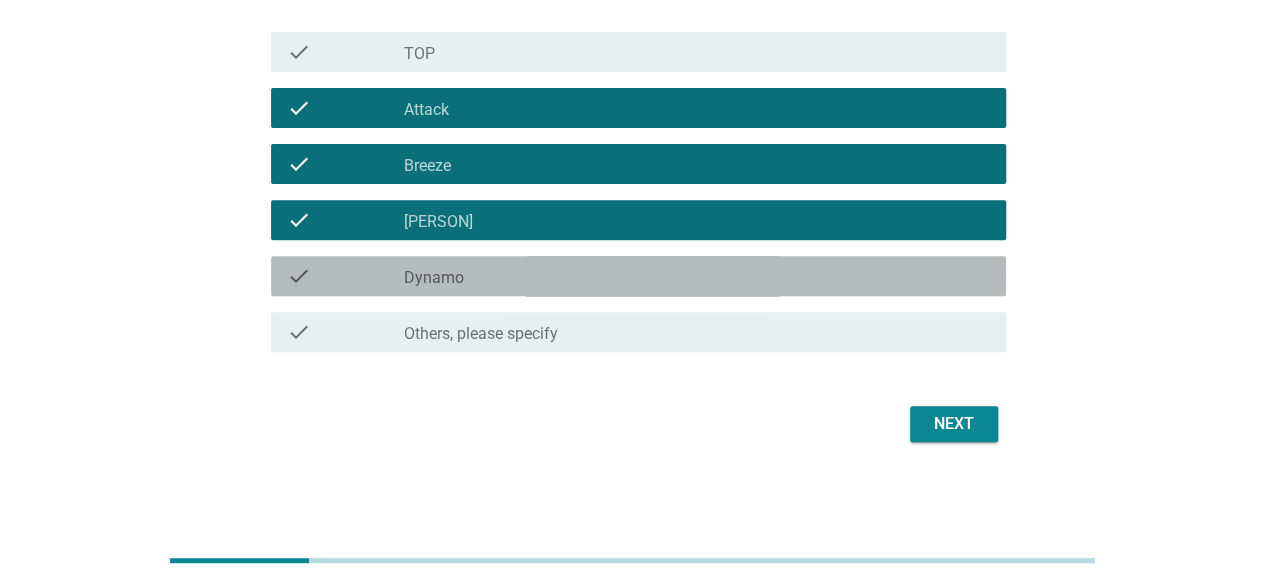 click on "check     check_box_outline_blank Dynamo" at bounding box center [638, 276] 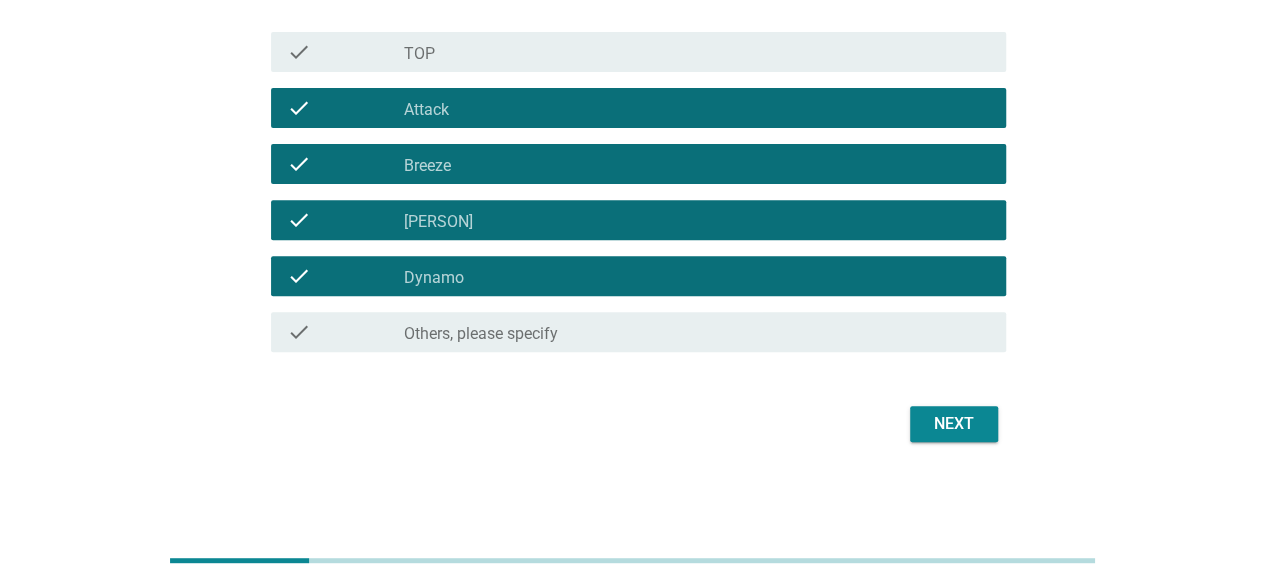 click on "check     check_box_outline_blank TOP" at bounding box center [632, 52] 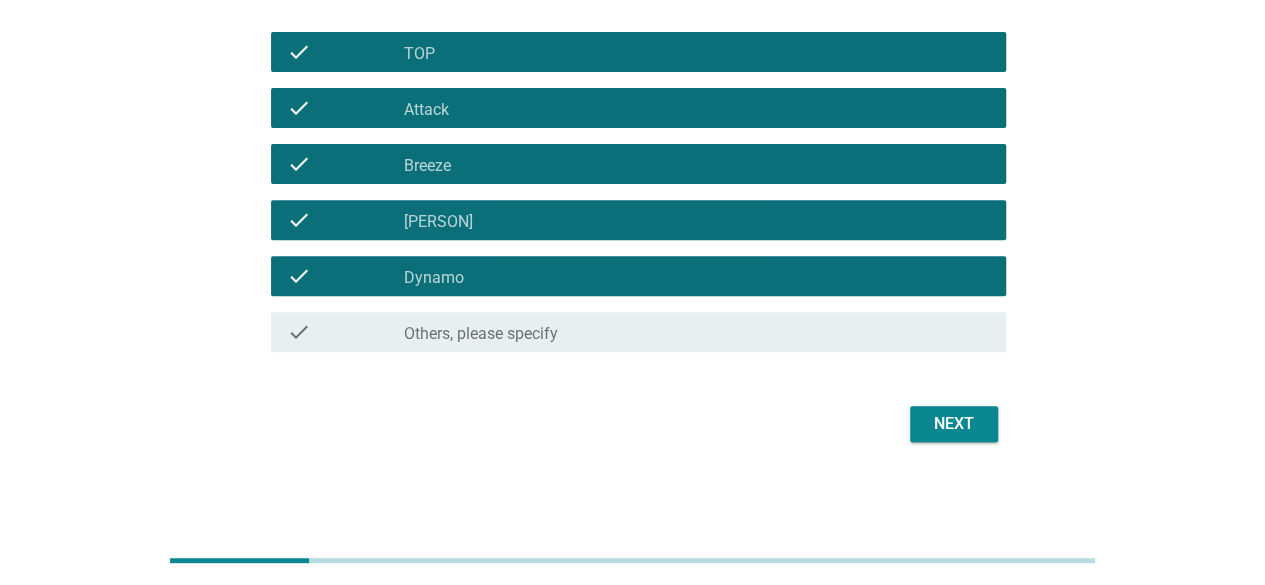 click on "Next" at bounding box center [954, 424] 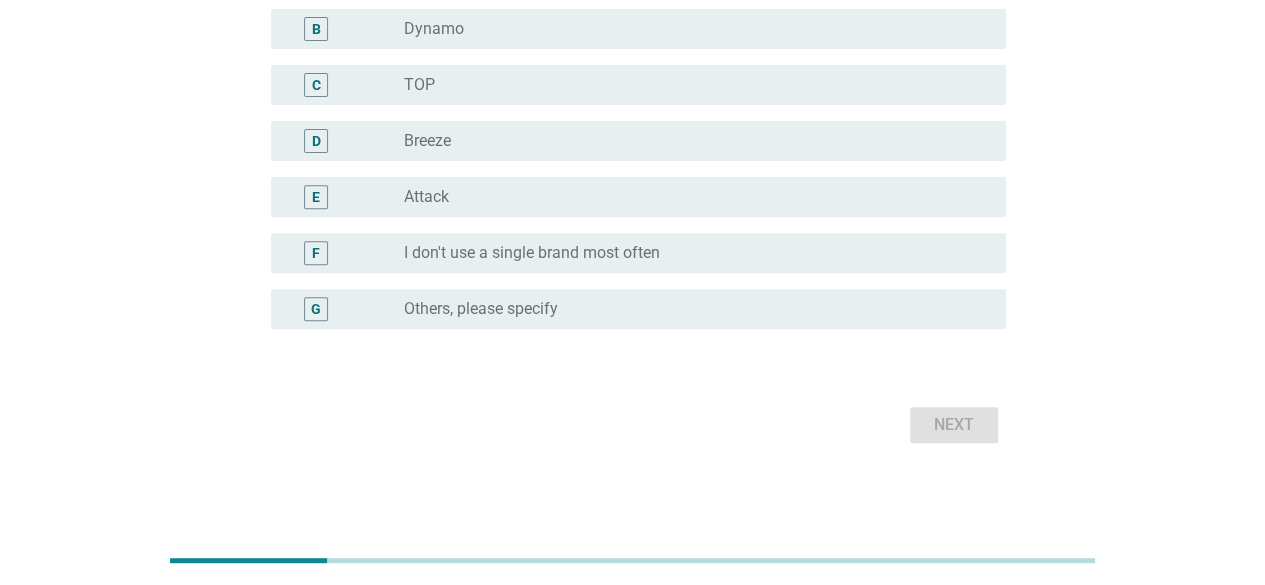scroll, scrollTop: 192, scrollLeft: 0, axis: vertical 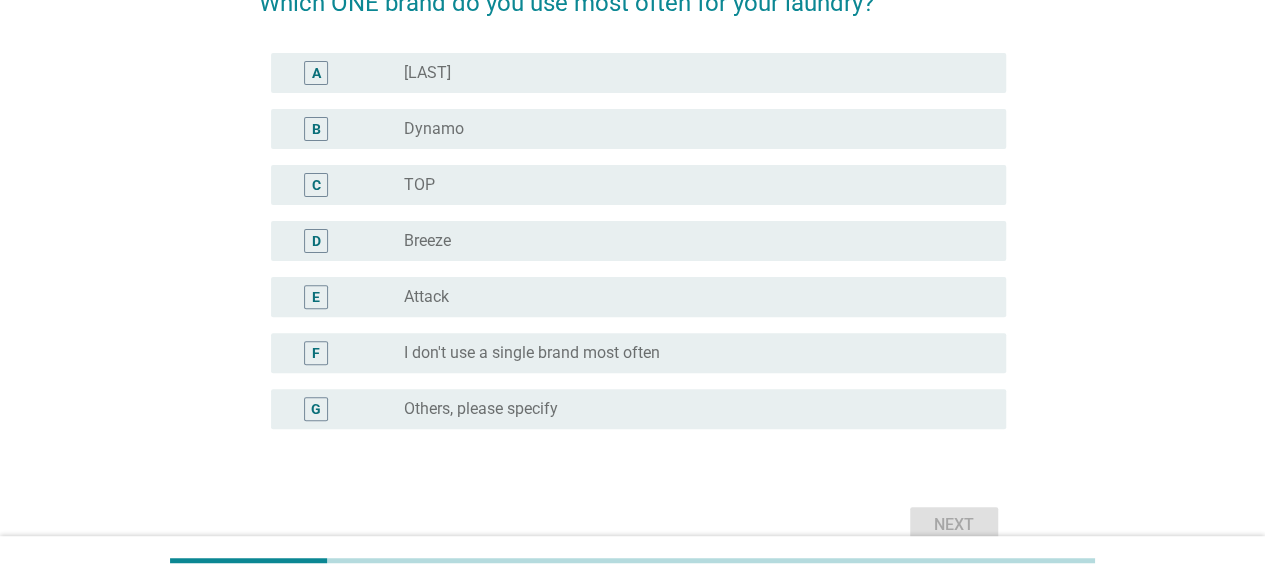 click on "C     radio_button_unchecked TOP" at bounding box center (638, 185) 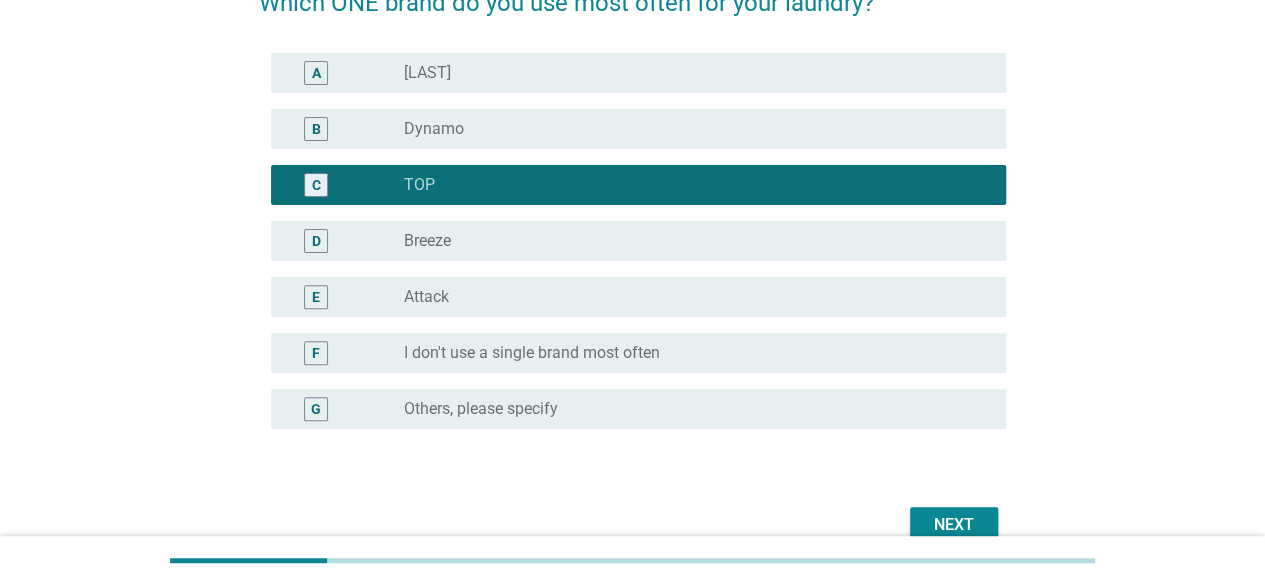 click on "radio_button_unchecked Daia" at bounding box center (689, 73) 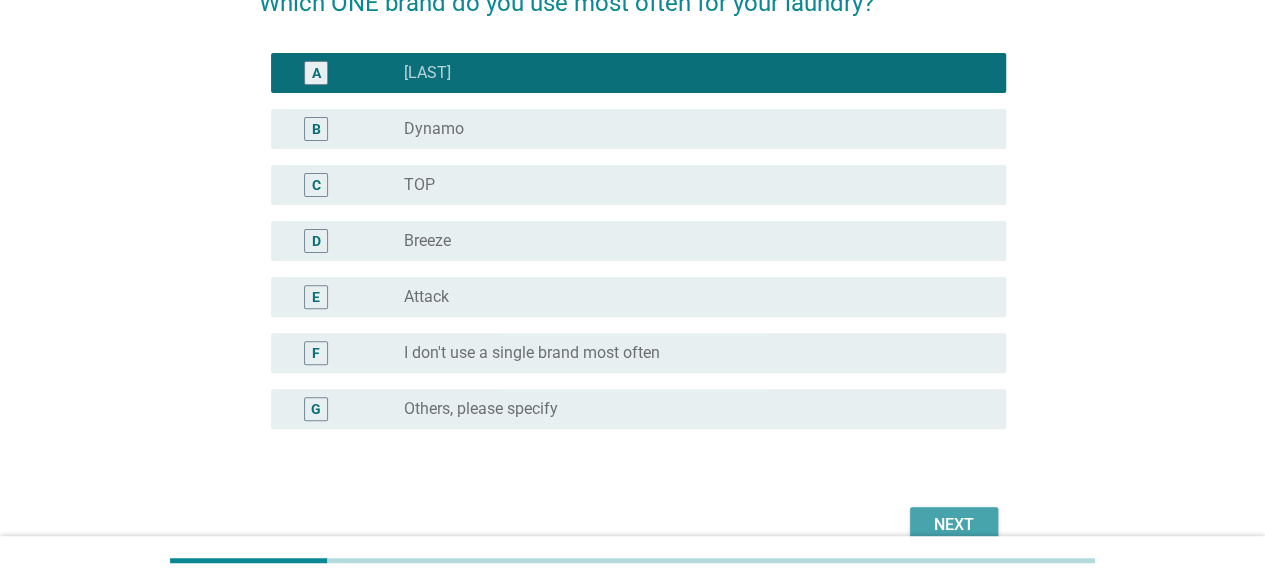 click on "Next" at bounding box center (954, 525) 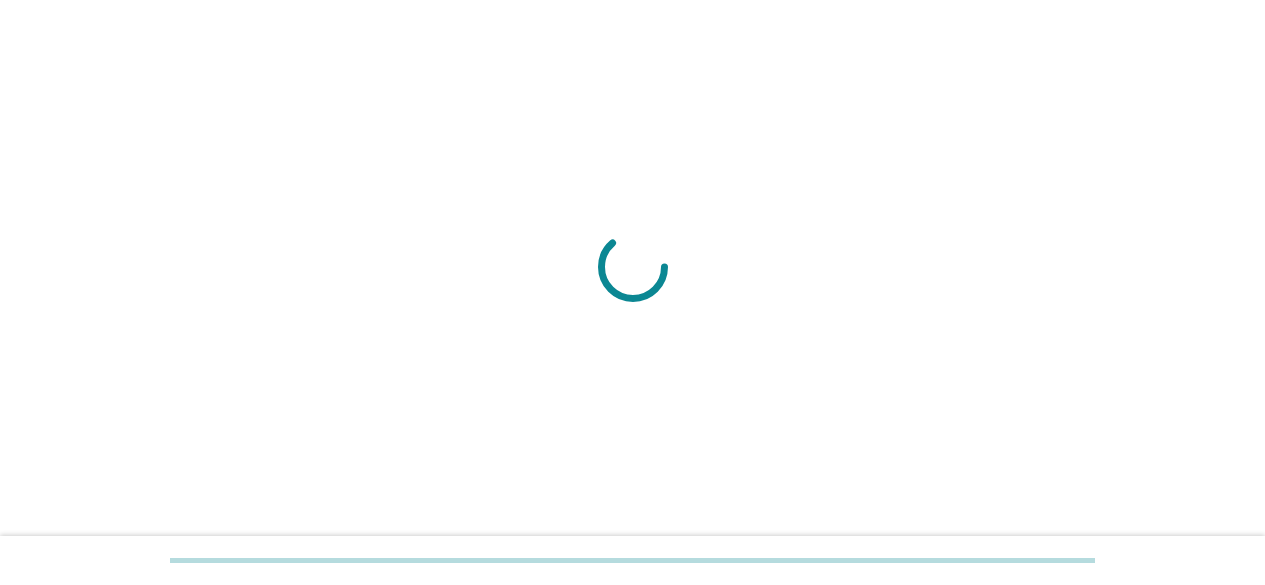 scroll, scrollTop: 0, scrollLeft: 0, axis: both 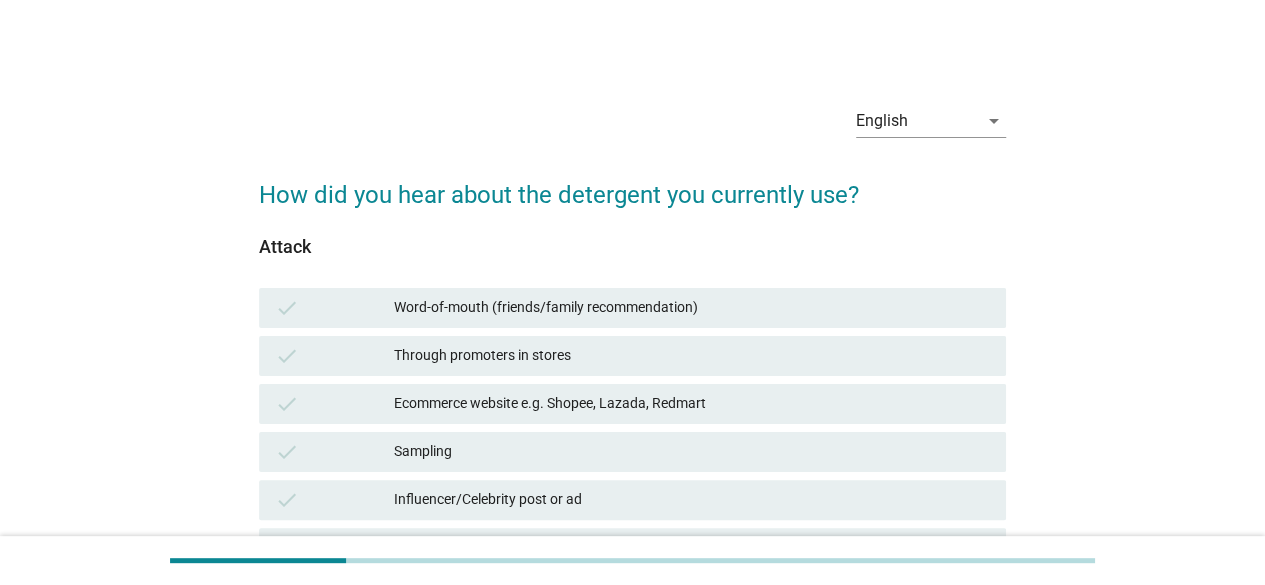 click on "check   Word-of-mouth (friends/family recommendation)" at bounding box center [632, 308] 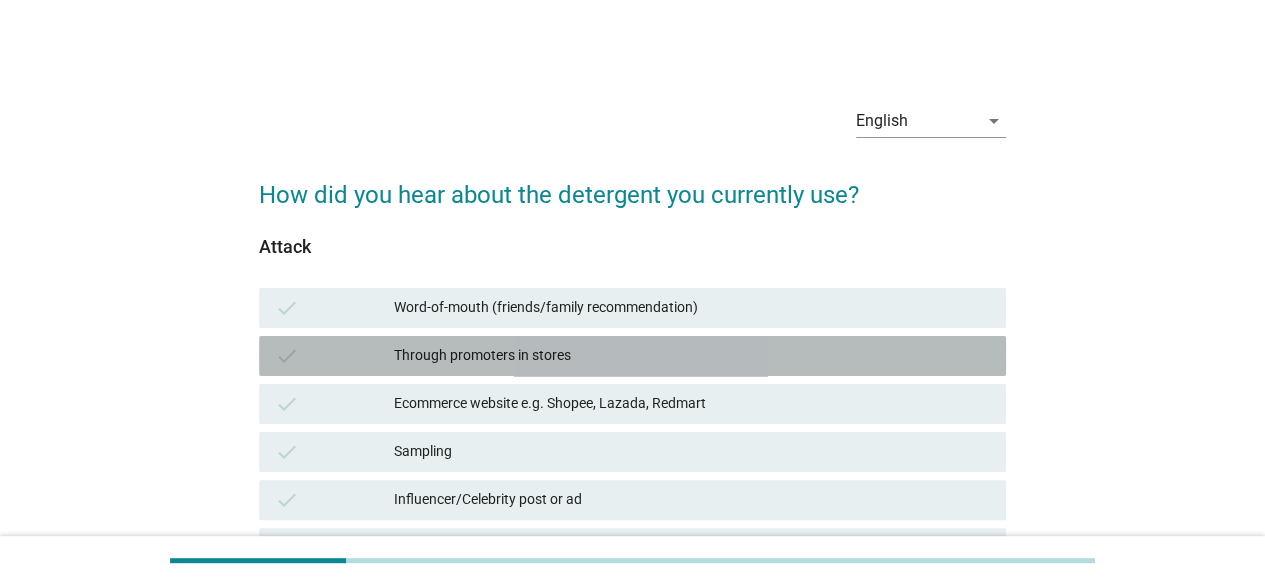 click on "Through promoters in stores" at bounding box center [692, 356] 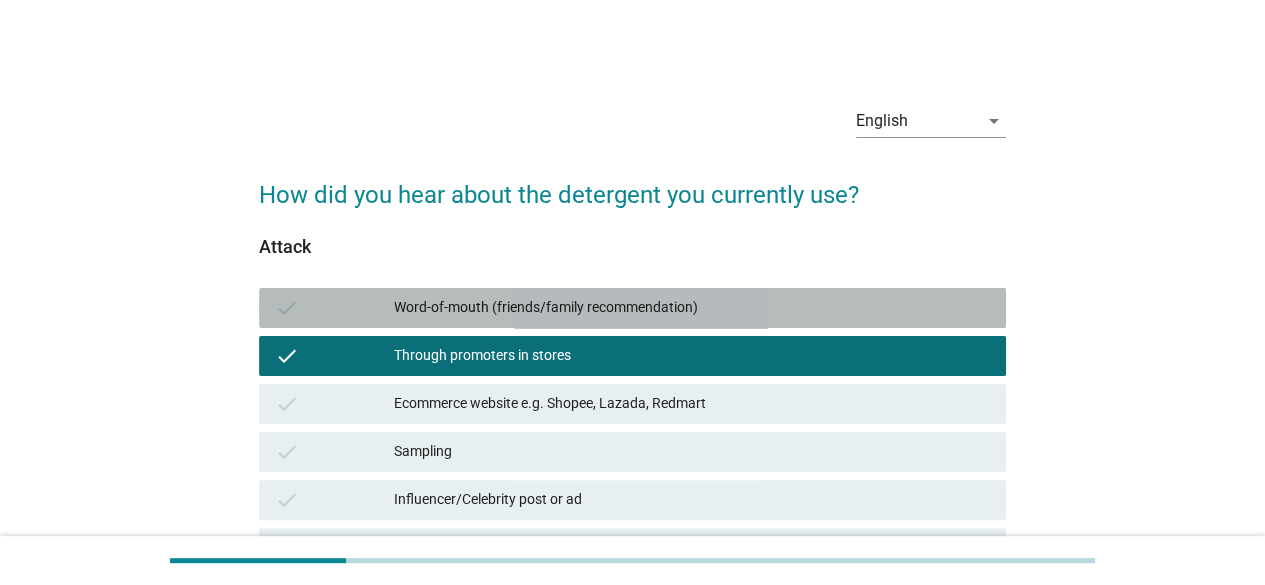 click on "Word-of-mouth (friends/family recommendation)" at bounding box center [692, 308] 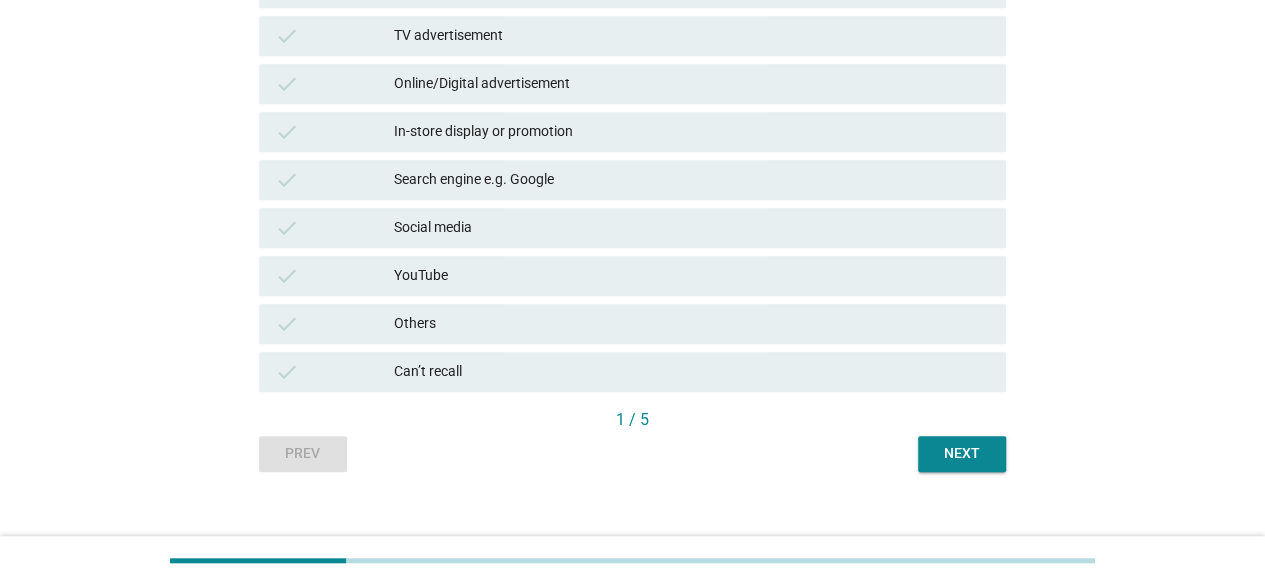 scroll, scrollTop: 584, scrollLeft: 0, axis: vertical 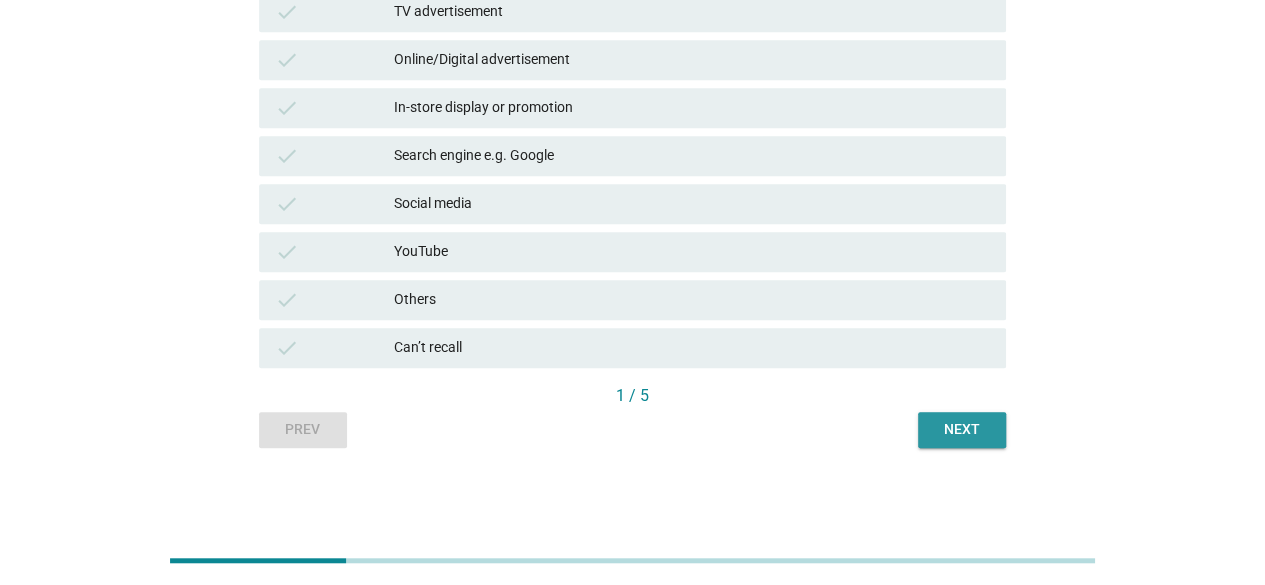 click on "Next" at bounding box center (962, 430) 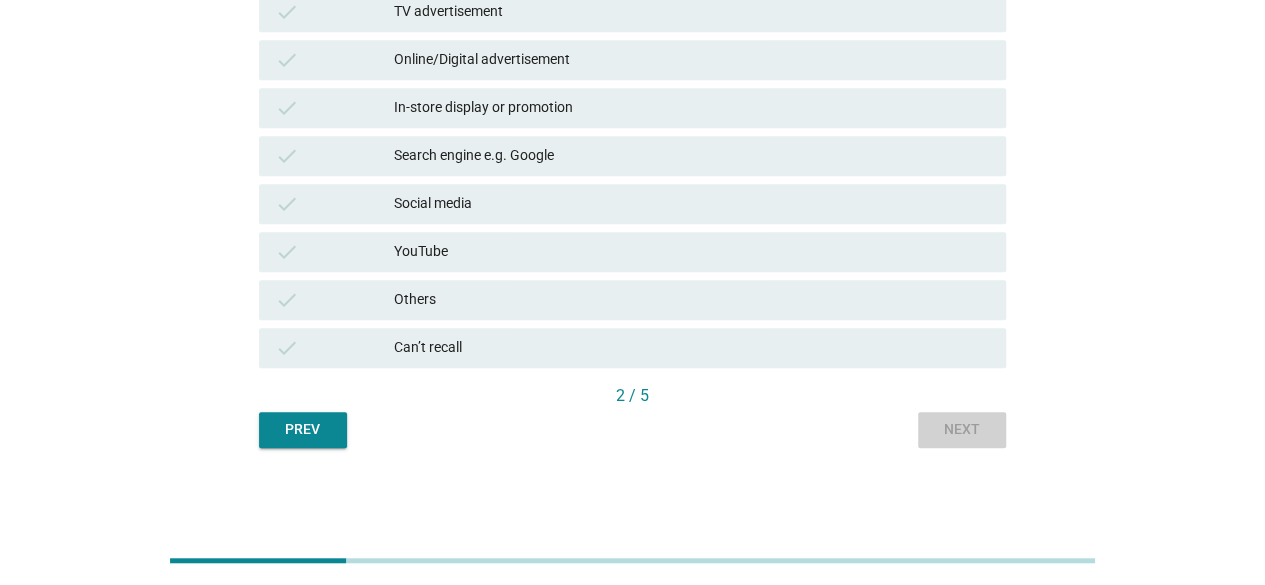 scroll, scrollTop: 0, scrollLeft: 0, axis: both 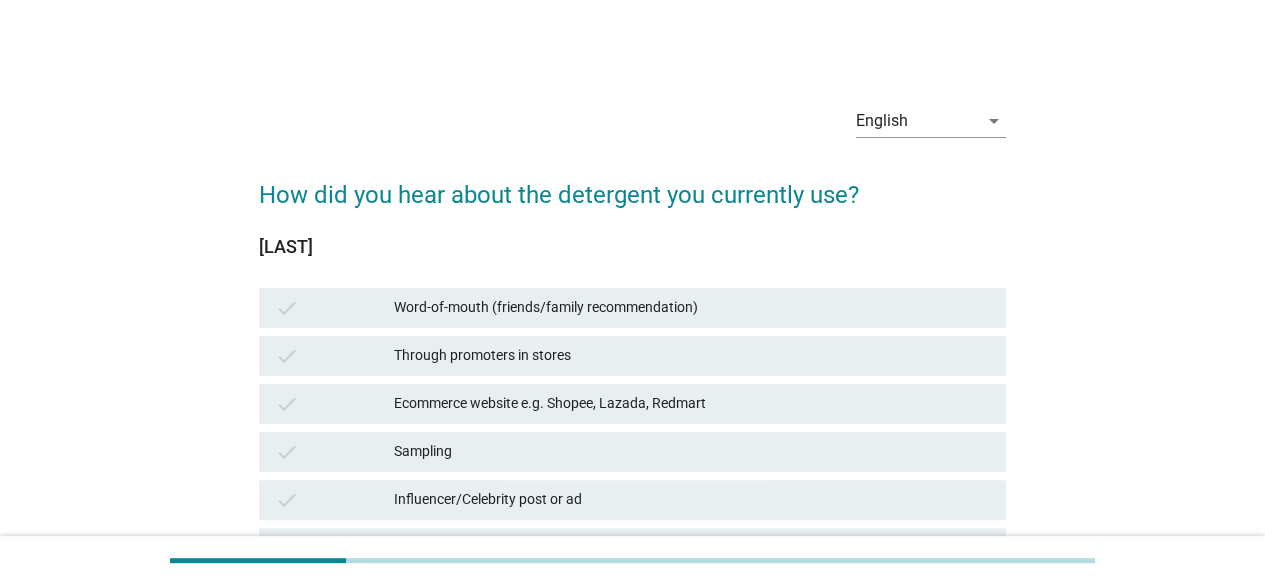 click on "check   Through promoters in stores" at bounding box center (632, 356) 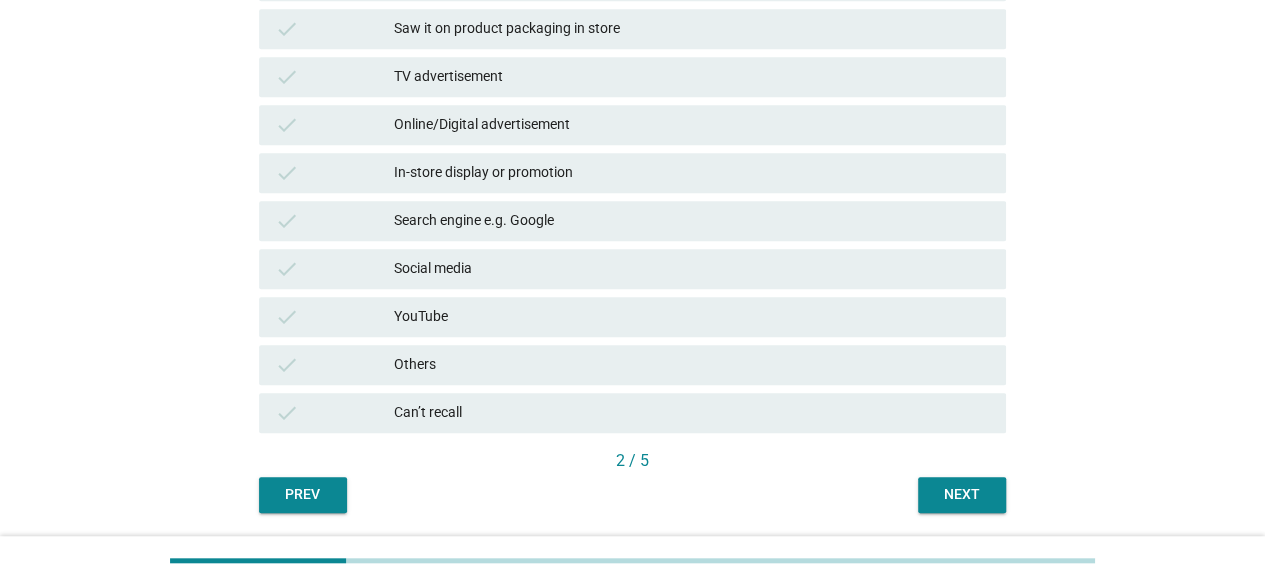 scroll, scrollTop: 584, scrollLeft: 0, axis: vertical 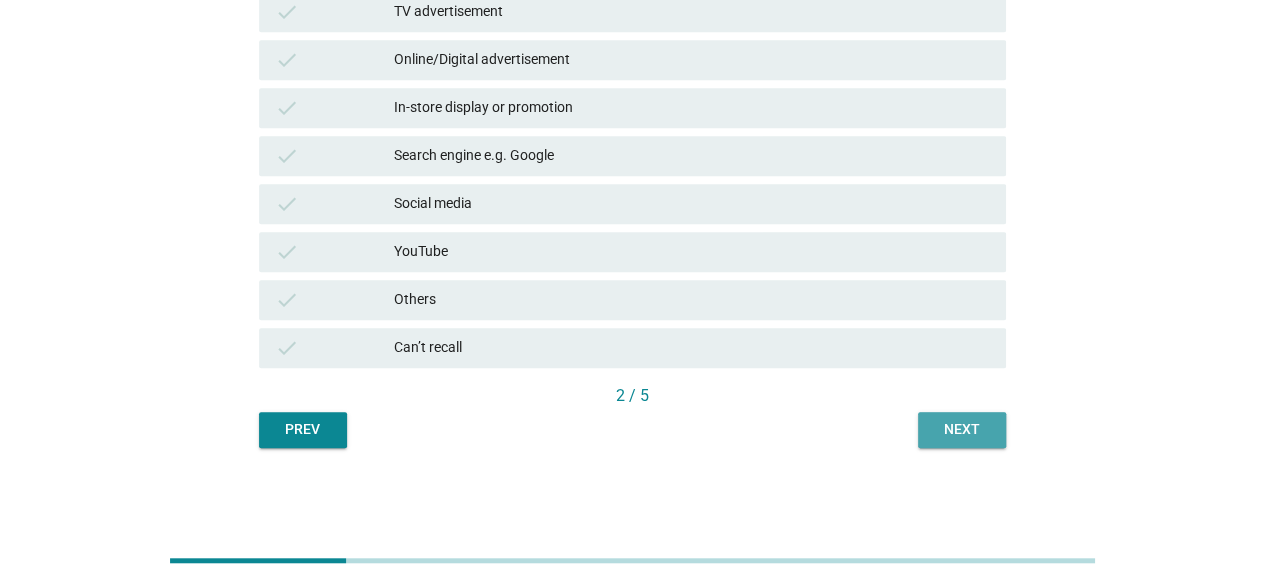 click on "Next" at bounding box center [962, 429] 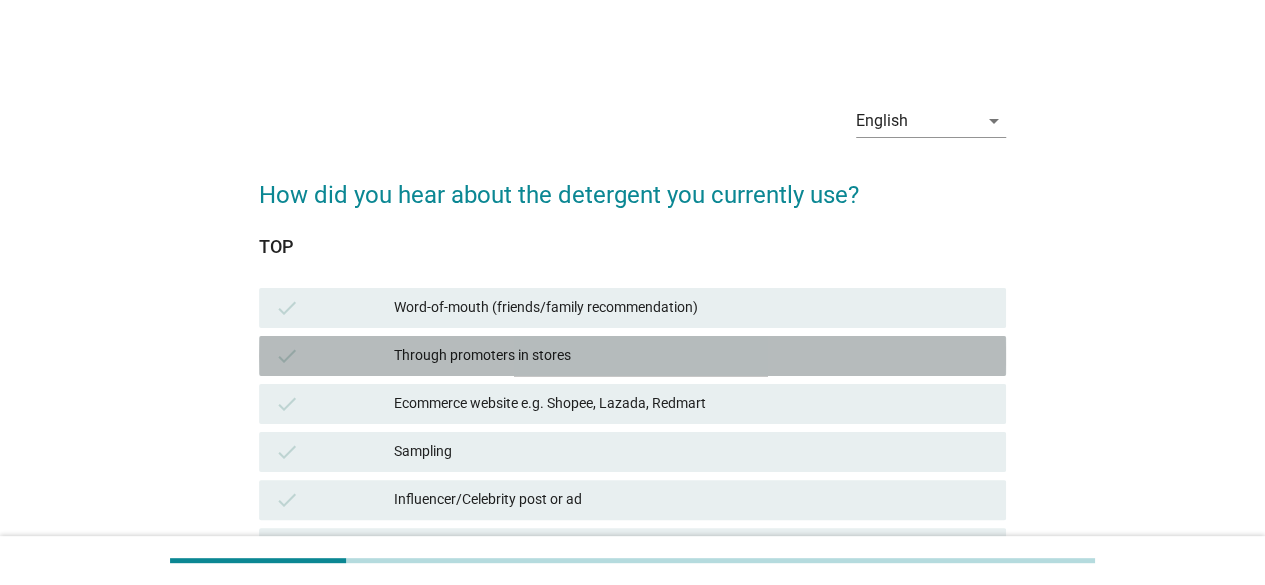 click on "check   Through promoters in stores" at bounding box center (632, 356) 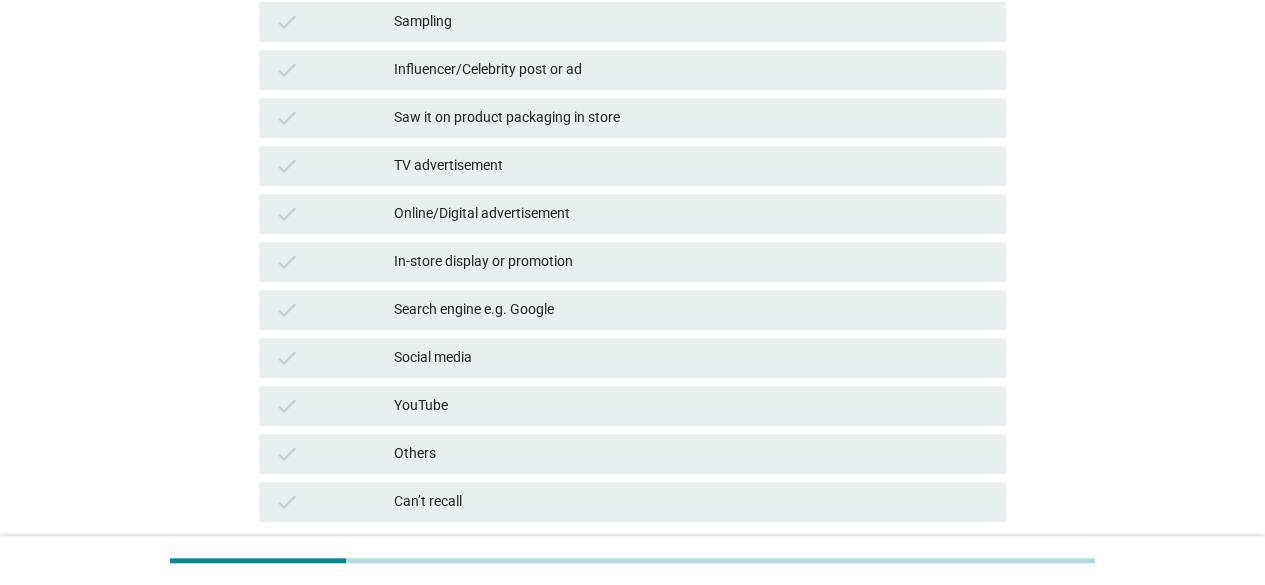 scroll, scrollTop: 584, scrollLeft: 0, axis: vertical 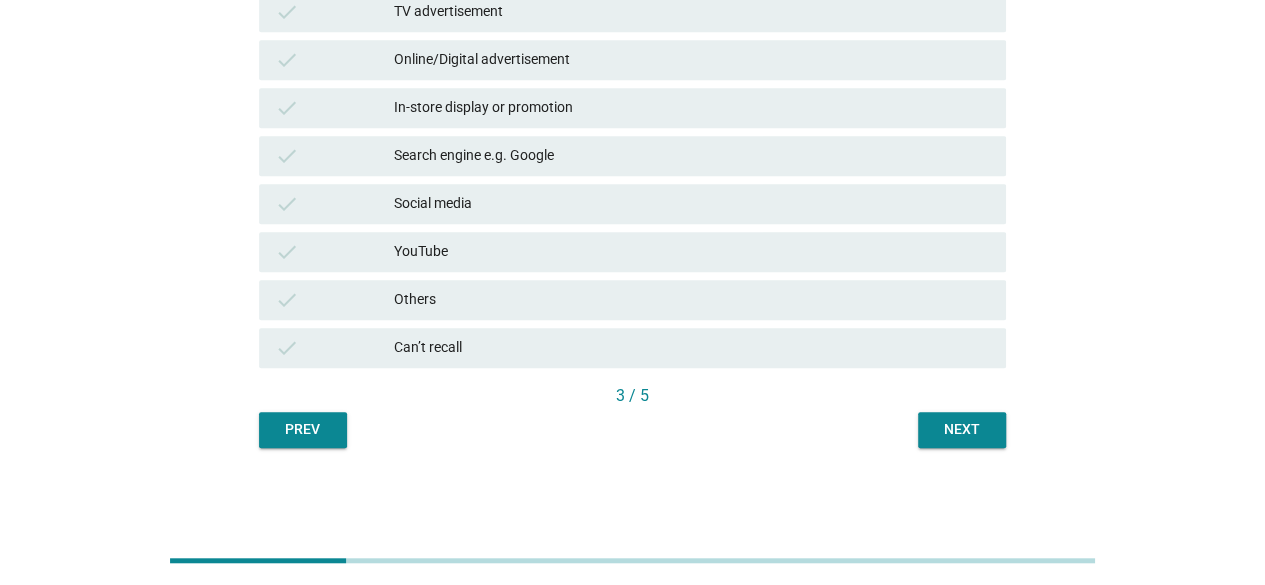 click on "Next" at bounding box center [962, 430] 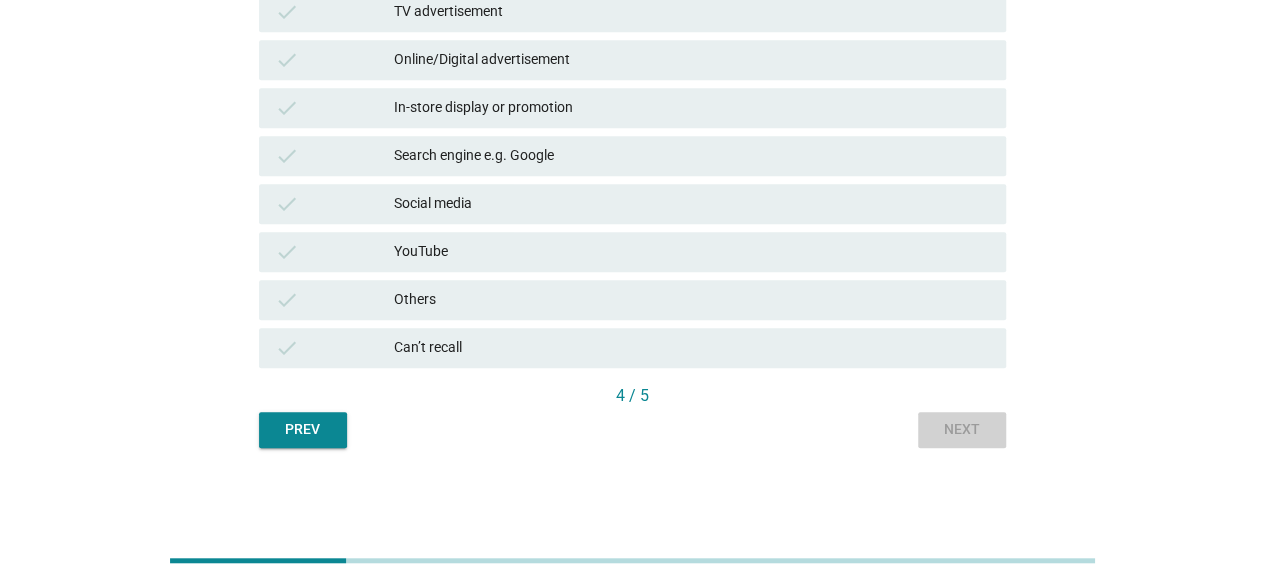 scroll, scrollTop: 0, scrollLeft: 0, axis: both 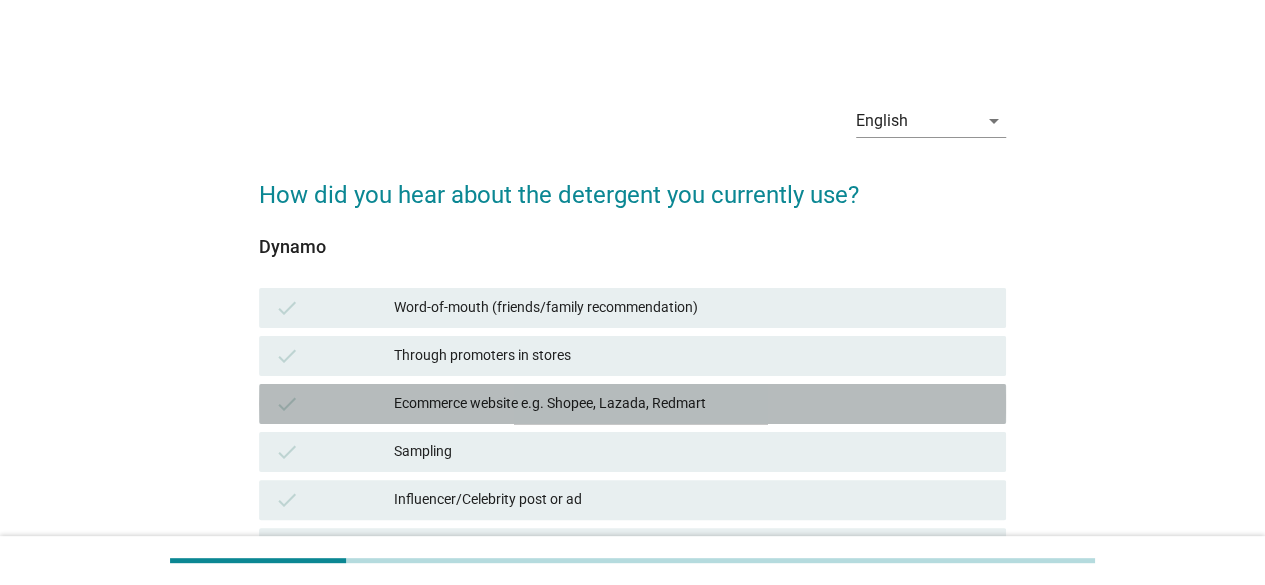 click on "check   Ecommerce website e.g. Shopee, Lazada, Redmart" at bounding box center (632, 404) 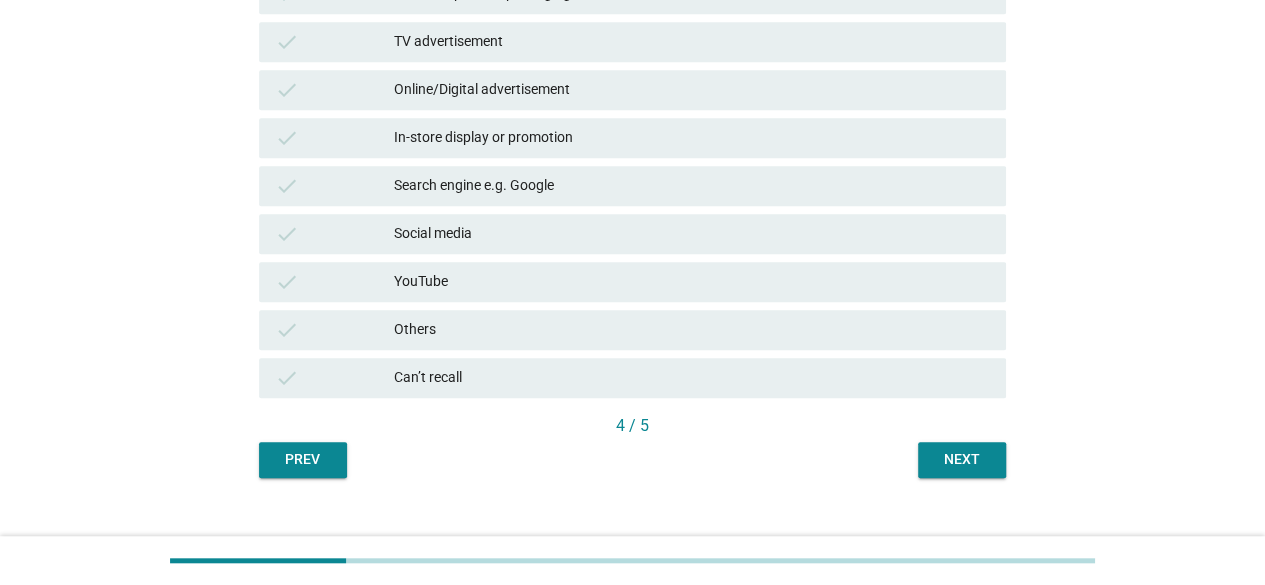 scroll, scrollTop: 584, scrollLeft: 0, axis: vertical 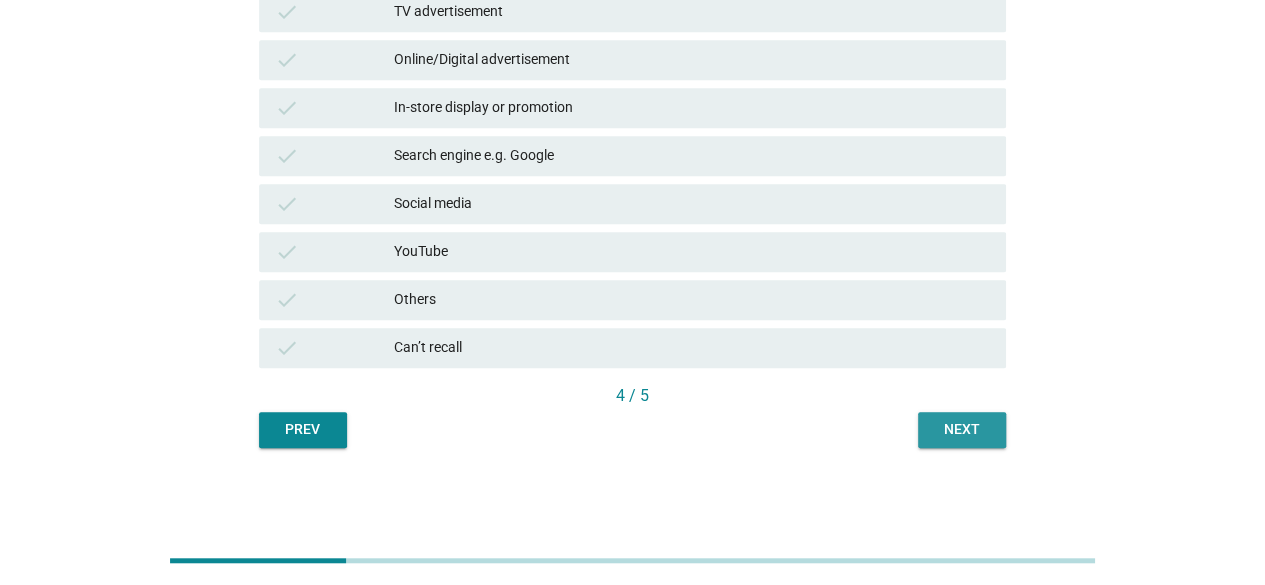 click on "Next" at bounding box center (962, 430) 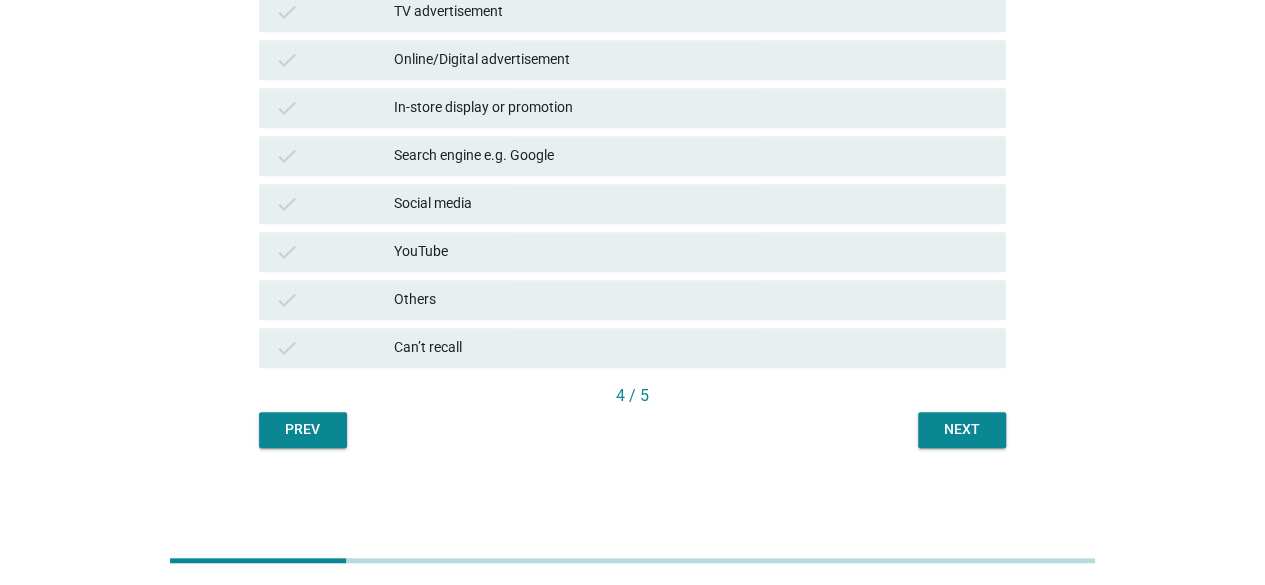 scroll, scrollTop: 0, scrollLeft: 0, axis: both 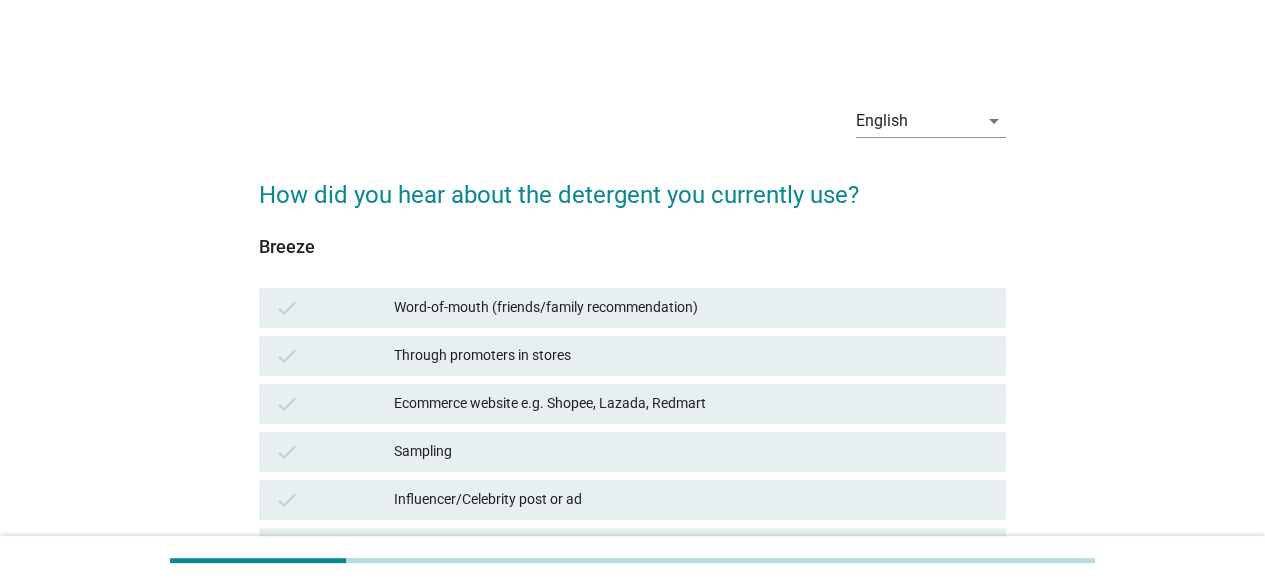 click on "check   Through promoters in stores" at bounding box center [632, 356] 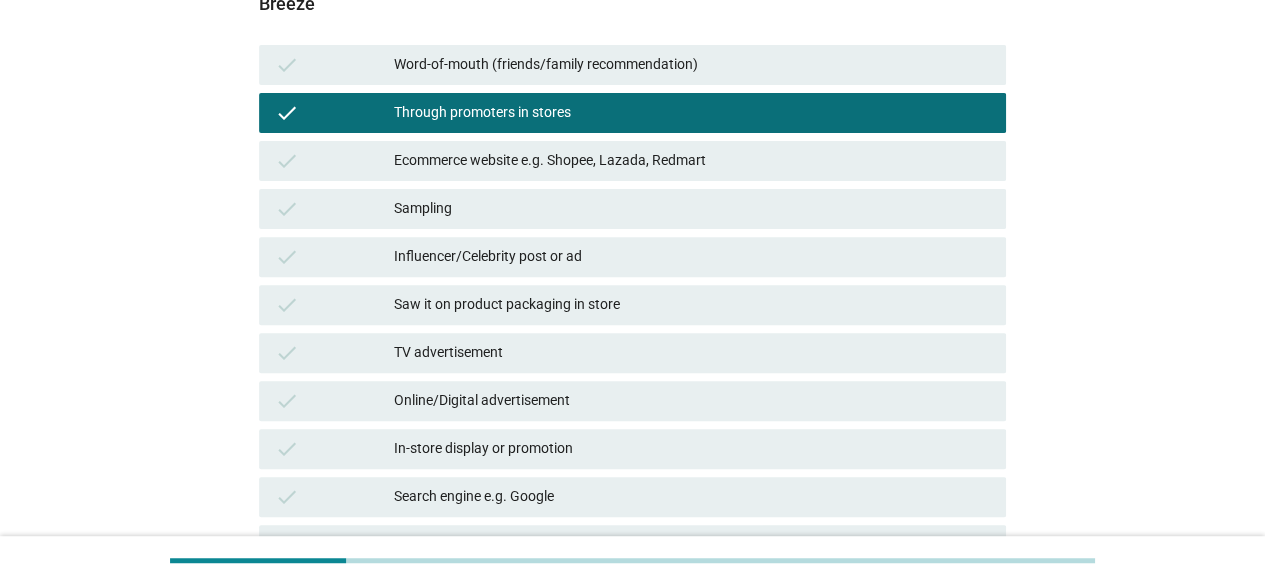 scroll, scrollTop: 584, scrollLeft: 0, axis: vertical 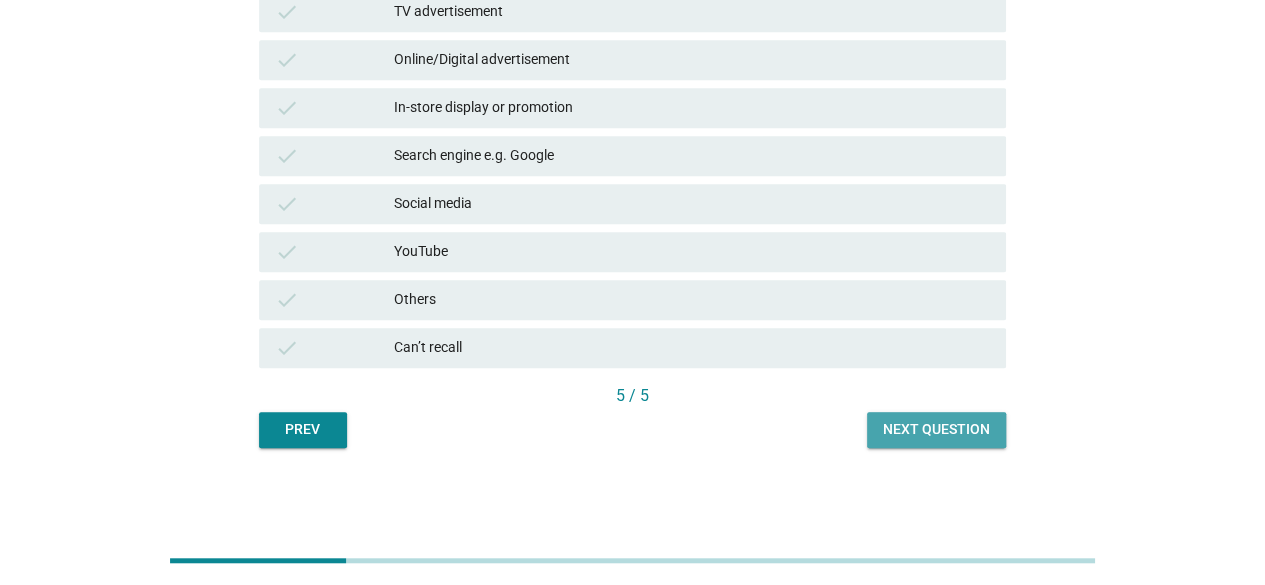 click on "Next question" at bounding box center (936, 430) 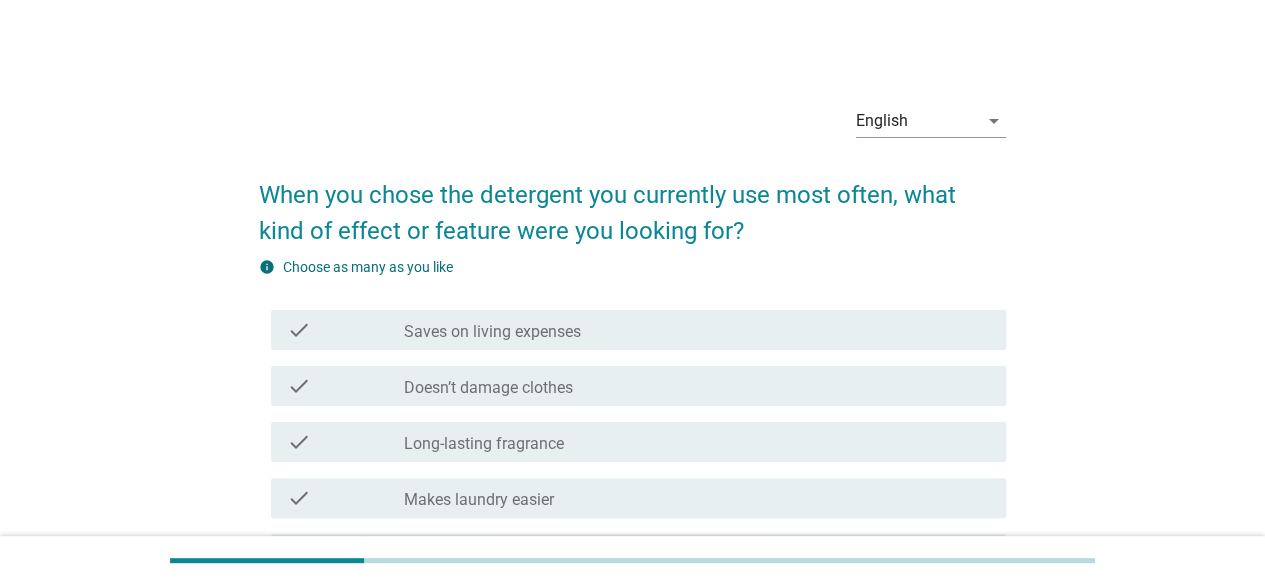 scroll, scrollTop: 300, scrollLeft: 0, axis: vertical 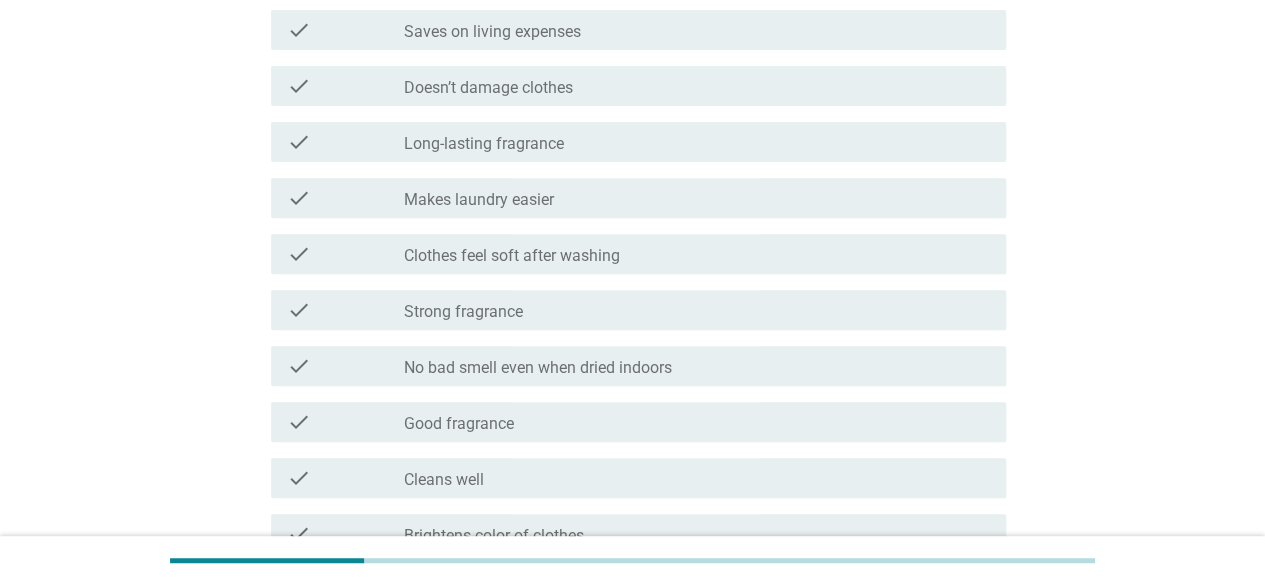 click on "check     check_box_outline_blank Makes laundry easier" at bounding box center (632, 198) 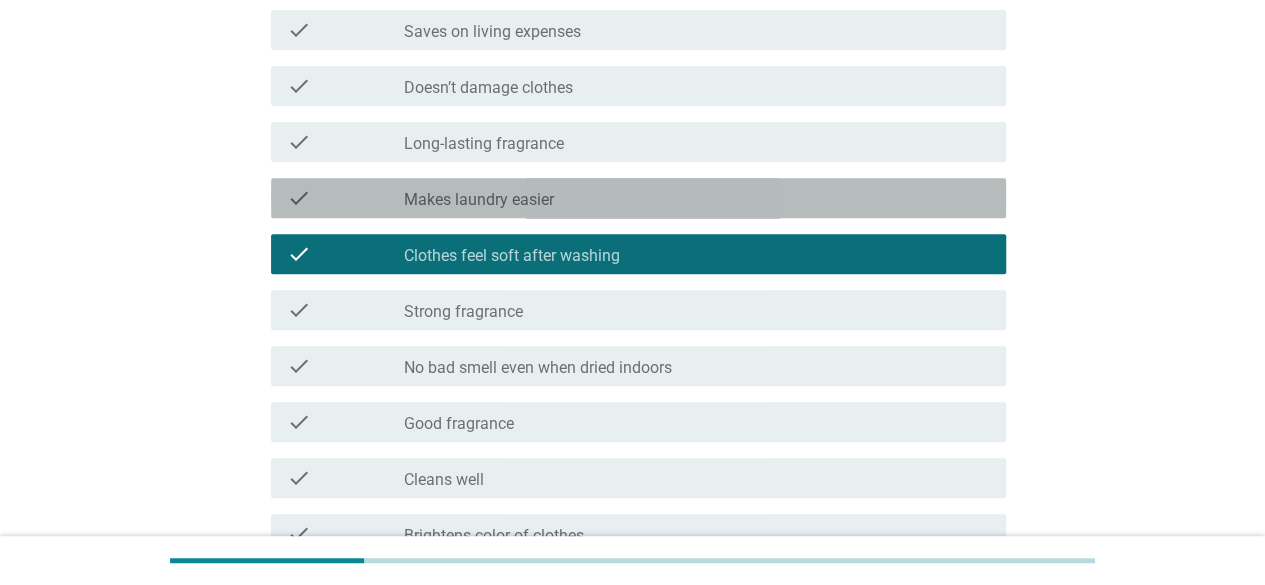 click on "check_box_outline_blank Makes laundry easier" at bounding box center (697, 198) 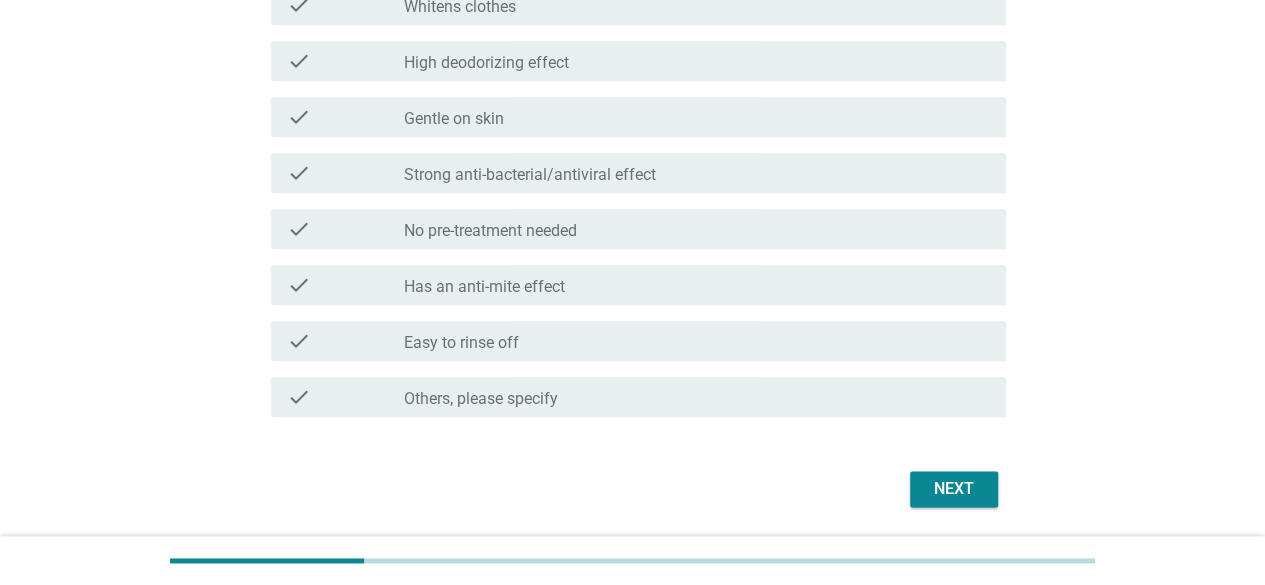 scroll, scrollTop: 1062, scrollLeft: 0, axis: vertical 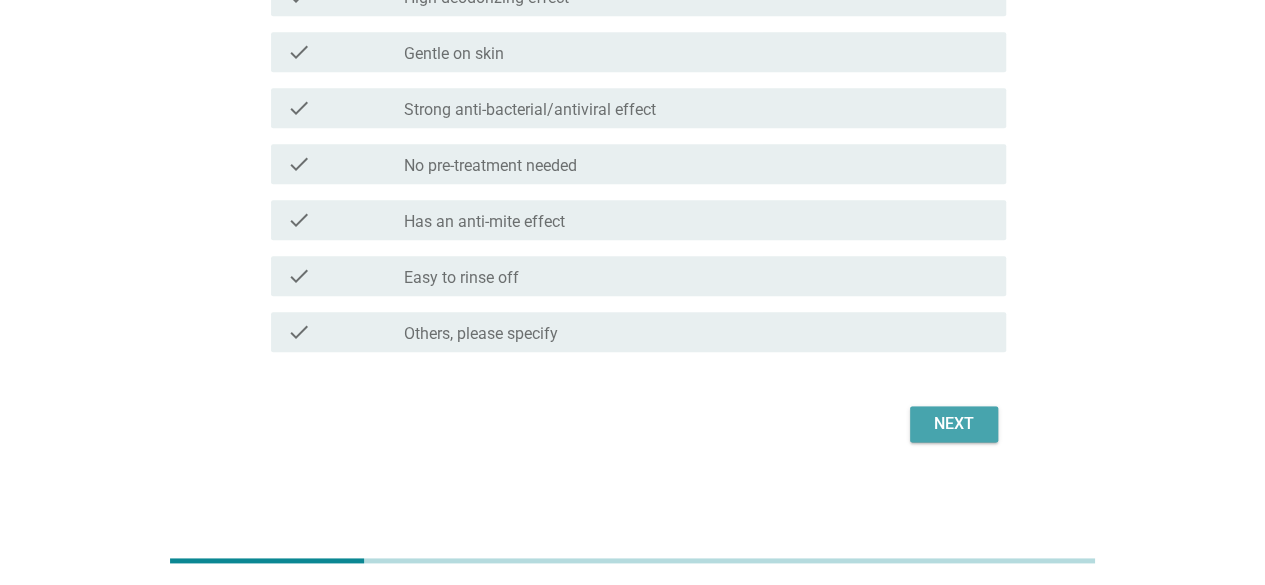 click on "Next" at bounding box center [954, 424] 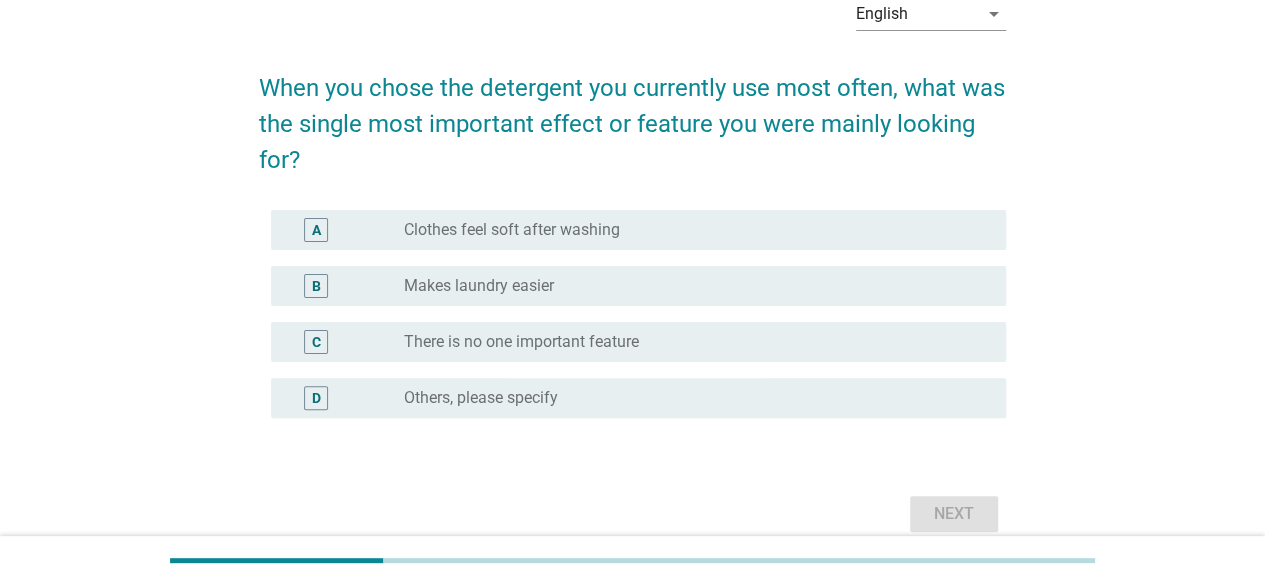 scroll, scrollTop: 196, scrollLeft: 0, axis: vertical 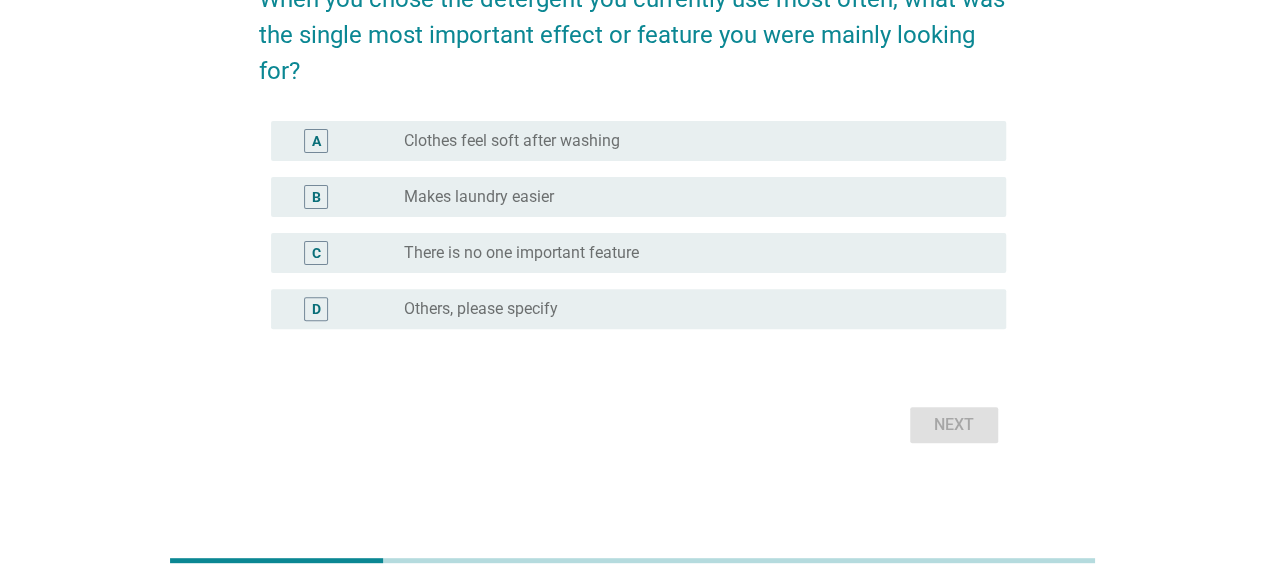 drag, startPoint x: 636, startPoint y: 195, endPoint x: 634, endPoint y: 214, distance: 19.104973 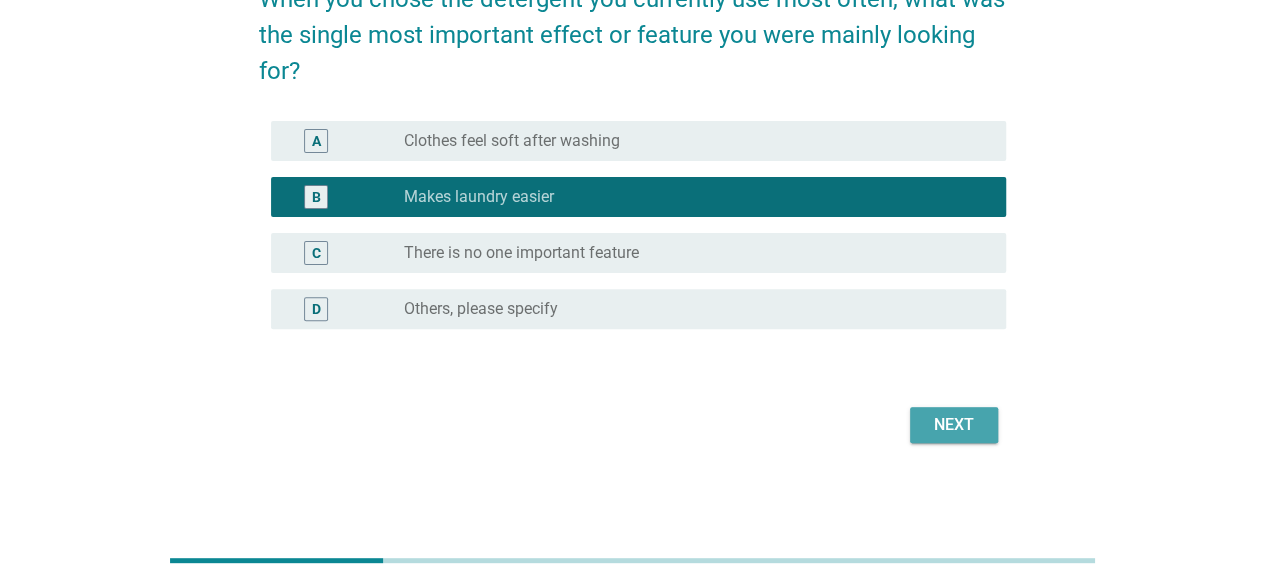 click on "Next" at bounding box center (954, 425) 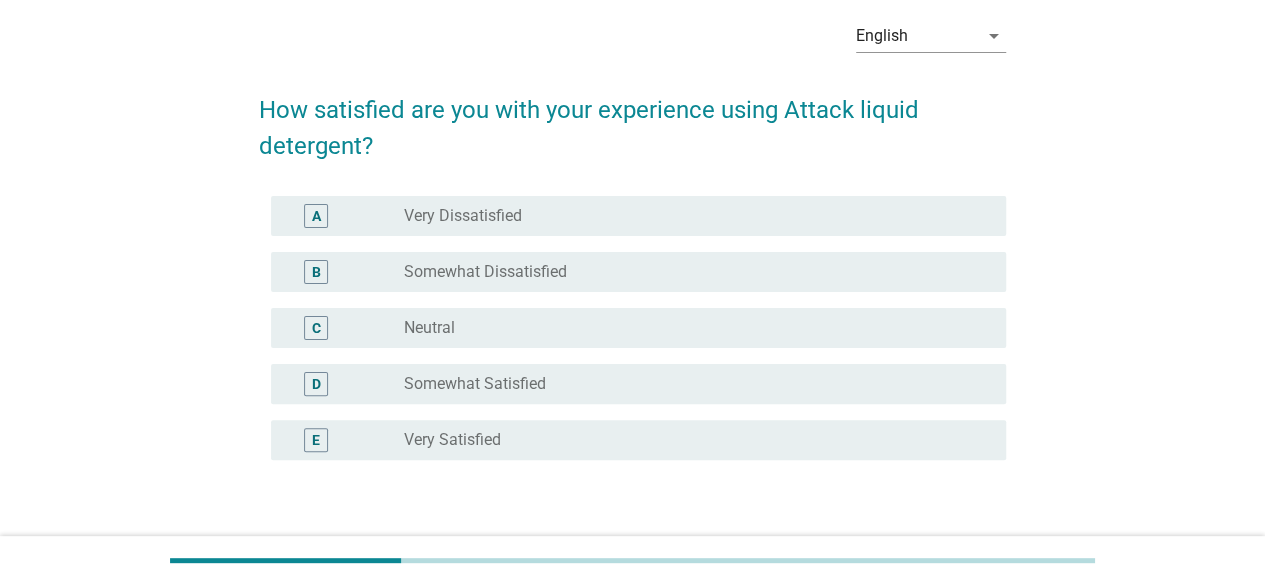 scroll, scrollTop: 216, scrollLeft: 0, axis: vertical 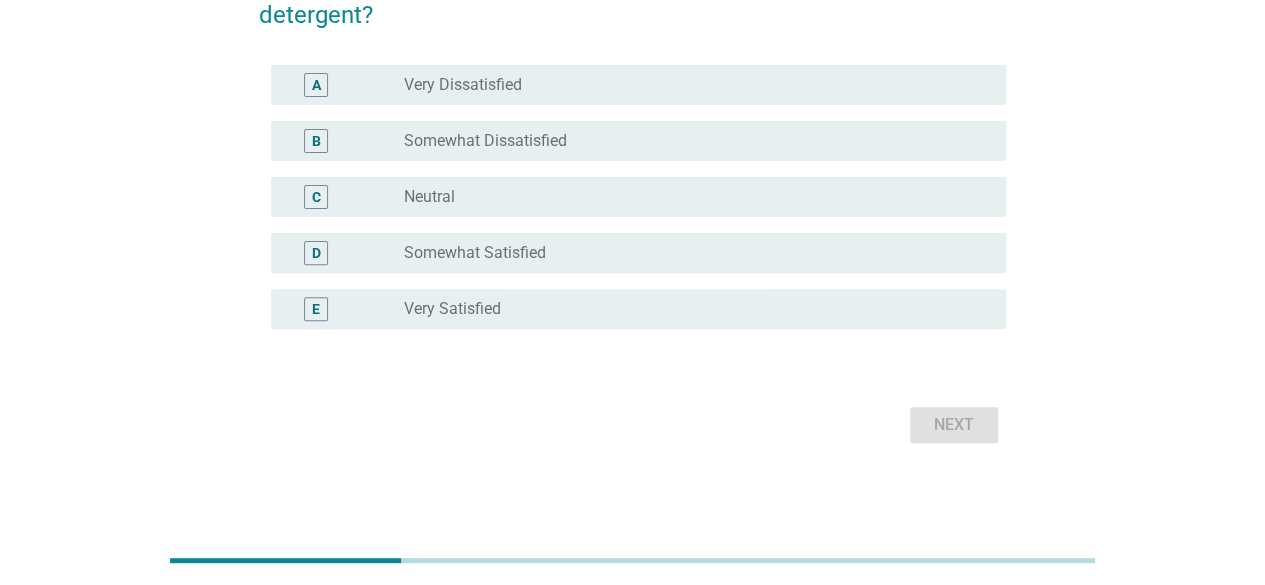 drag, startPoint x: 667, startPoint y: 264, endPoint x: 736, endPoint y: 298, distance: 76.922035 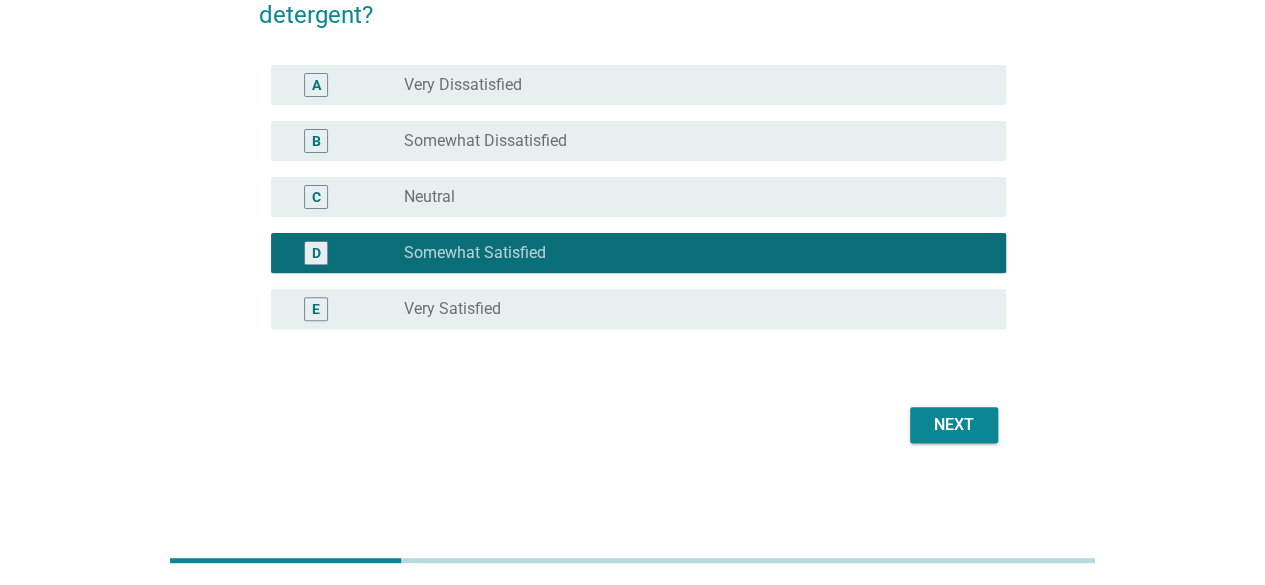 click on "Next" at bounding box center [954, 425] 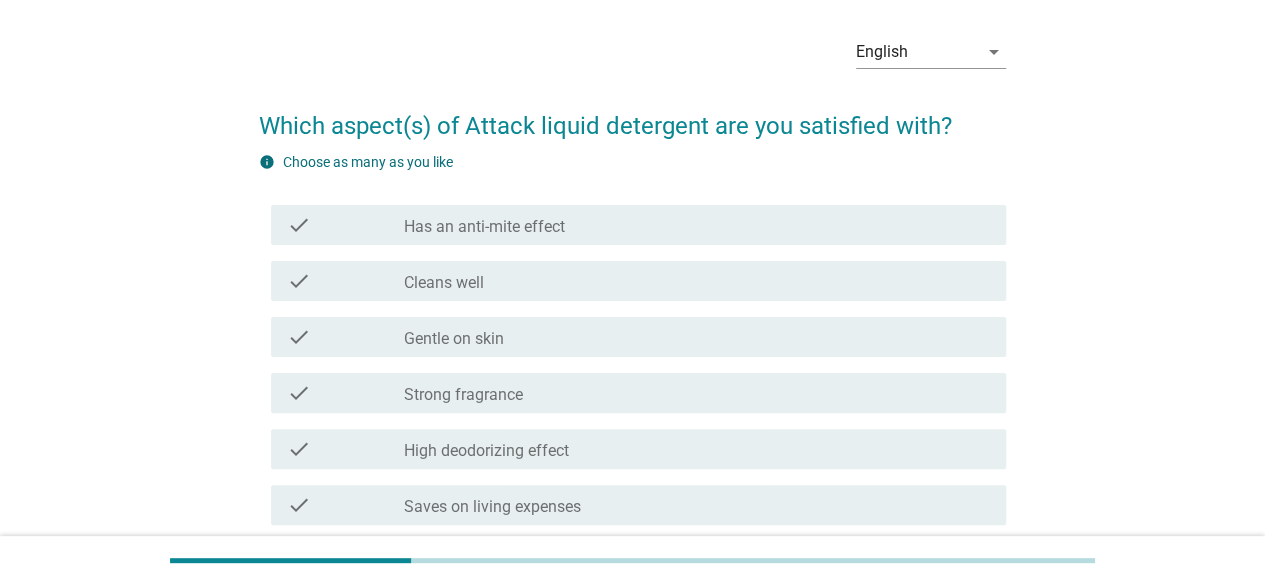 scroll, scrollTop: 300, scrollLeft: 0, axis: vertical 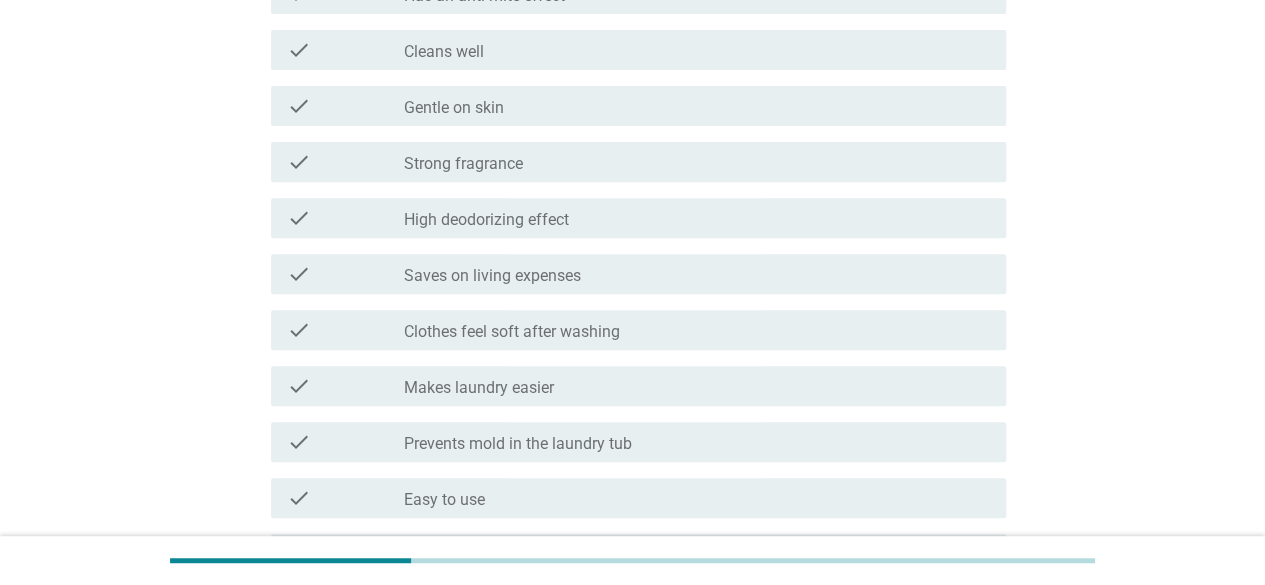 click on "check     check_box_outline_blank Strong fragrance" at bounding box center [638, 162] 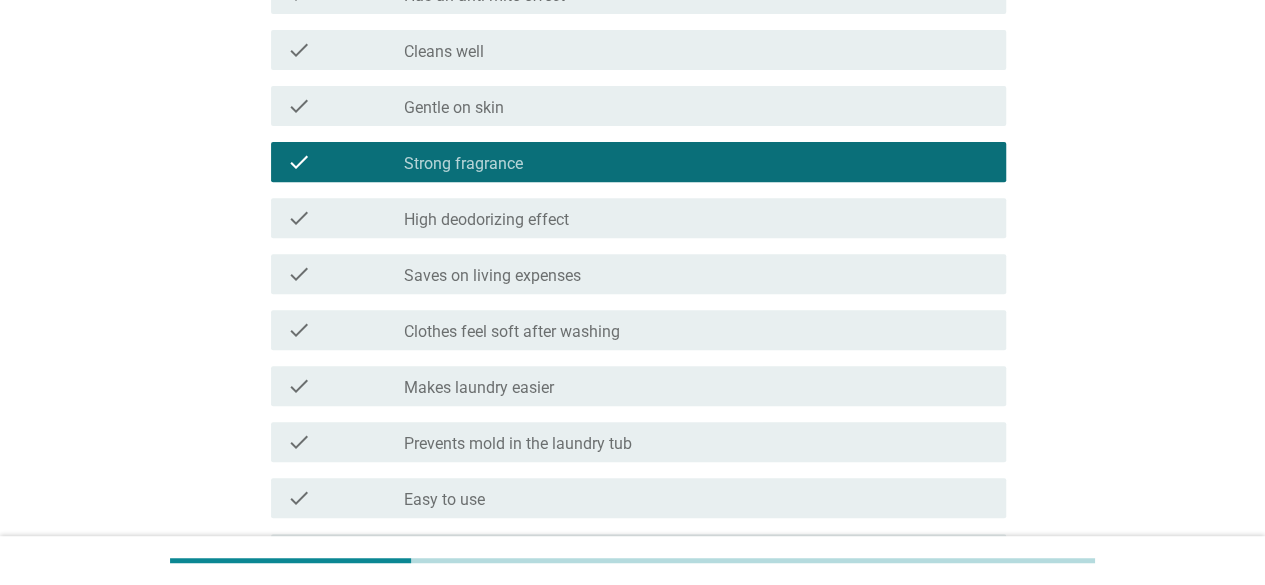 drag, startPoint x: 562, startPoint y: 220, endPoint x: 579, endPoint y: 242, distance: 27.802877 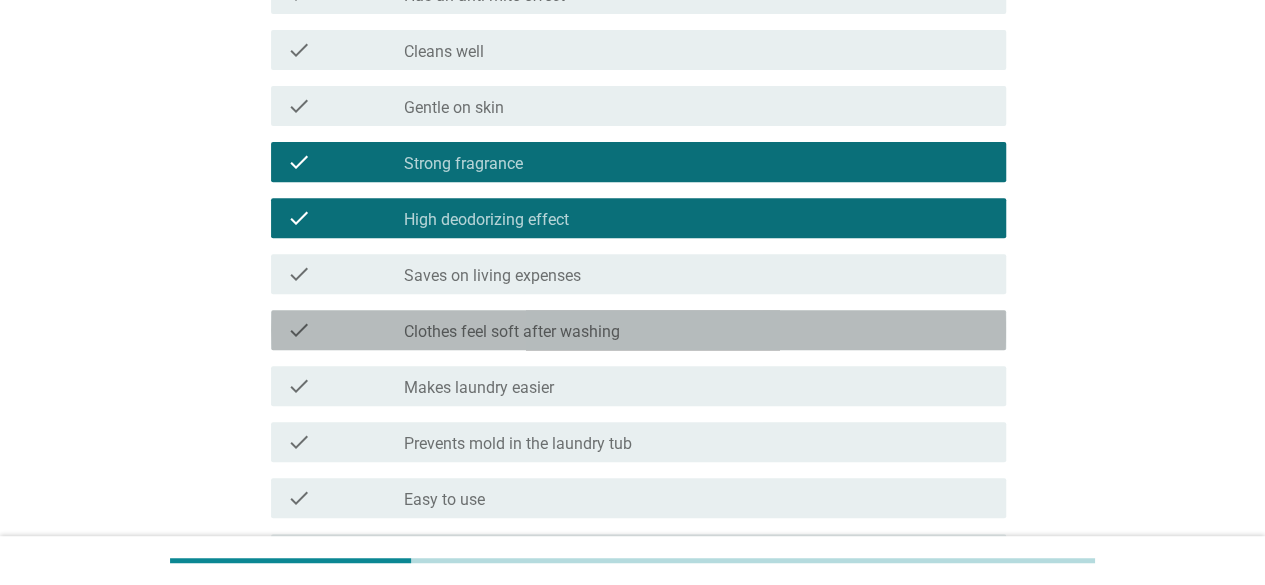 click on "check     check_box_outline_blank Clothes feel soft after washing" at bounding box center [638, 330] 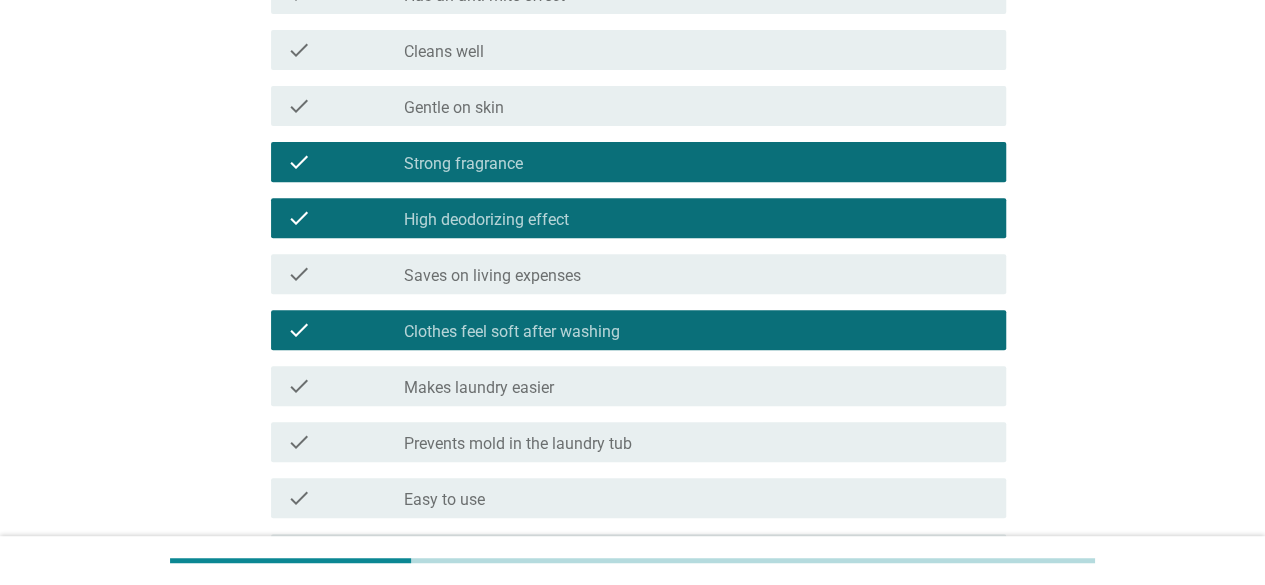 click on "check_box_outline_blank Saves on living expenses" at bounding box center (697, 274) 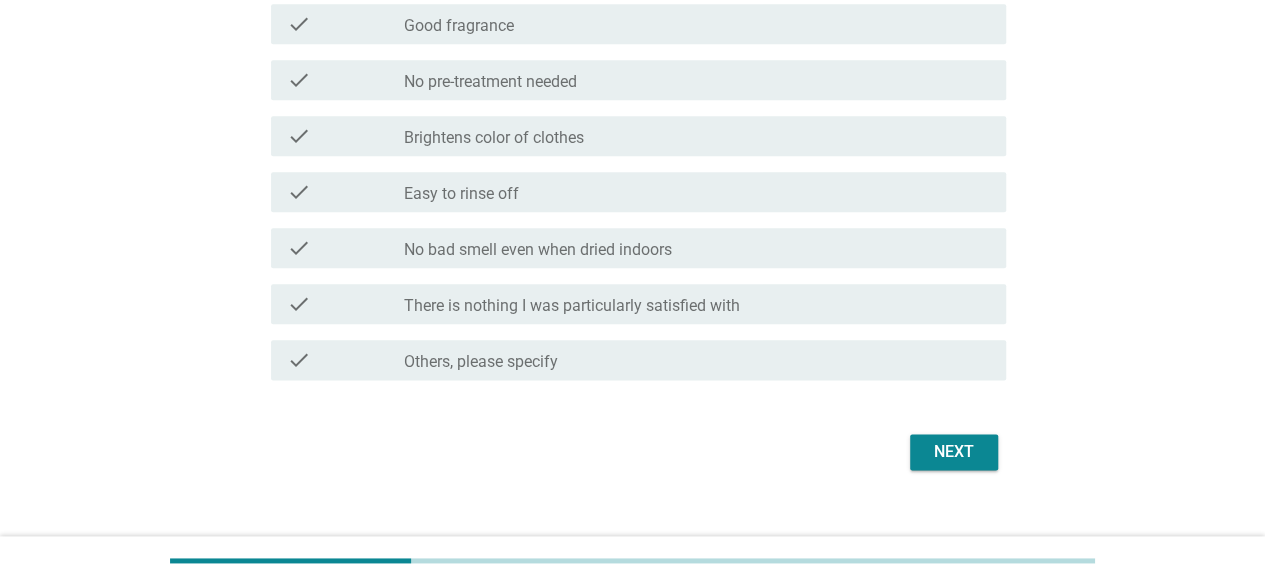 scroll, scrollTop: 1082, scrollLeft: 0, axis: vertical 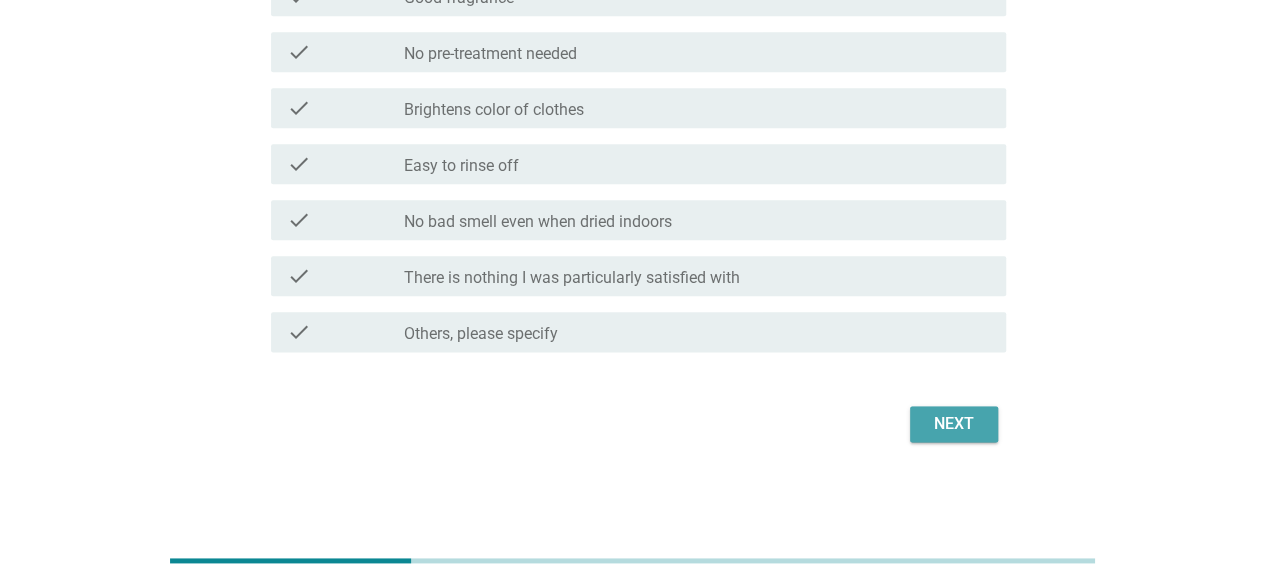 click on "Next" at bounding box center (954, 424) 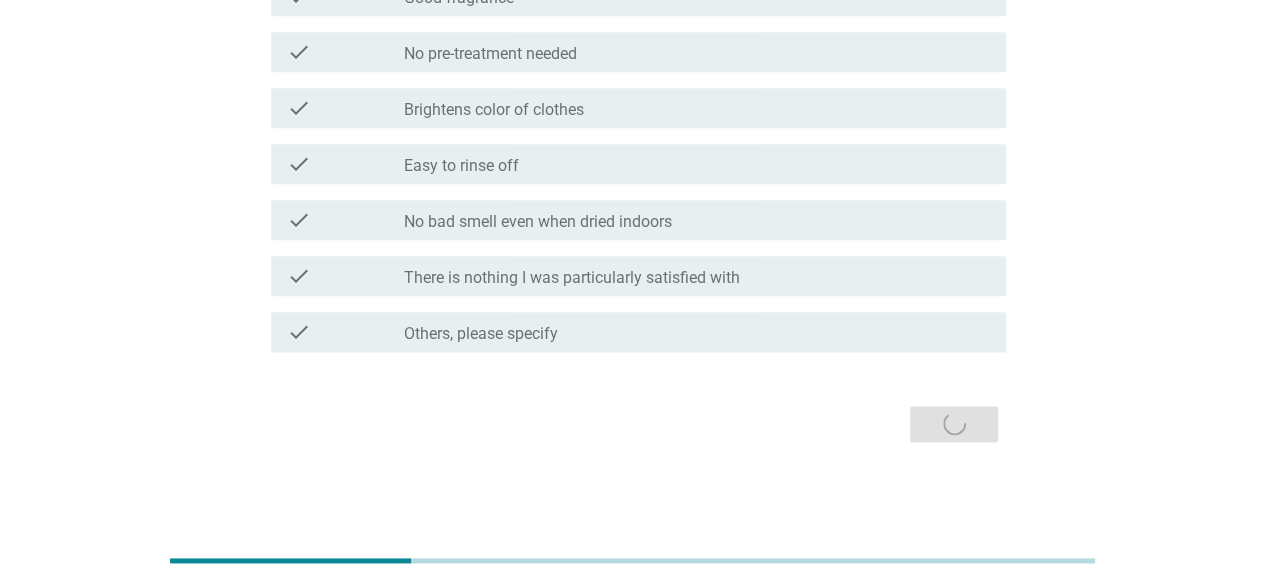 click on "check_box_outline_blank Good fragrance" at bounding box center [697, -4] 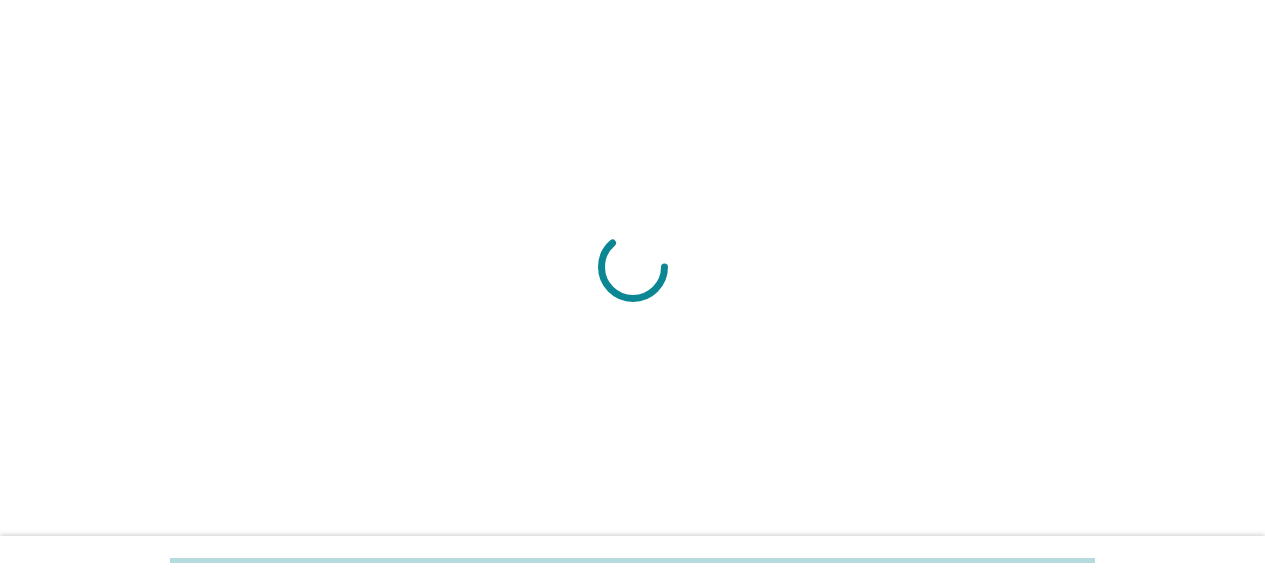 scroll, scrollTop: 0, scrollLeft: 0, axis: both 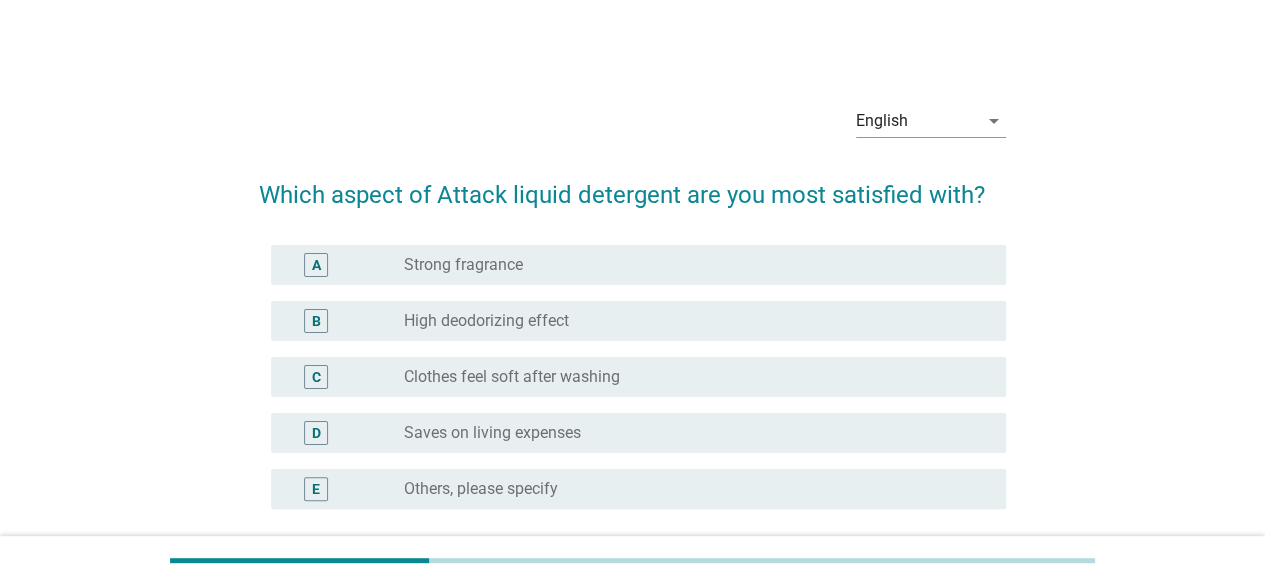 click on "B     radio_button_unchecked High deodorizing effect" at bounding box center [632, 321] 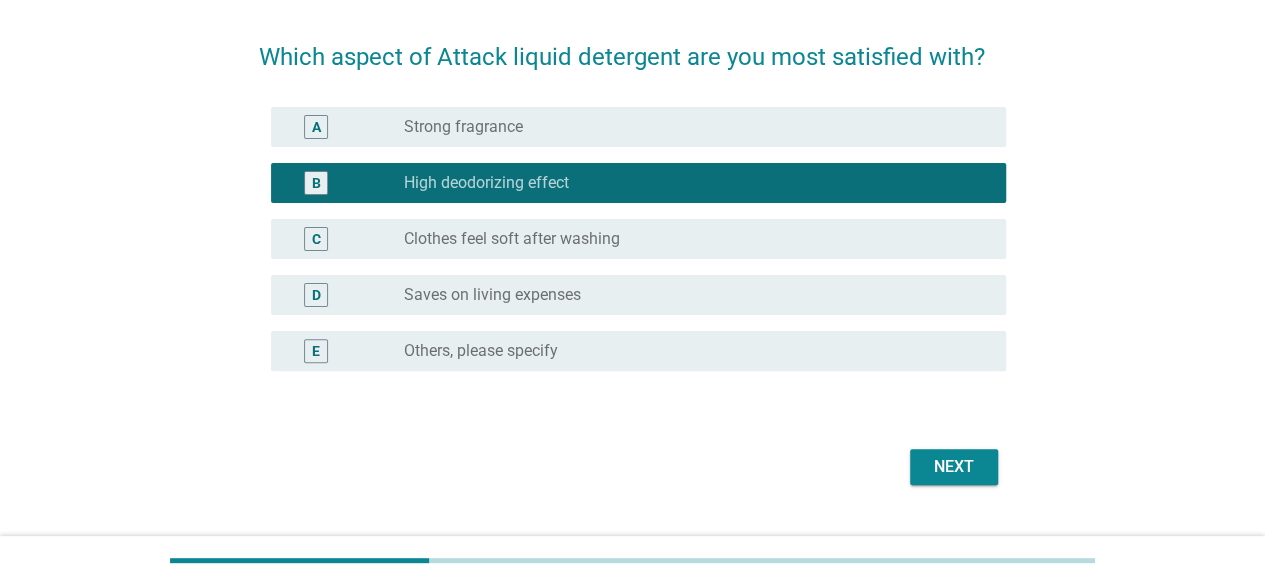 scroll, scrollTop: 180, scrollLeft: 0, axis: vertical 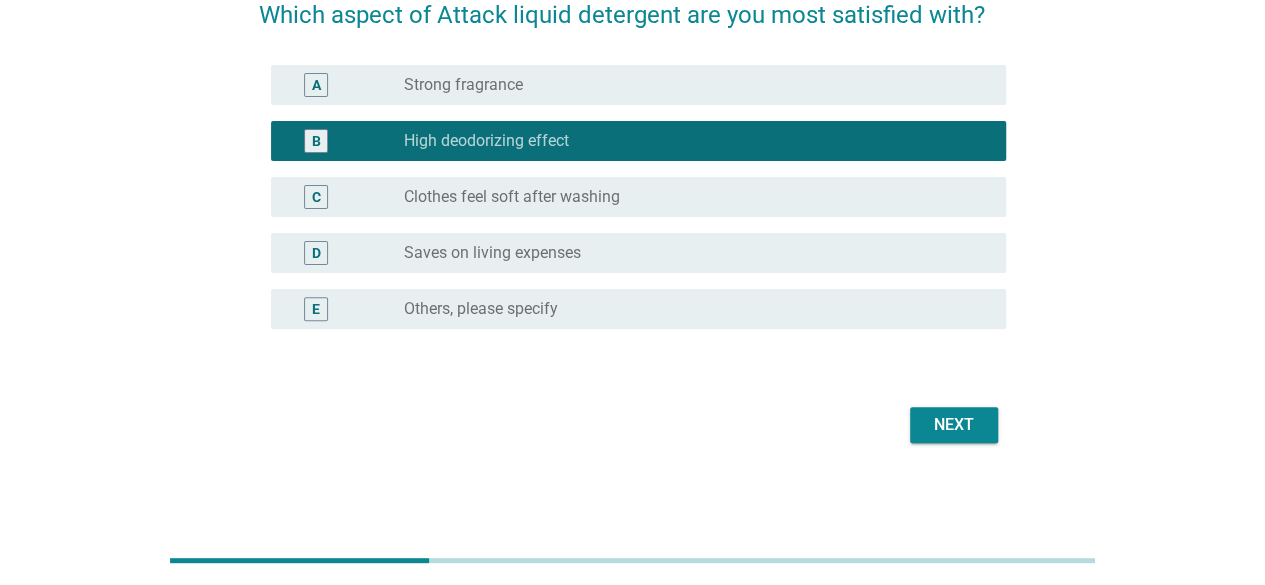click on "Next" at bounding box center (954, 425) 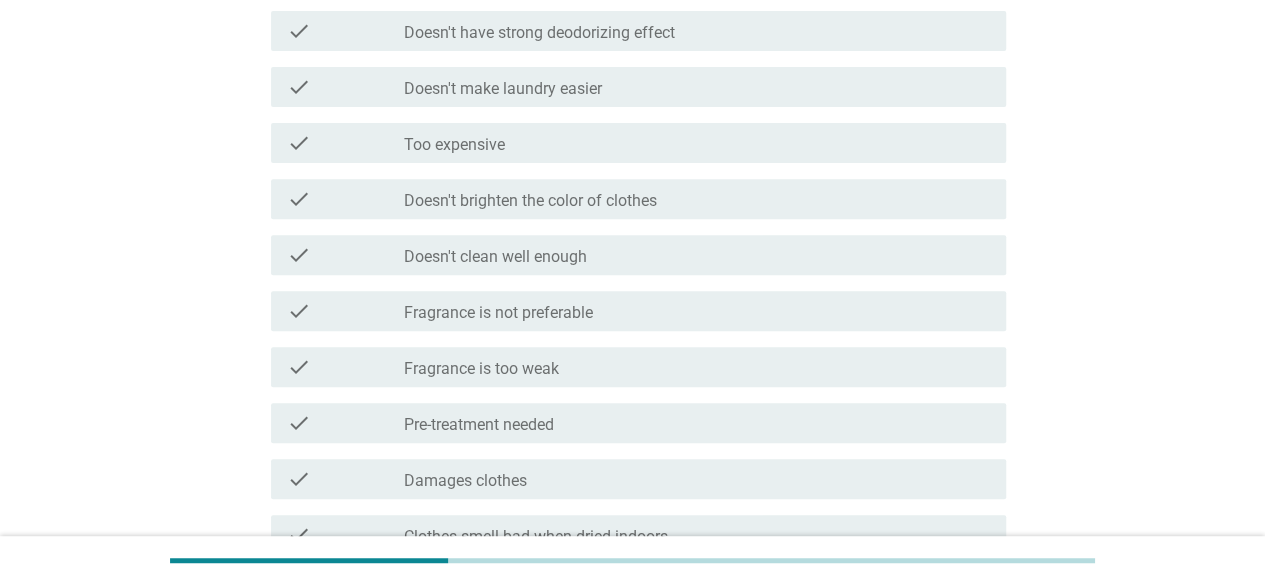 scroll, scrollTop: 300, scrollLeft: 0, axis: vertical 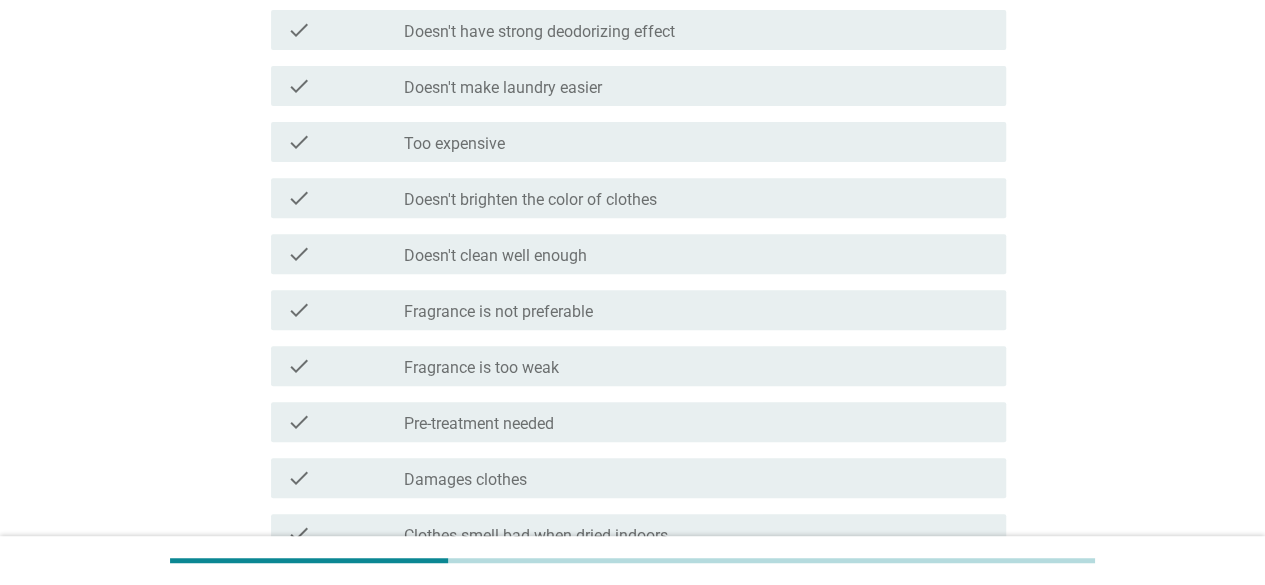 click on "Doesn't brighten the color of clothes" at bounding box center (530, 200) 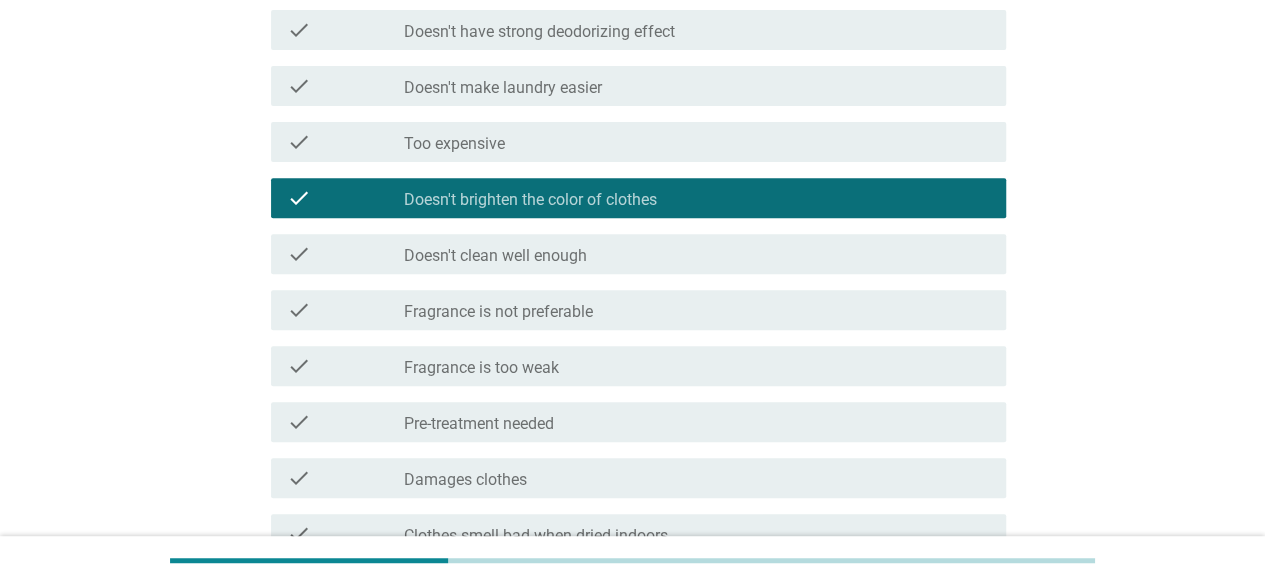 click on "check     check_box_outline_blank Doesn't clean well enough" at bounding box center [632, 254] 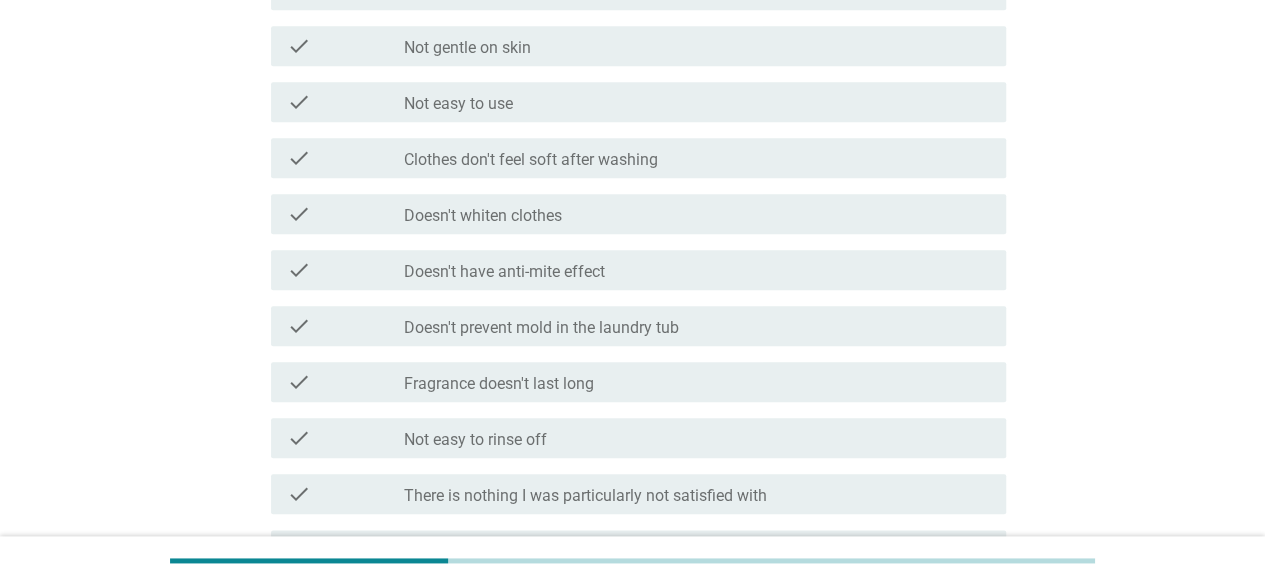 scroll, scrollTop: 1118, scrollLeft: 0, axis: vertical 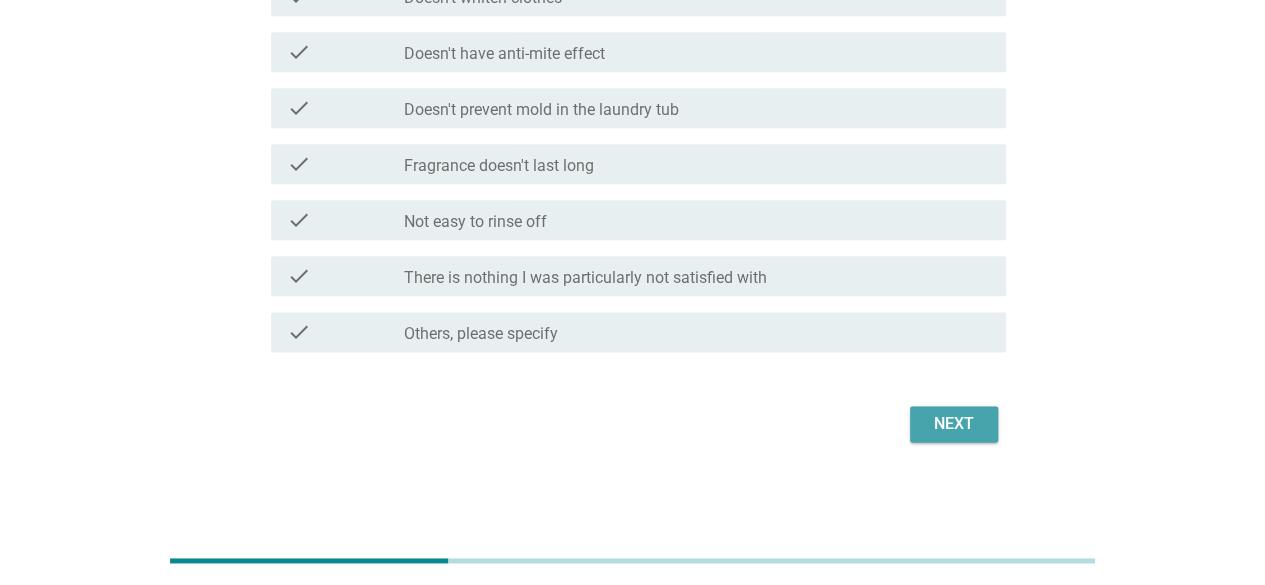 click on "Next" at bounding box center [954, 424] 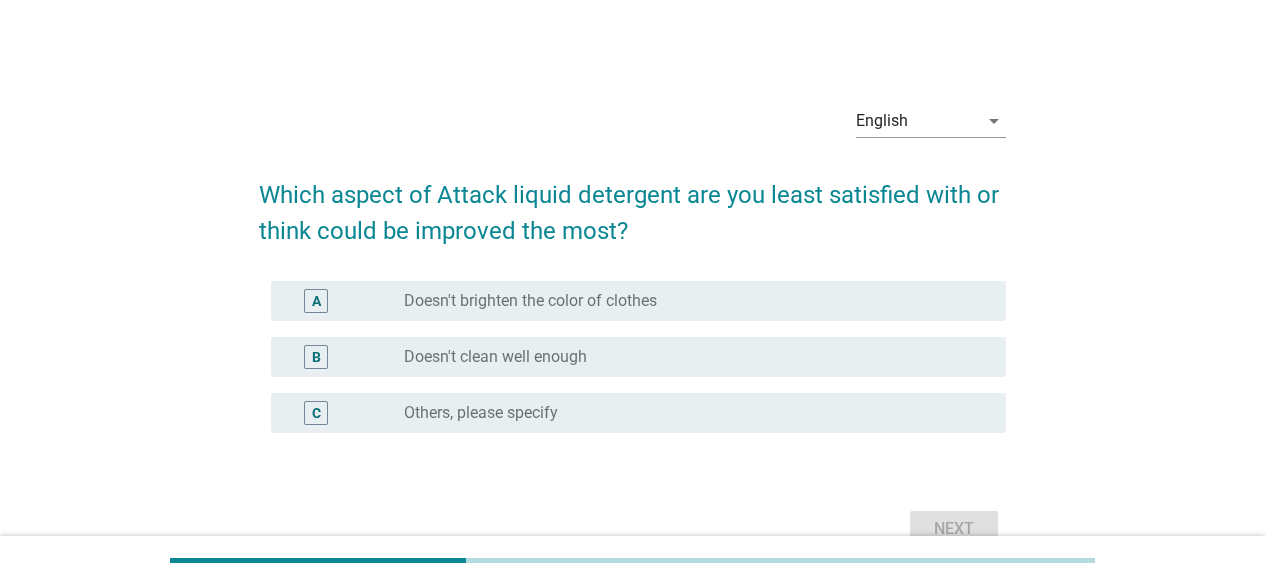 scroll, scrollTop: 0, scrollLeft: 0, axis: both 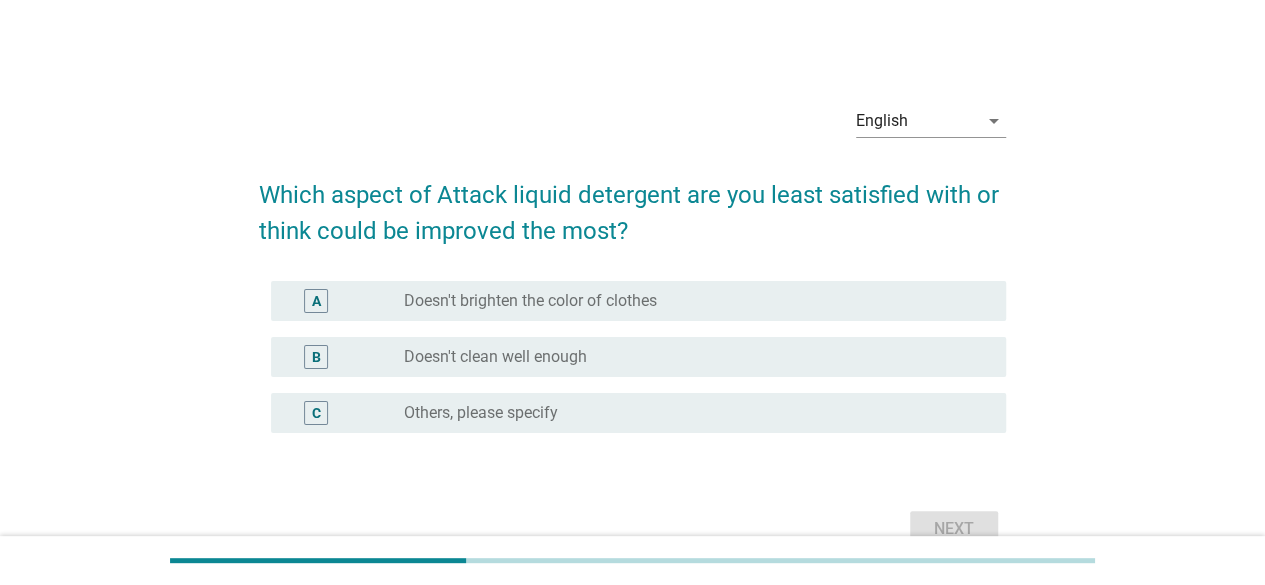 click on "radio_button_unchecked Doesn't brighten the color of clothes" at bounding box center [689, 301] 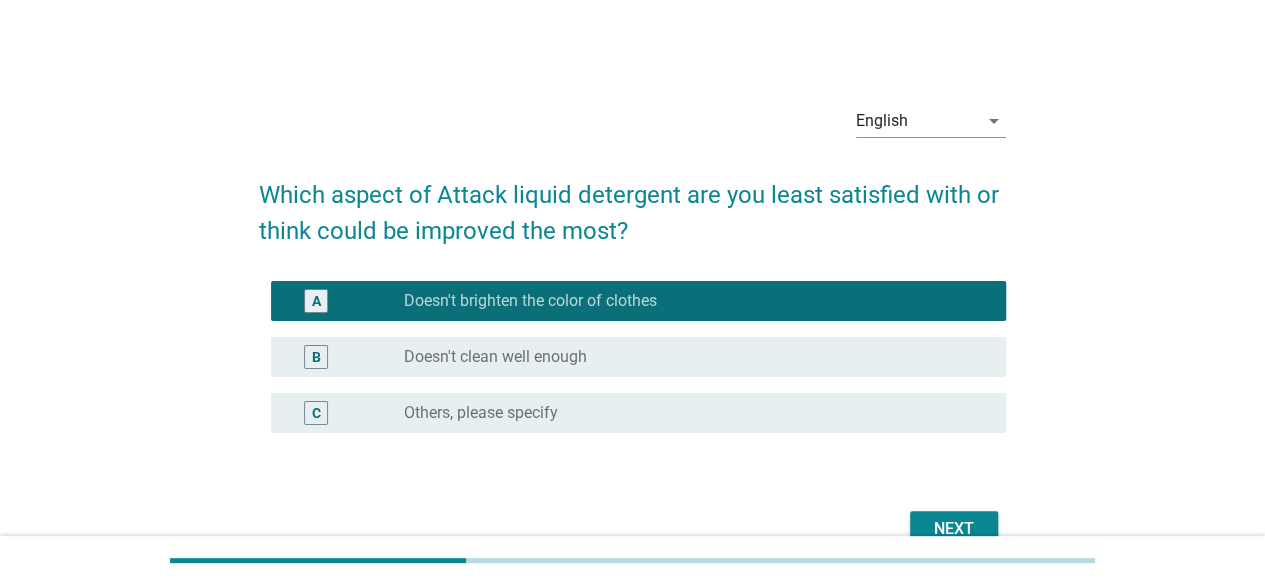 click on "Next" at bounding box center (954, 529) 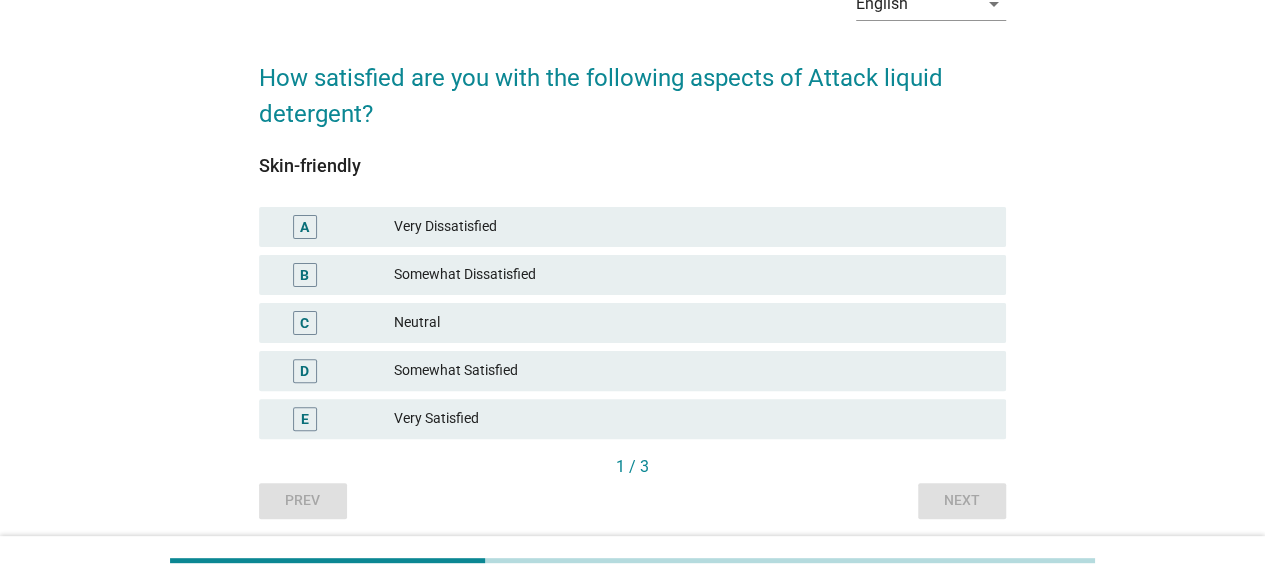scroll, scrollTop: 188, scrollLeft: 0, axis: vertical 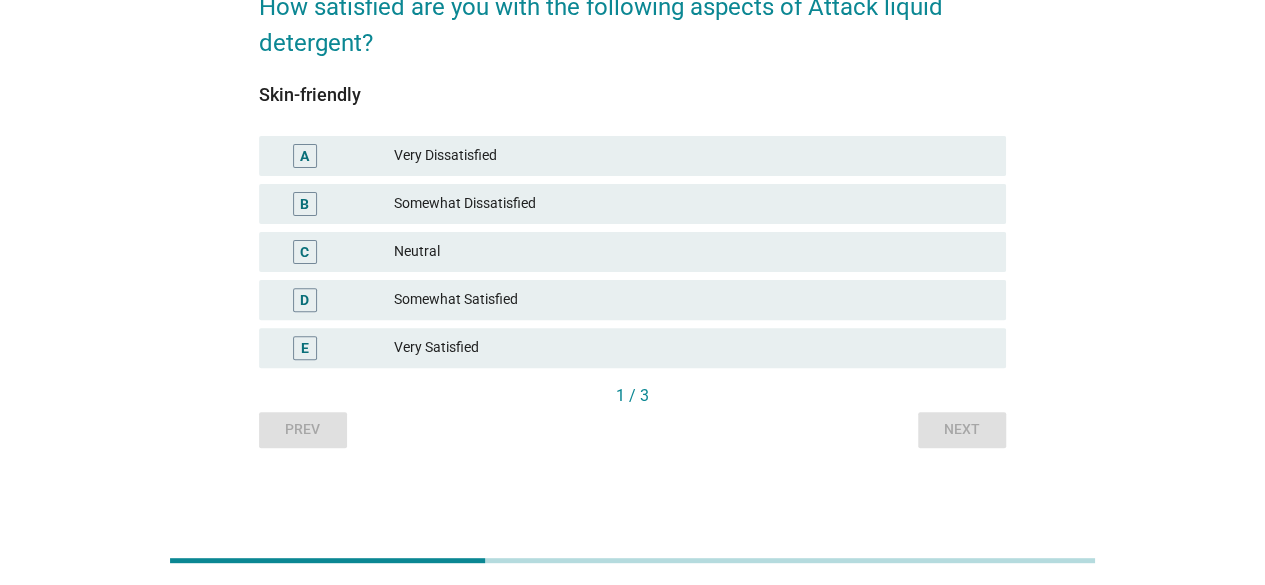 click on "Very Dissatisfied" at bounding box center (692, 156) 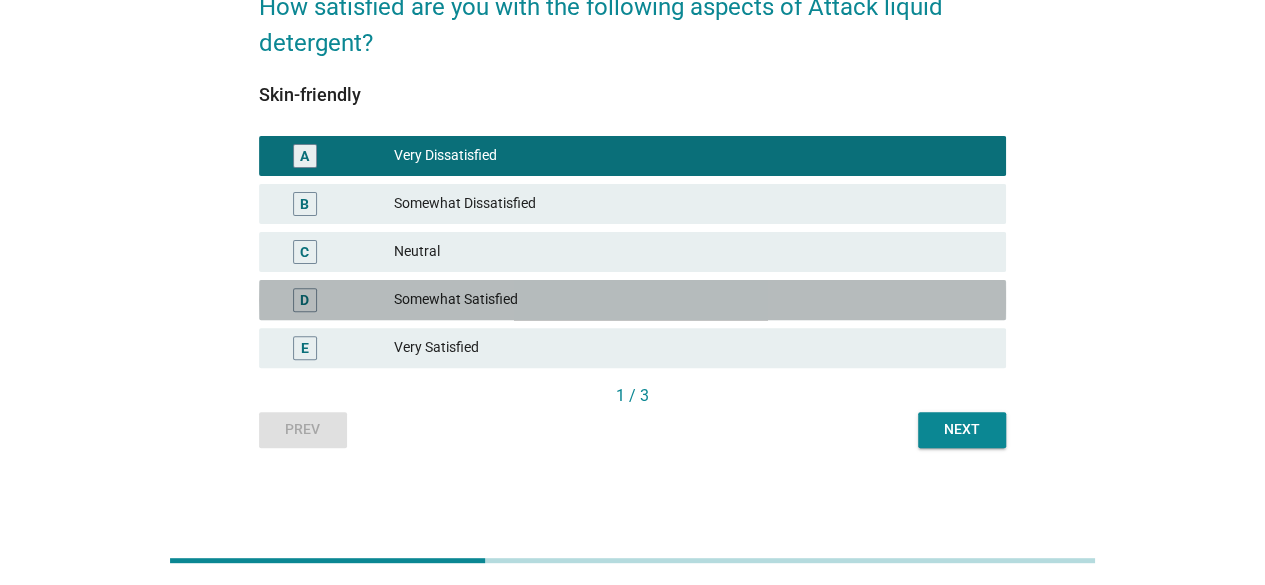 click on "Somewhat Satisfied" at bounding box center [692, 300] 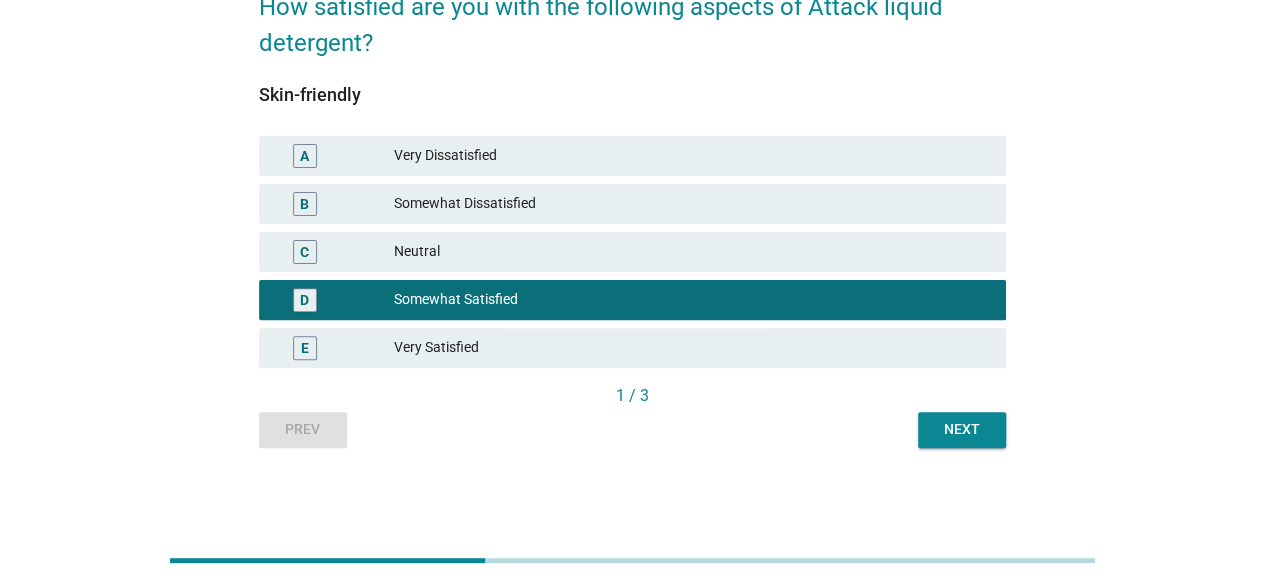 click on "English arrow_drop_down   How satisfied are you with the following aspects of Attack liquid detergent?
Skin-friendly
A   Very Dissatisfied B   Somewhat Dissatisfied C   Neutral D   Somewhat Satisfied E   Very Satisfied
1 / 3
Prev   Next" at bounding box center (632, 174) 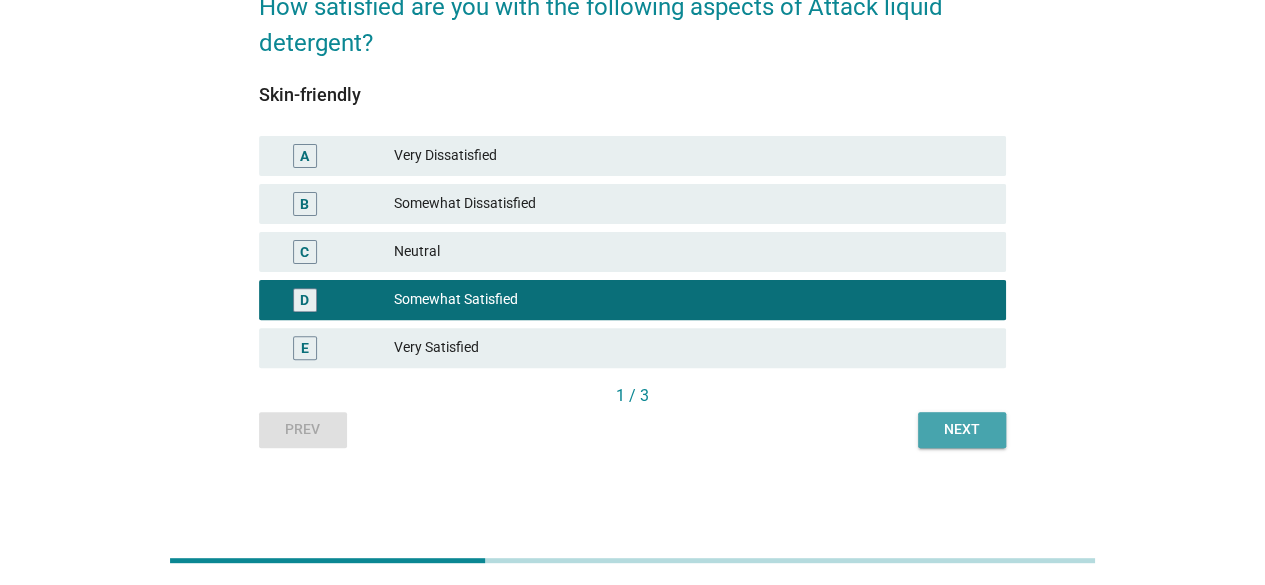 click on "Next" at bounding box center [962, 429] 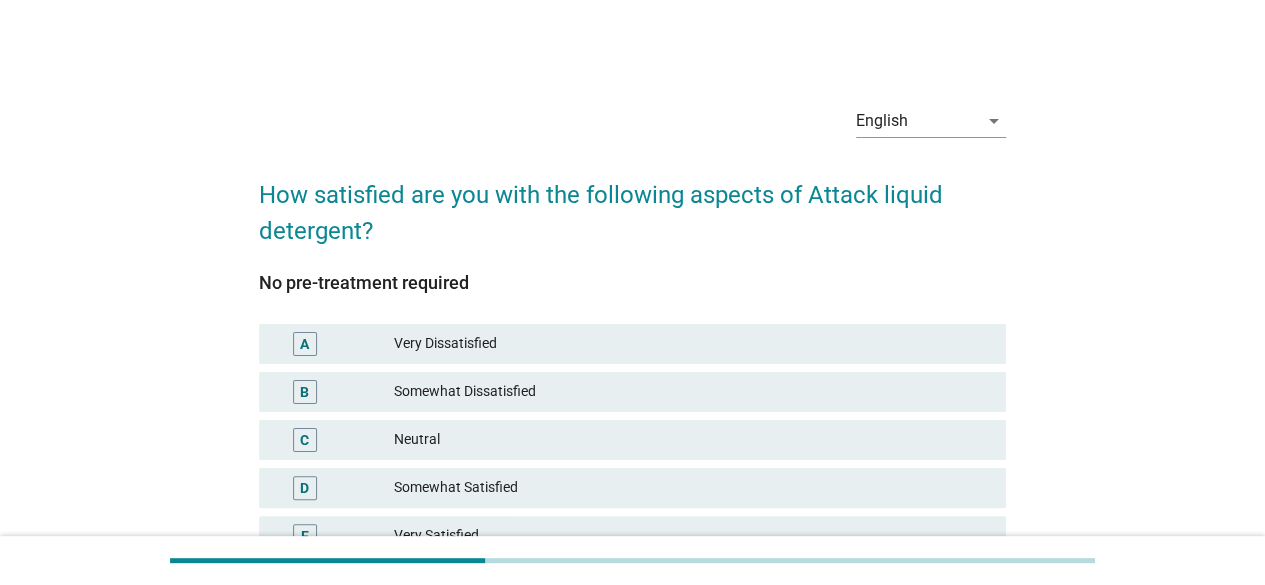 click on "Neutral" at bounding box center [692, 440] 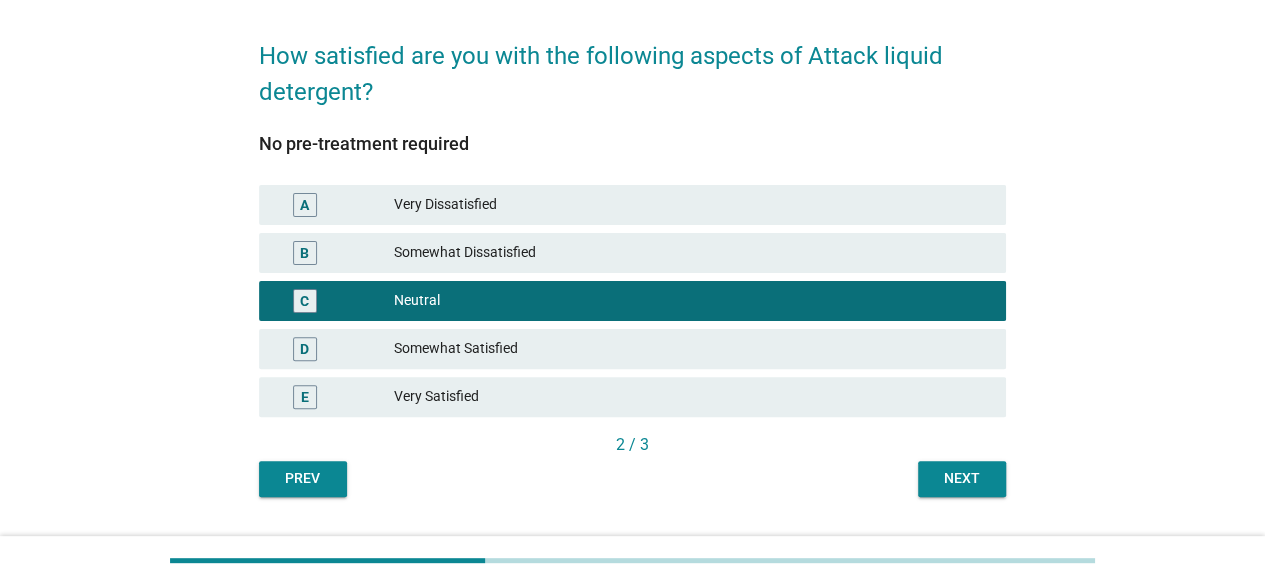 scroll, scrollTop: 188, scrollLeft: 0, axis: vertical 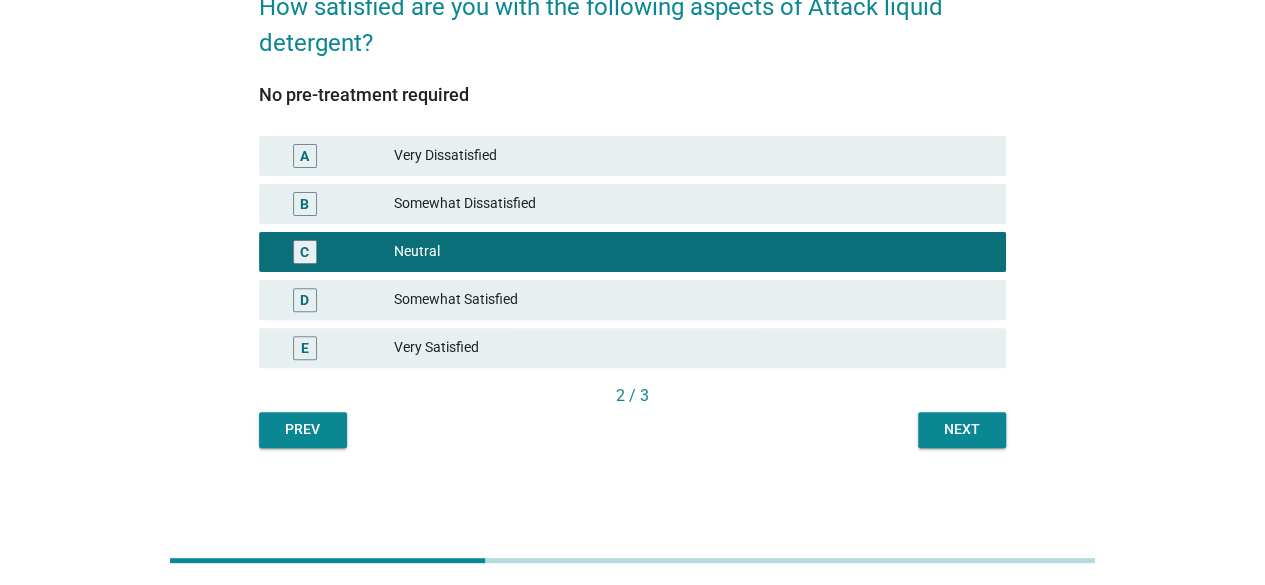 click on "English arrow_drop_down   How satisfied are you with the following aspects of Attack liquid detergent?
No pre-treatment required
A   Very Dissatisfied B   Somewhat Dissatisfied C   Neutral D   Somewhat Satisfied E   Very Satisfied
2 / 3
Prev   Next" at bounding box center [632, 174] 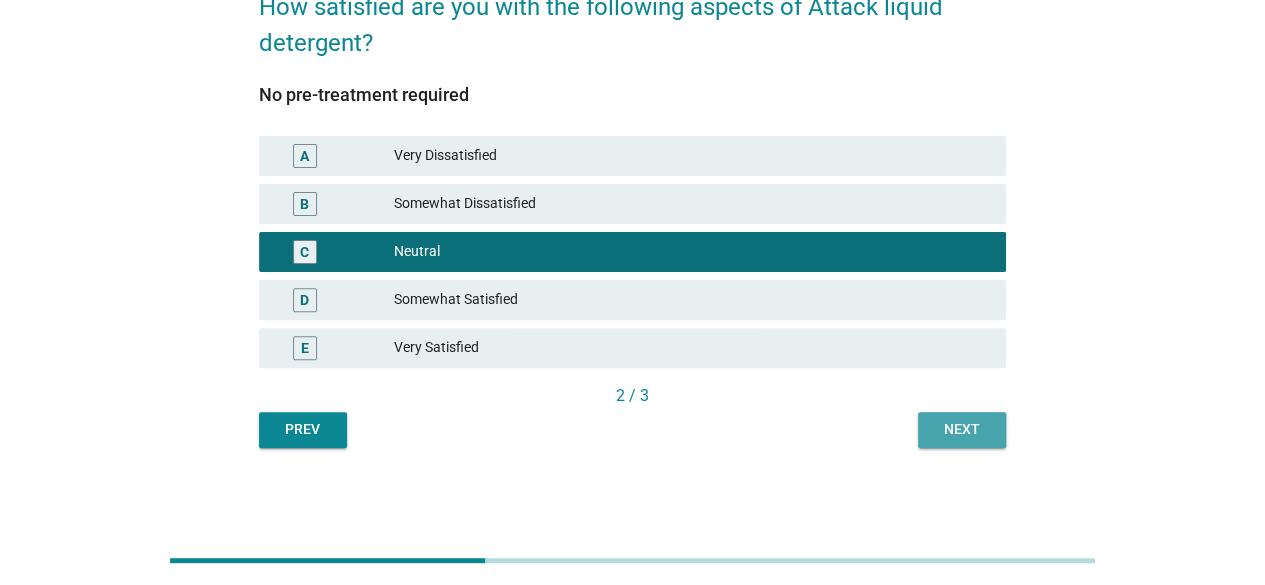 click on "Next" at bounding box center [962, 429] 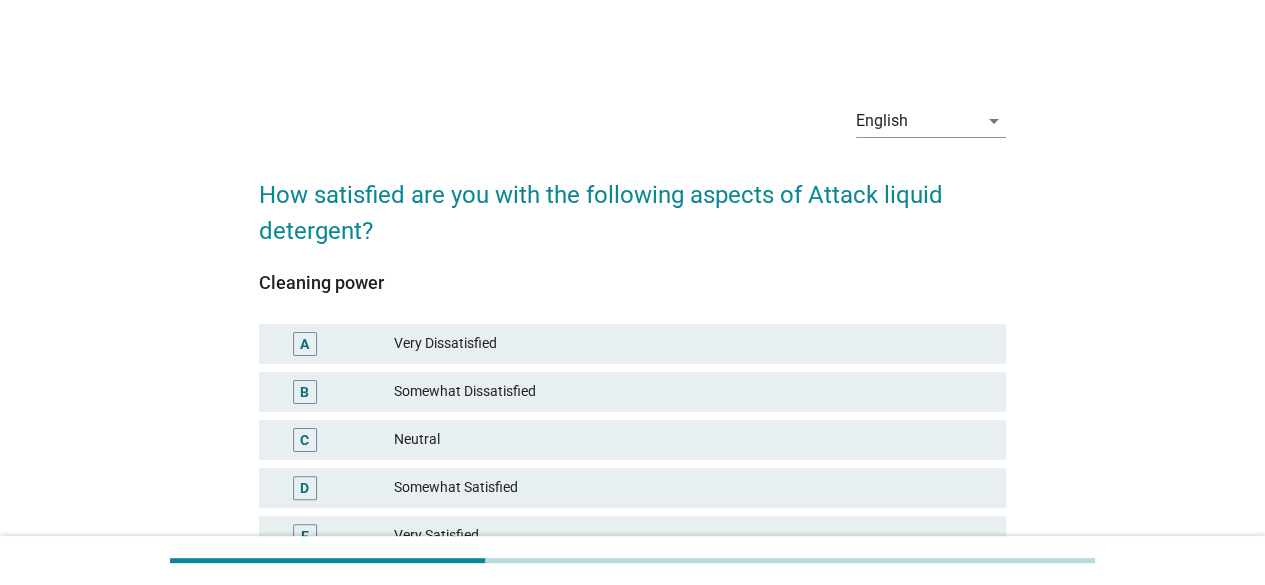 click on "C   Neutral" at bounding box center (632, 440) 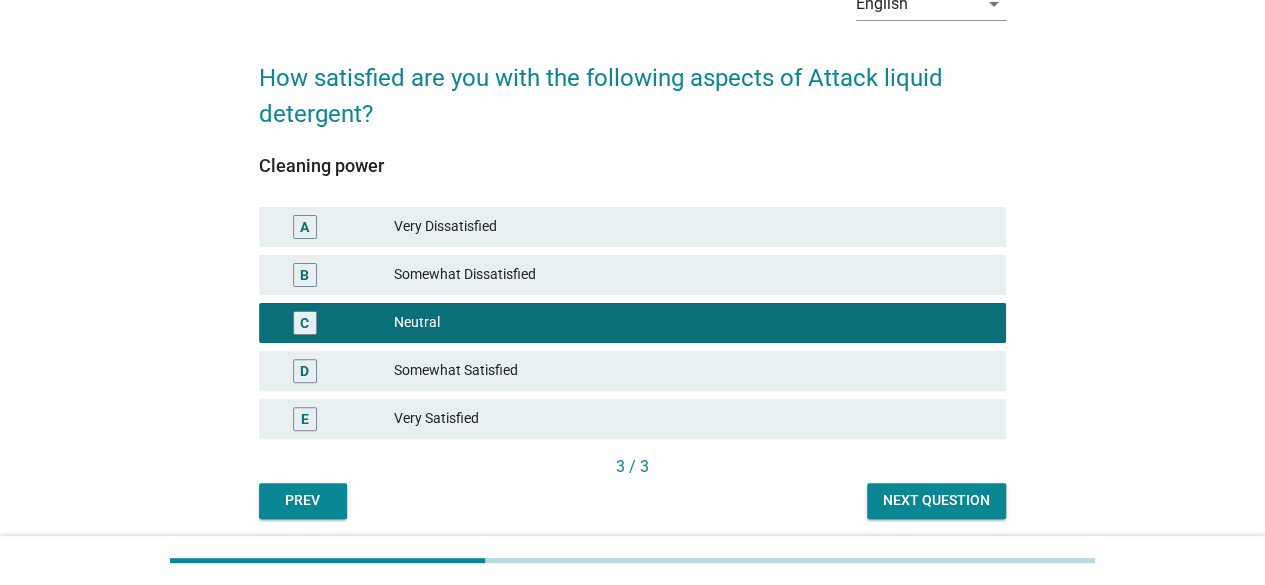 scroll, scrollTop: 188, scrollLeft: 0, axis: vertical 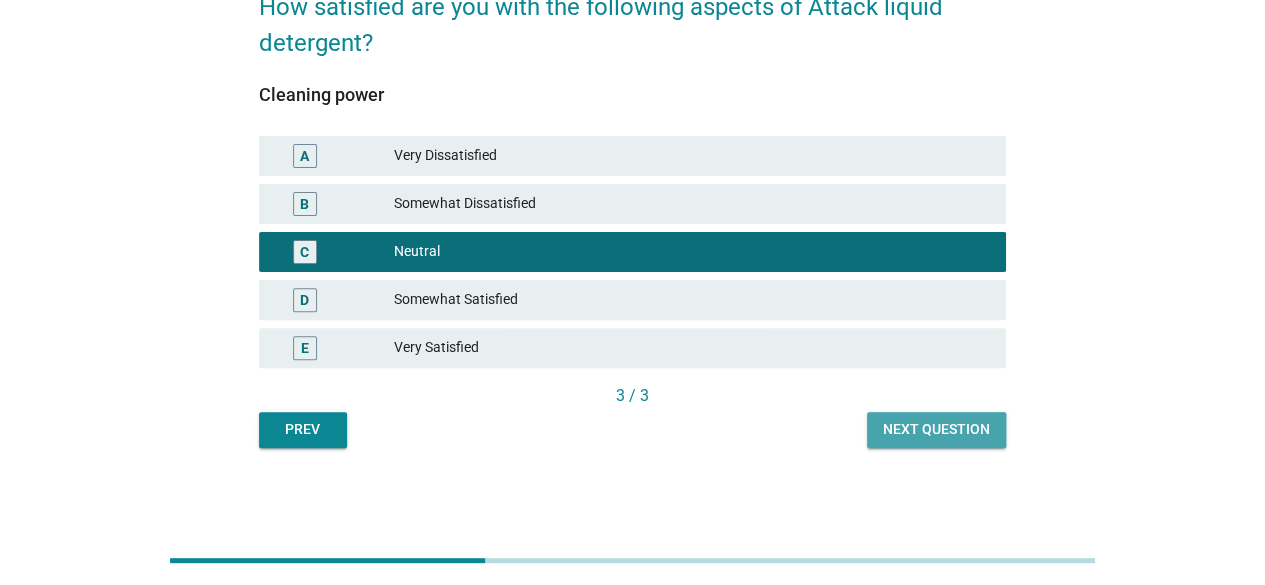 click on "Next question" at bounding box center (936, 430) 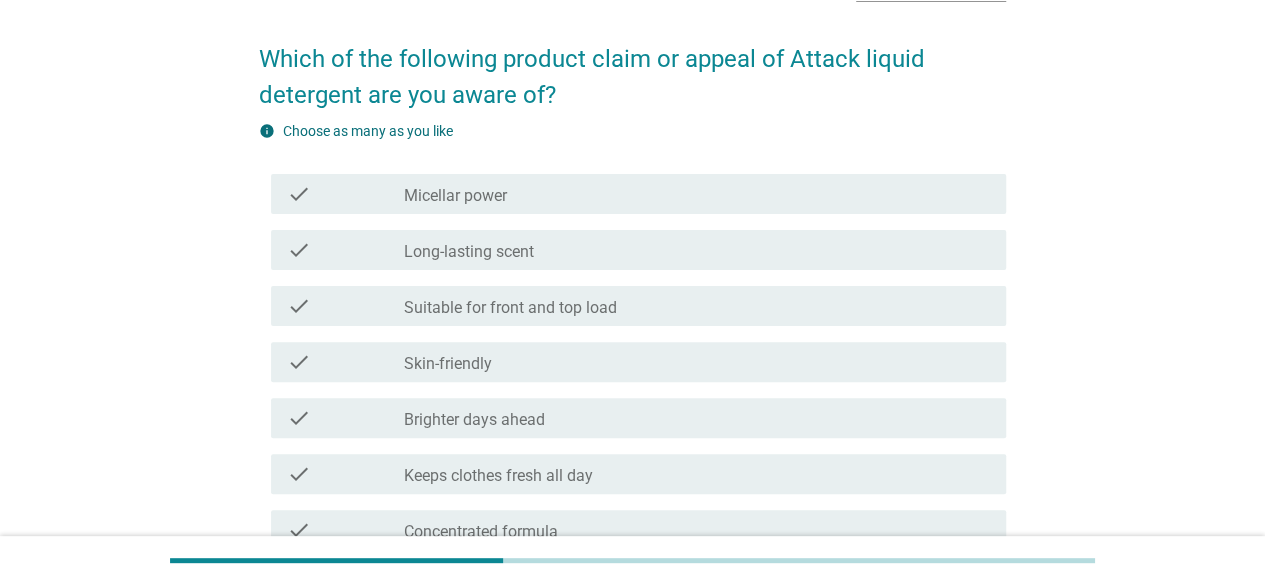 scroll, scrollTop: 300, scrollLeft: 0, axis: vertical 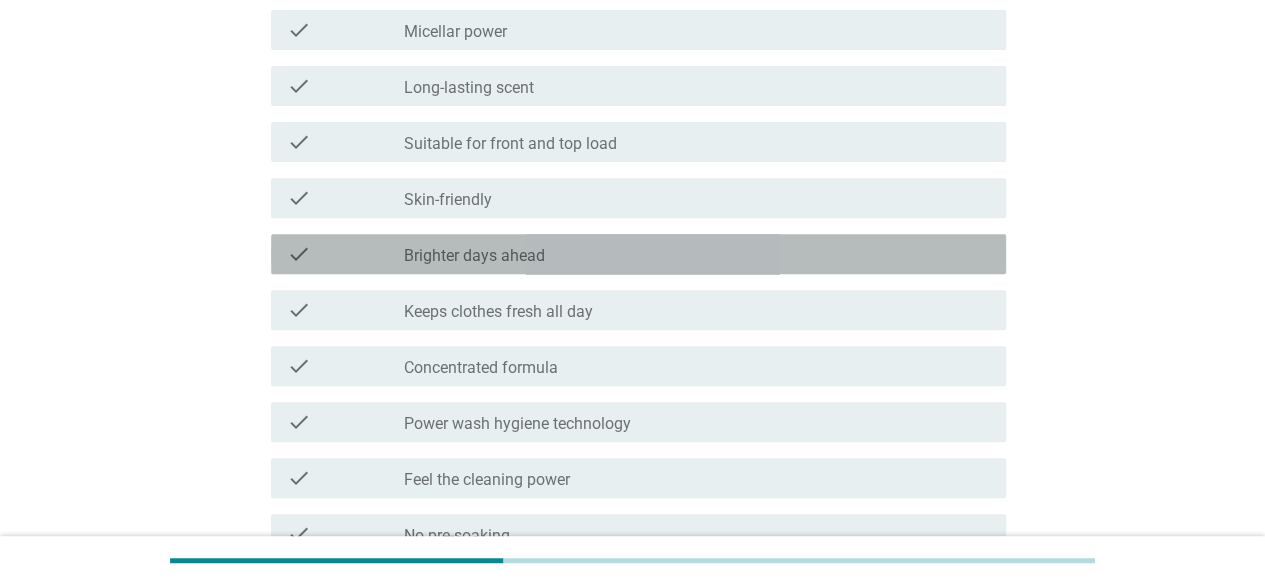 click on "check_box_outline_blank Brighter days ahead" at bounding box center (697, 254) 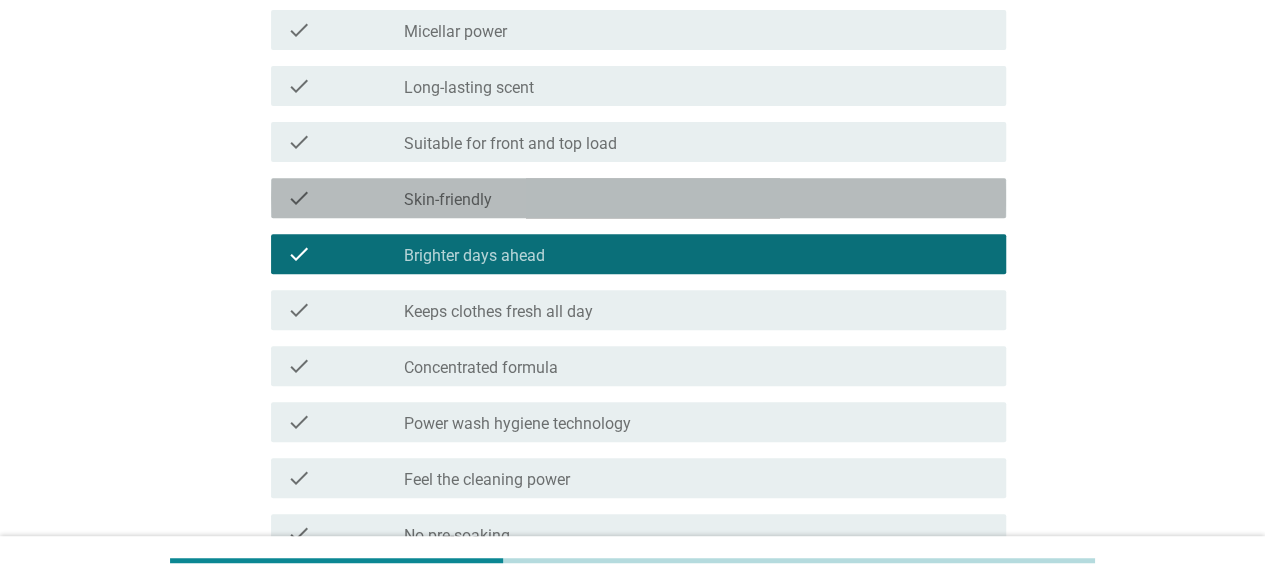click on "check_box_outline_blank Skin-friendly" at bounding box center (697, 198) 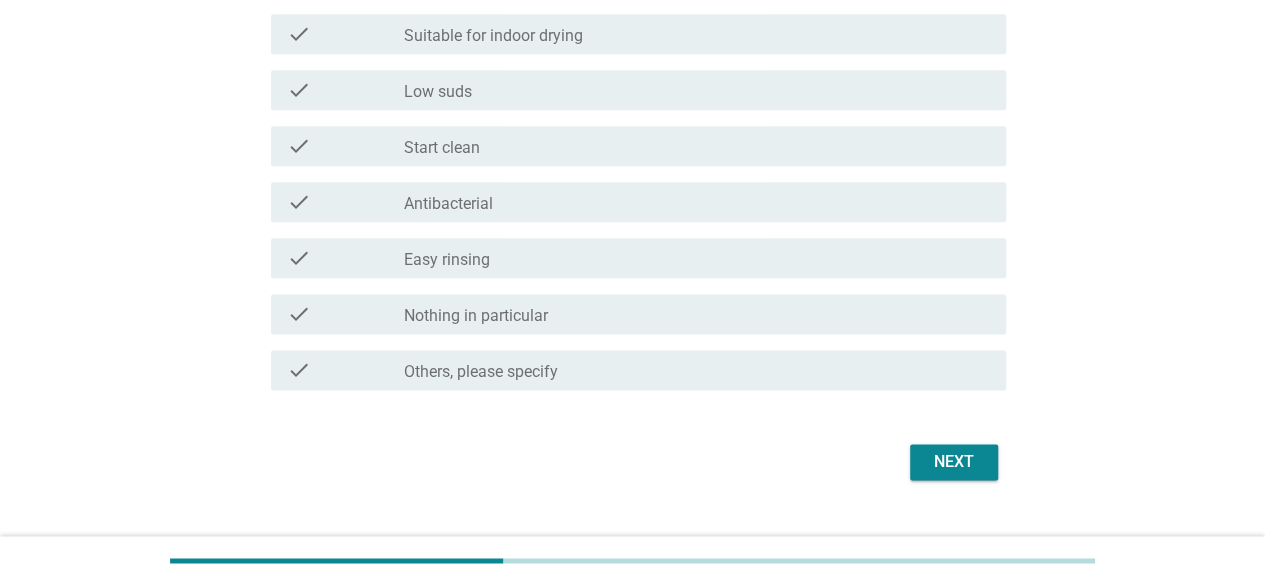 scroll, scrollTop: 1174, scrollLeft: 0, axis: vertical 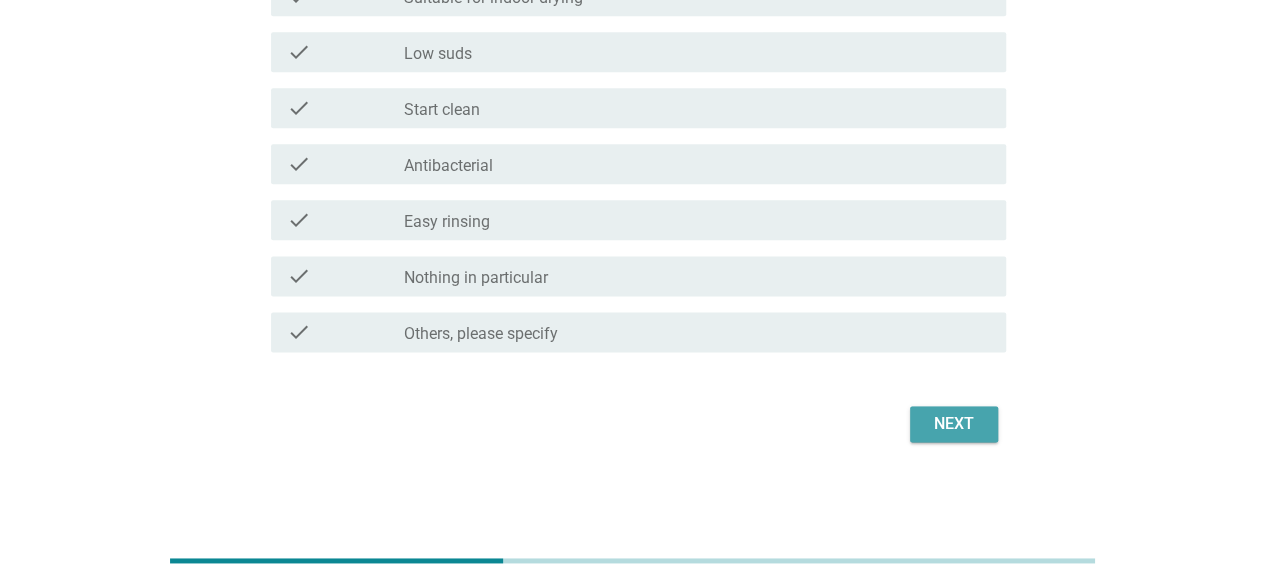 click on "Next" at bounding box center [954, 424] 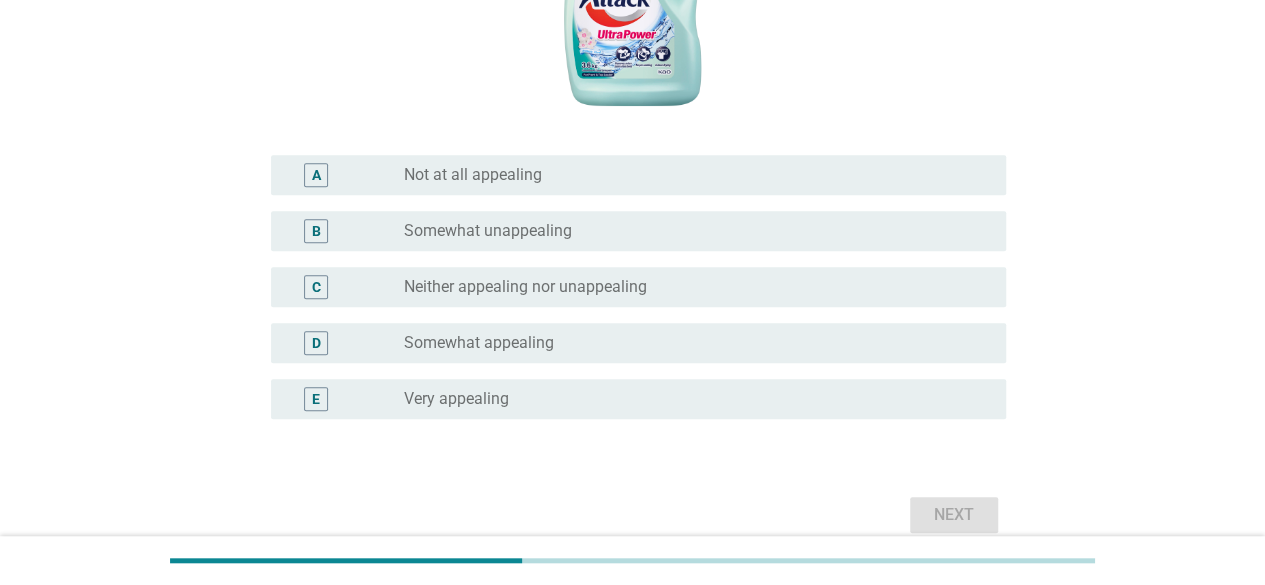 scroll, scrollTop: 561, scrollLeft: 0, axis: vertical 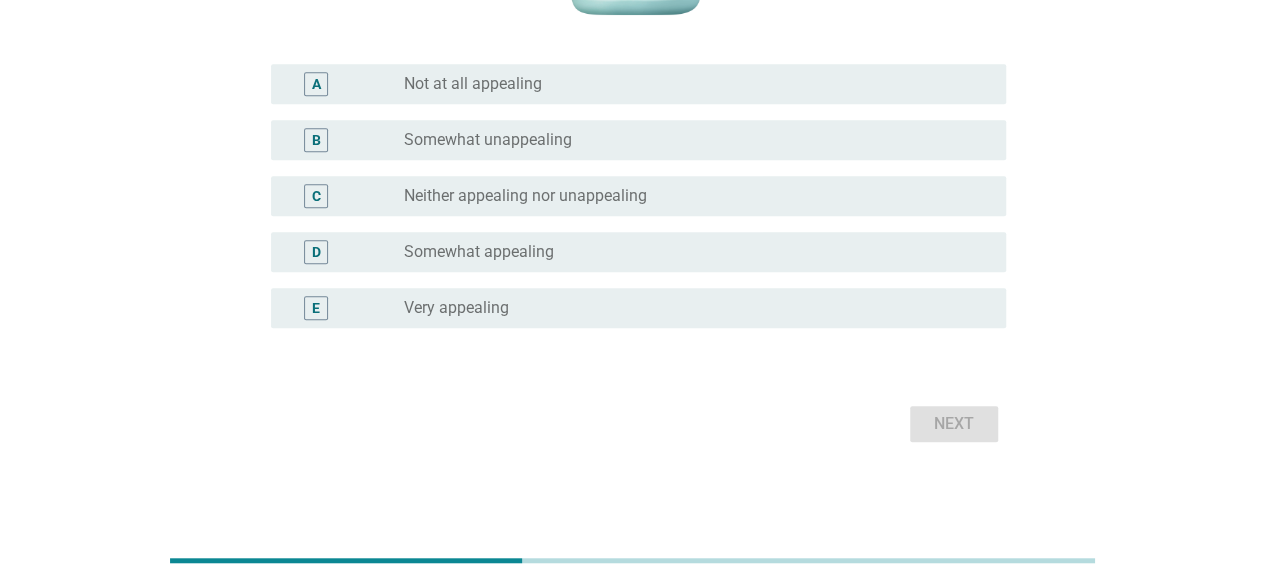 click on "C     radio_button_unchecked Neither appealing nor unappealing" at bounding box center (632, 196) 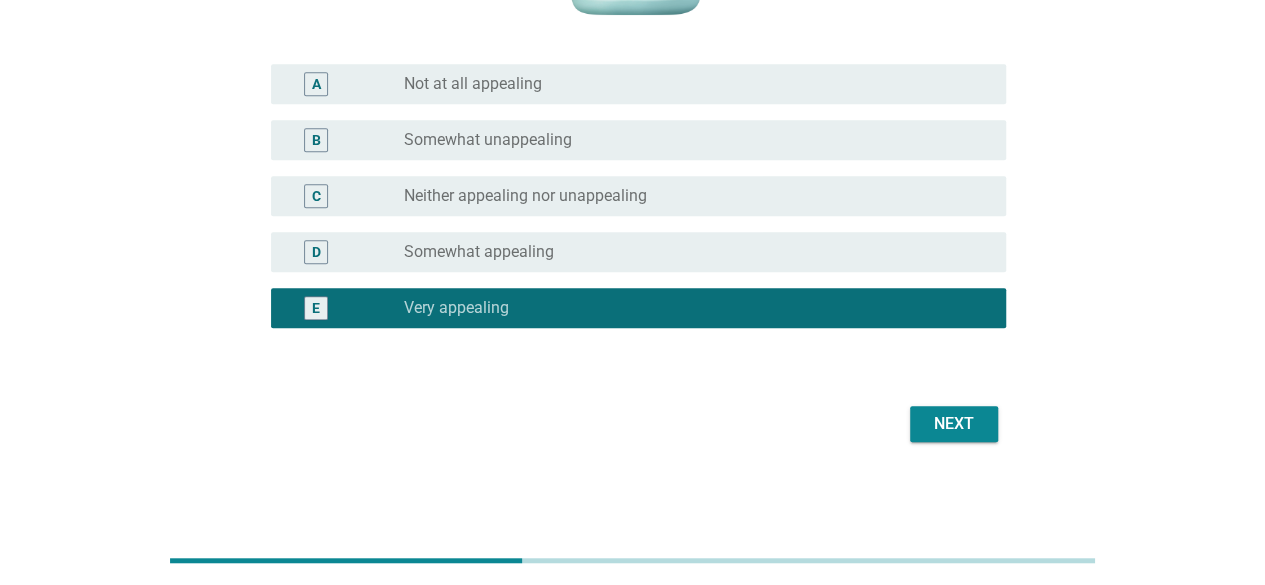 click on "Next" at bounding box center [954, 424] 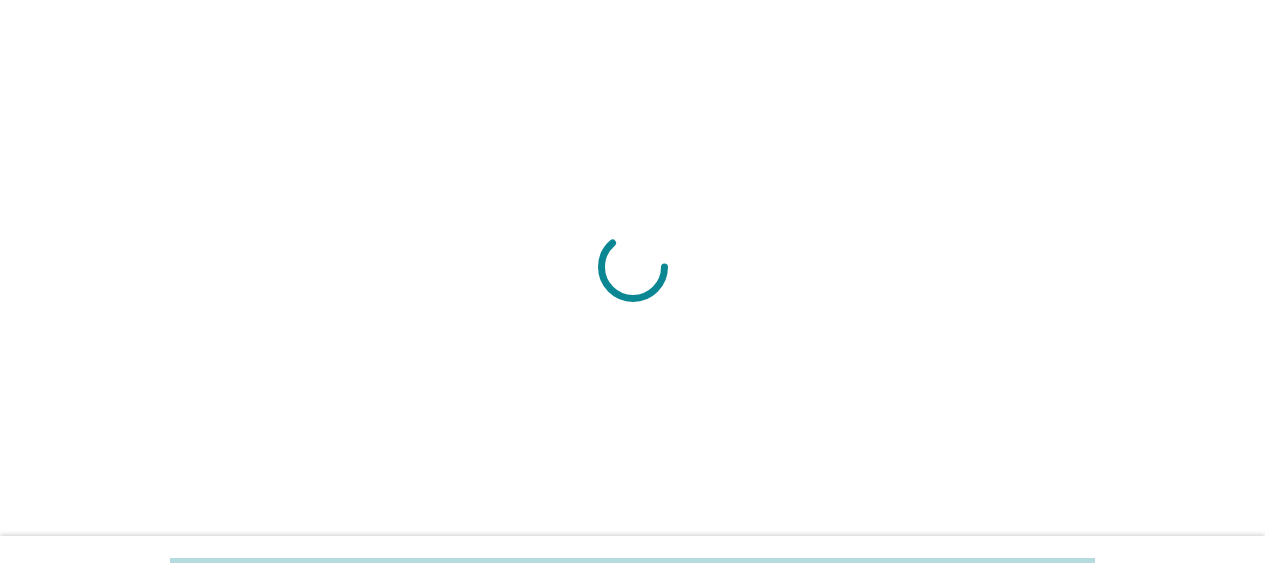 scroll, scrollTop: 0, scrollLeft: 0, axis: both 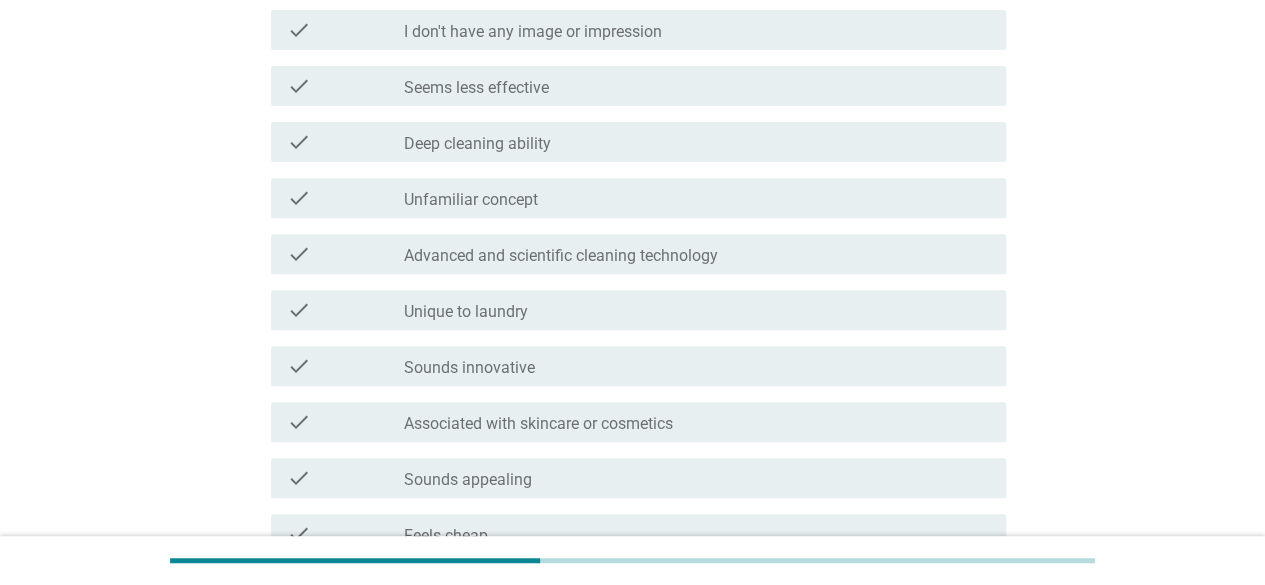 click on "check_box_outline_blank Advanced and scientific cleaning technology" at bounding box center (697, 254) 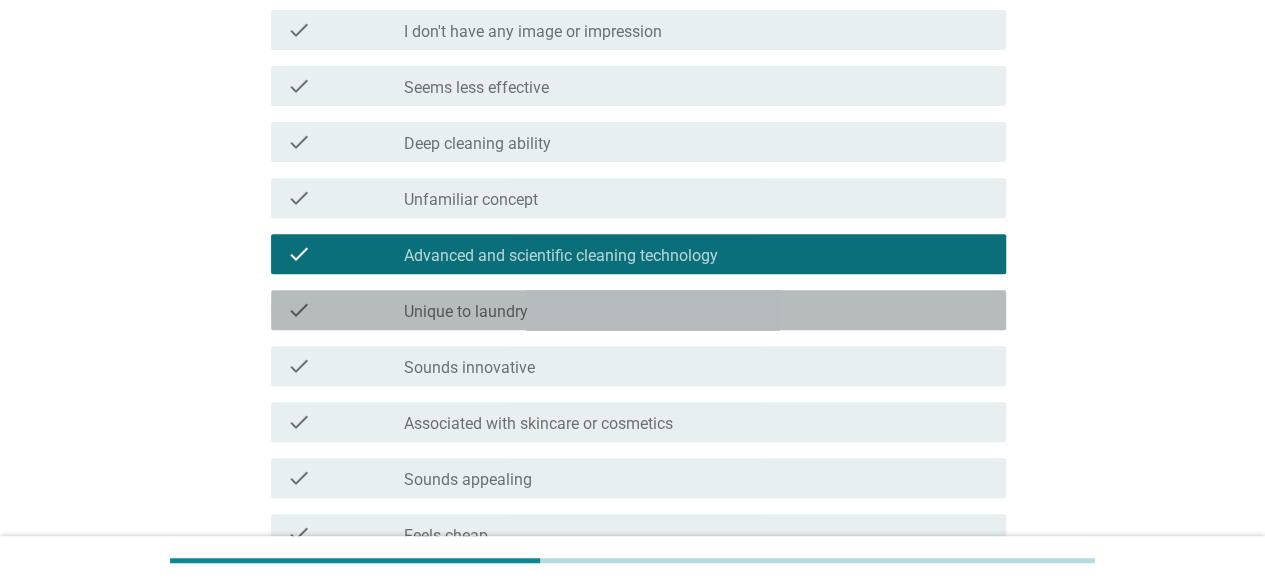 click on "check_box_outline_blank Unique to laundry" at bounding box center (697, 310) 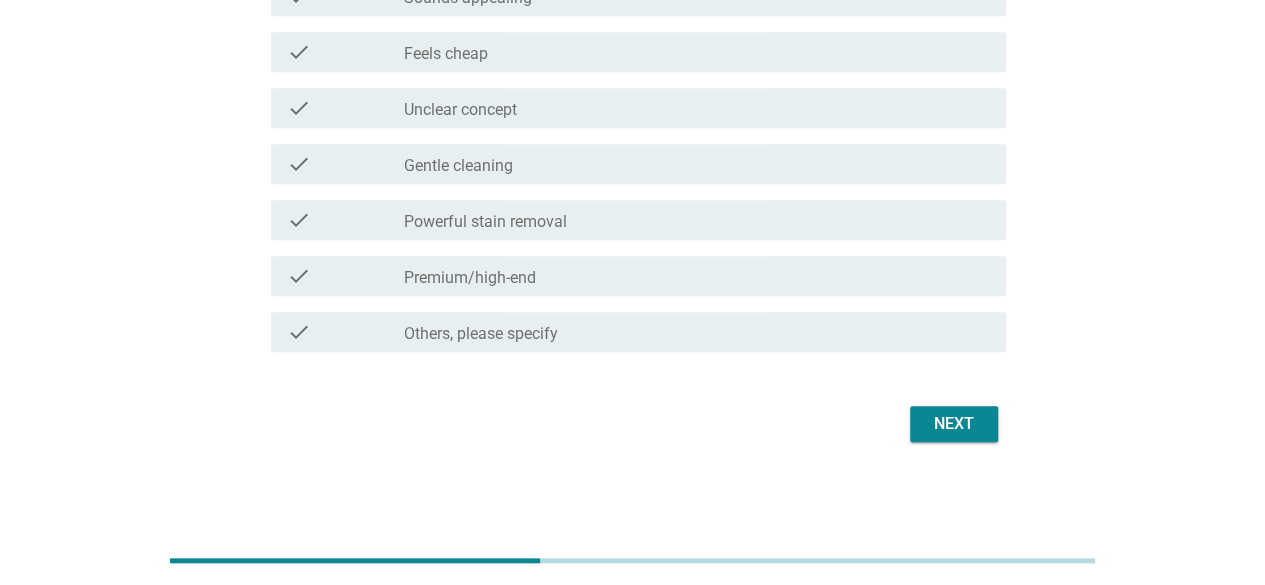 click on "Next" at bounding box center (954, 424) 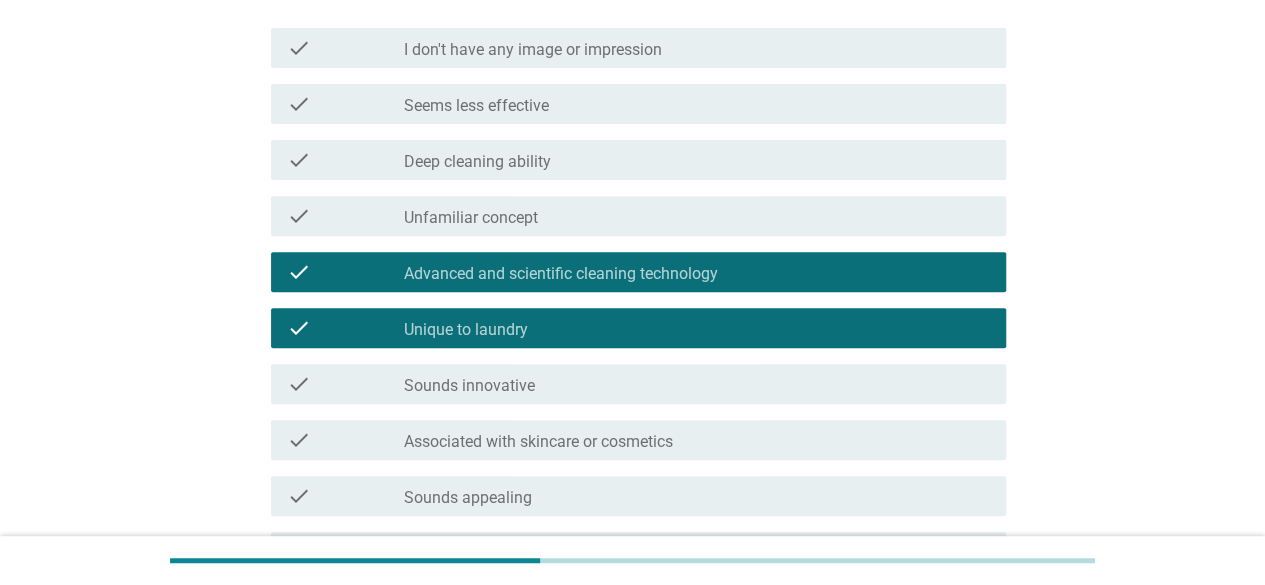 scroll, scrollTop: 0, scrollLeft: 0, axis: both 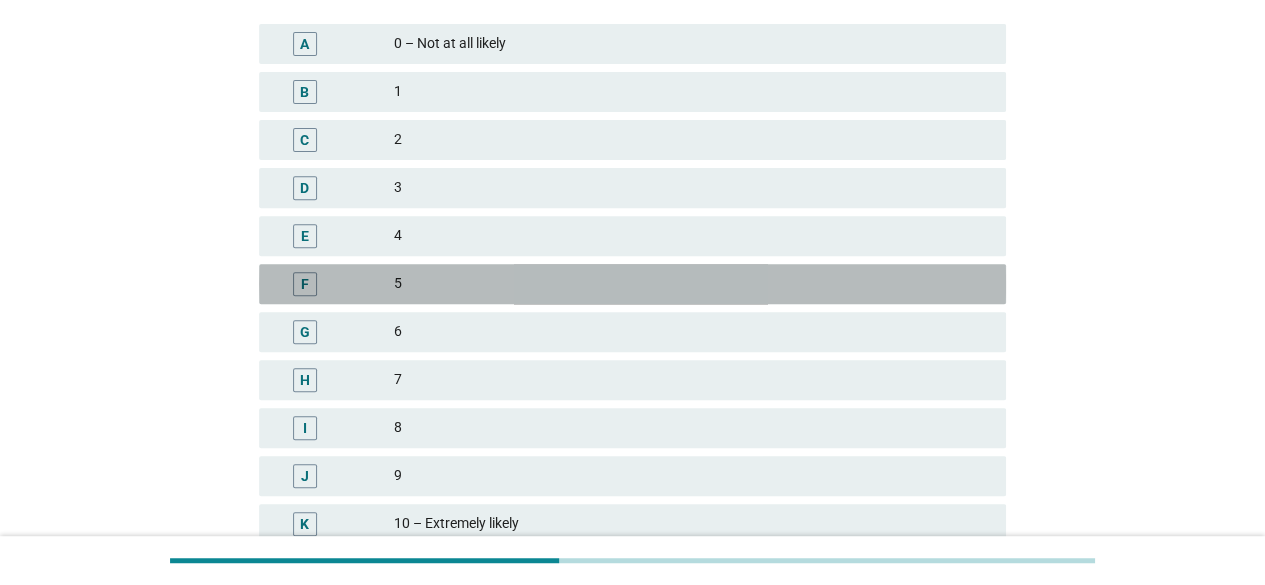 click on "F   5" at bounding box center [632, 284] 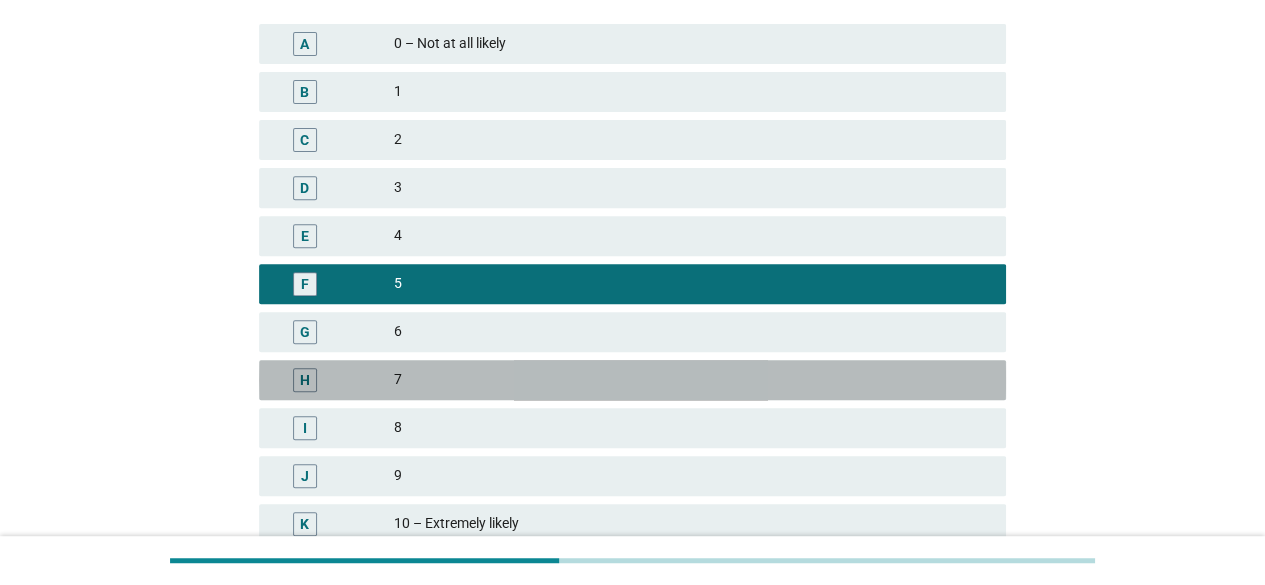 click on "7" at bounding box center [692, 380] 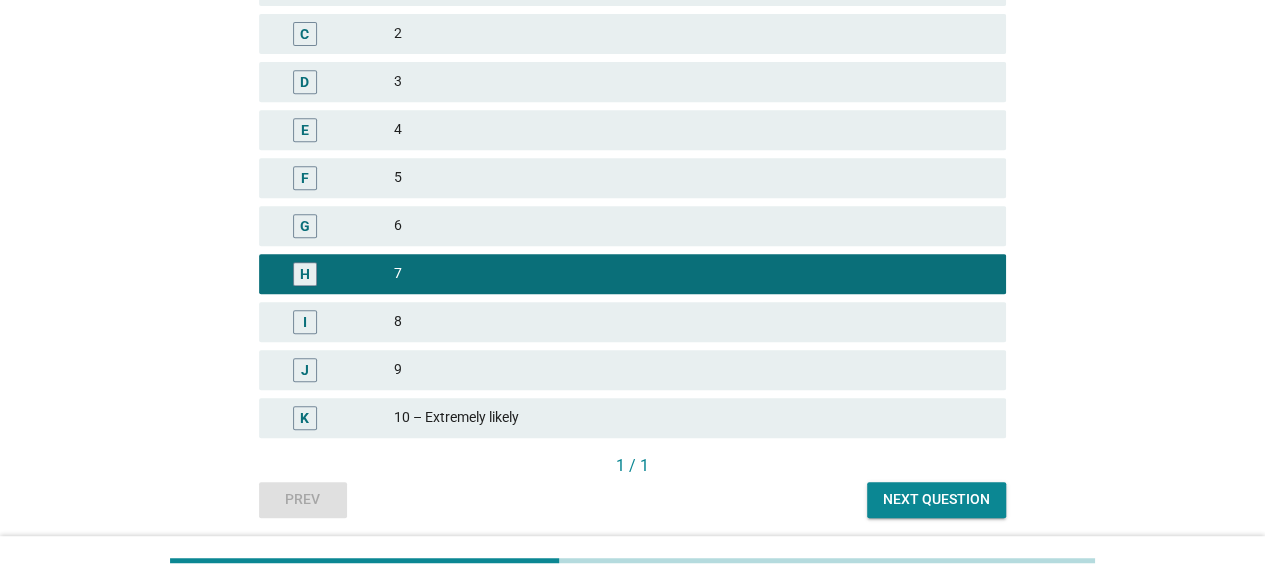 scroll, scrollTop: 476, scrollLeft: 0, axis: vertical 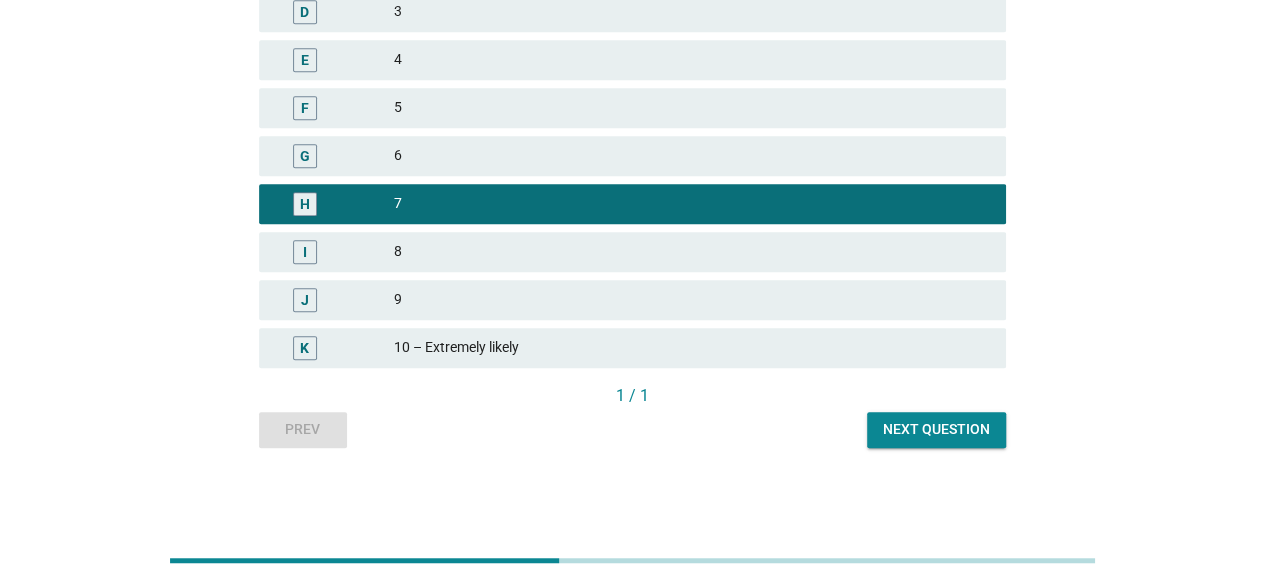 click on "Next question" at bounding box center [936, 429] 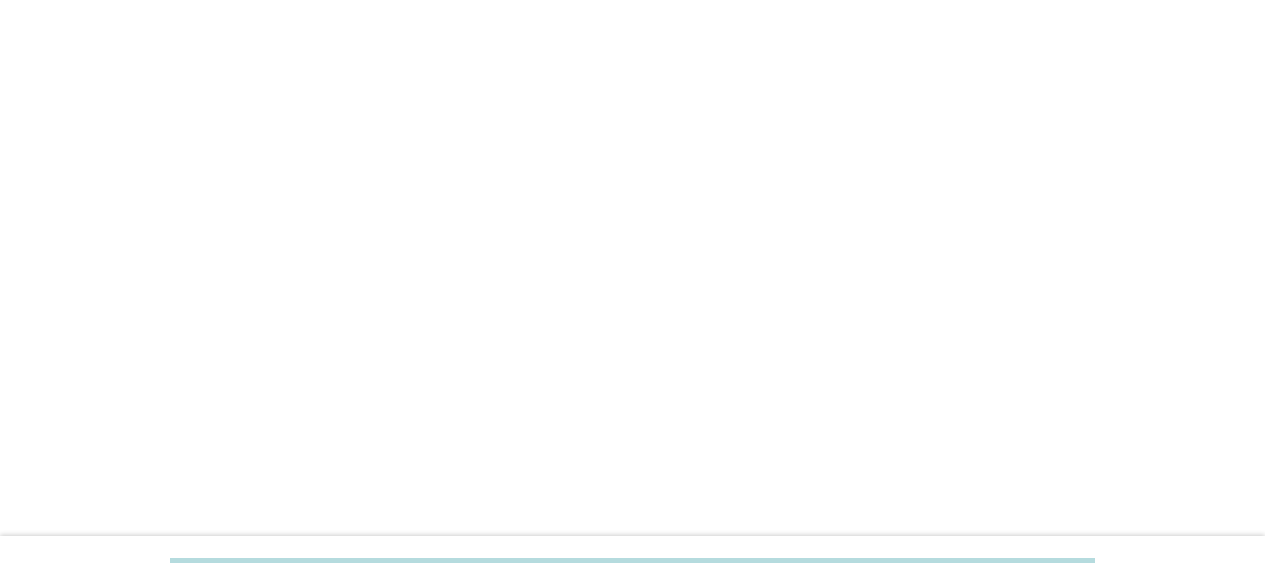 scroll, scrollTop: 0, scrollLeft: 0, axis: both 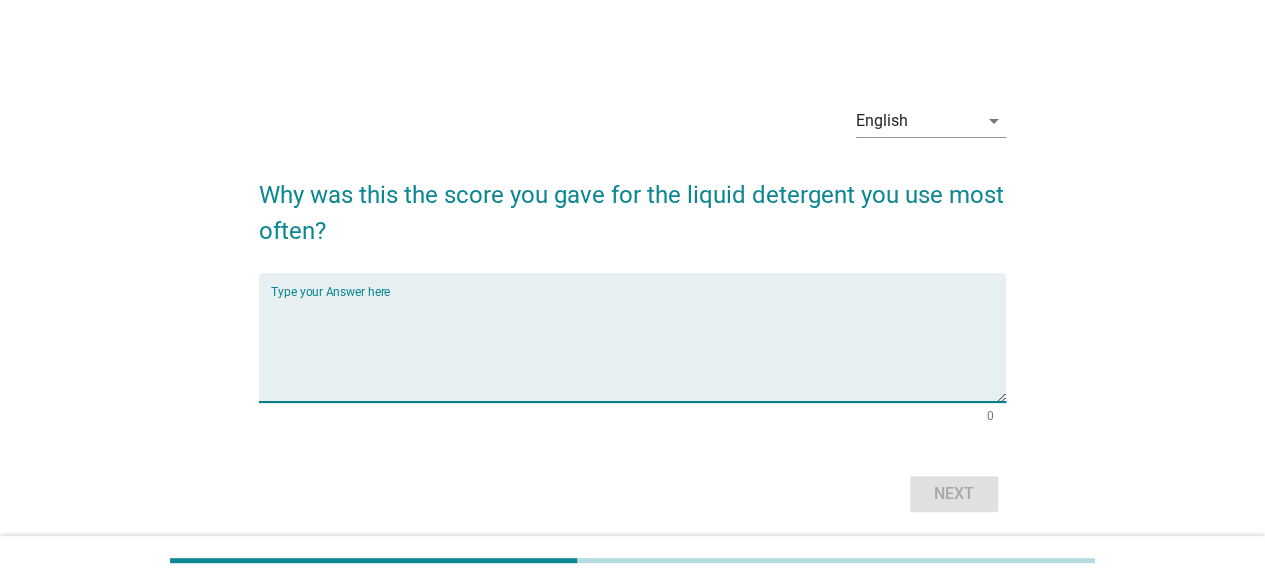 click at bounding box center [638, 349] 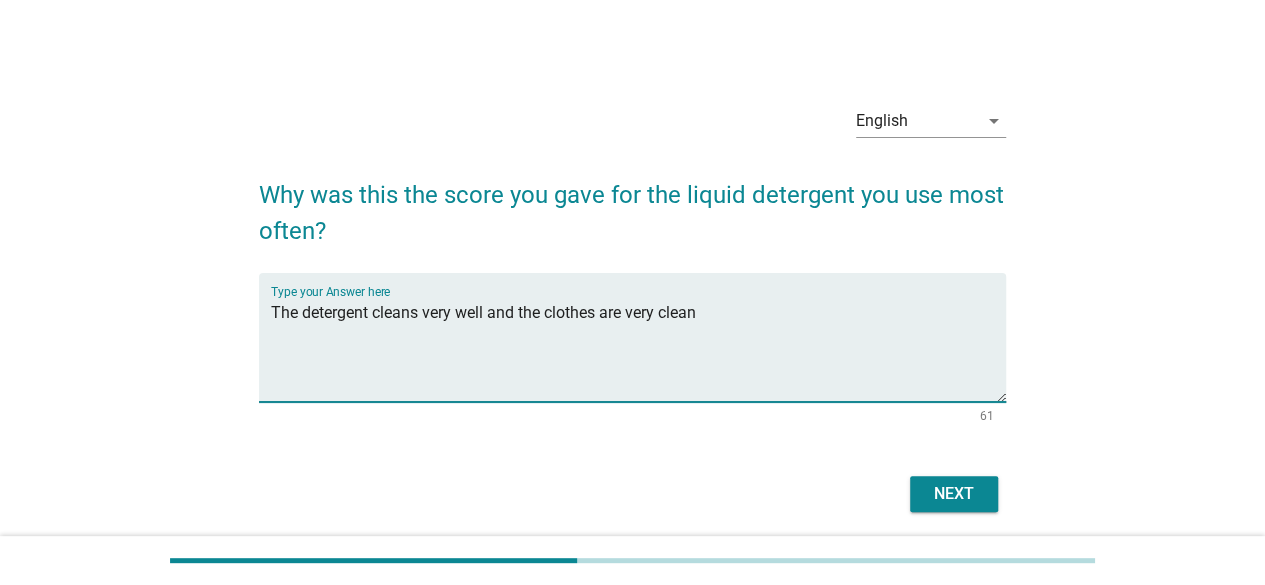 type on "The detergent cleans very well and the clothes are very clean" 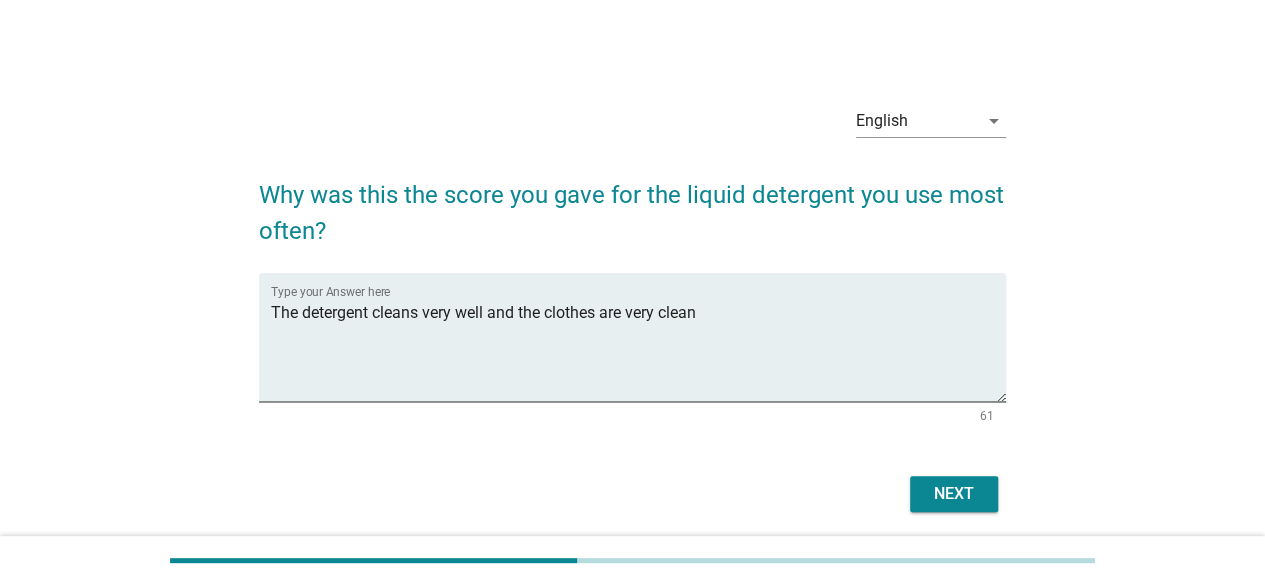 click on "Next" at bounding box center [954, 494] 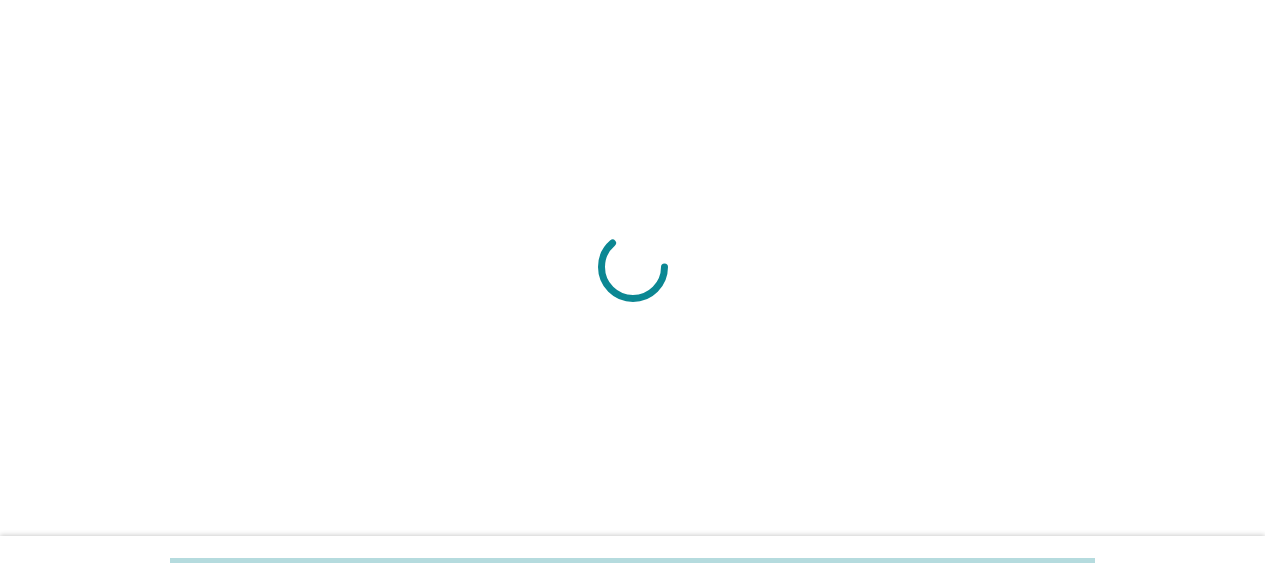 scroll, scrollTop: 0, scrollLeft: 0, axis: both 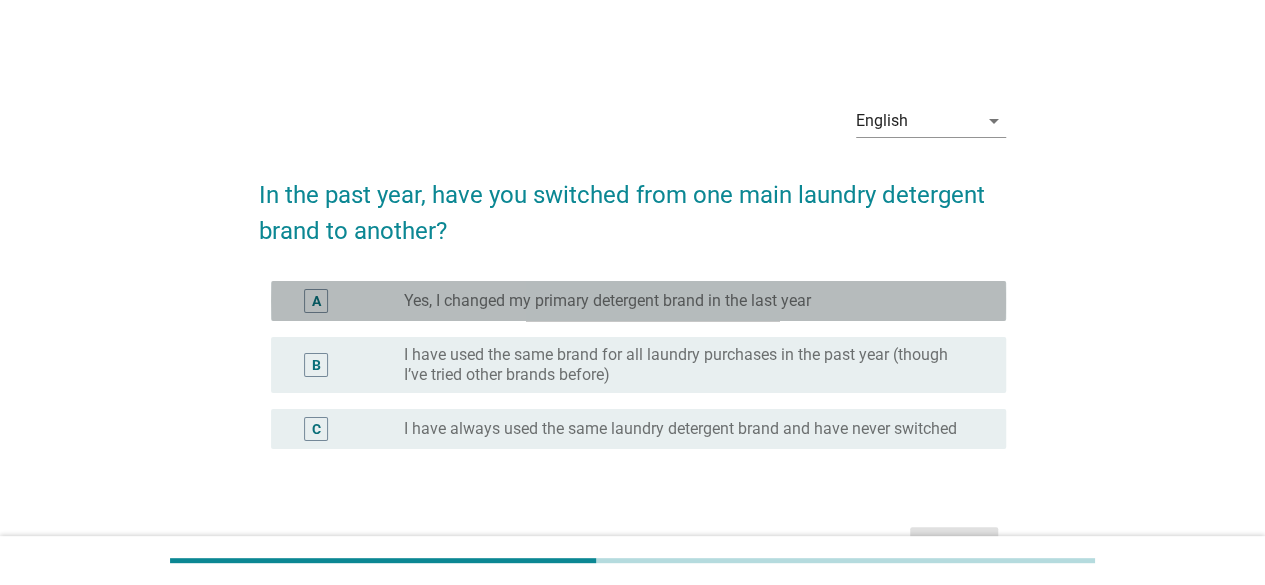 click on "A     radio_button_unchecked Yes, I changed my primary detergent brand in the last year" at bounding box center (638, 301) 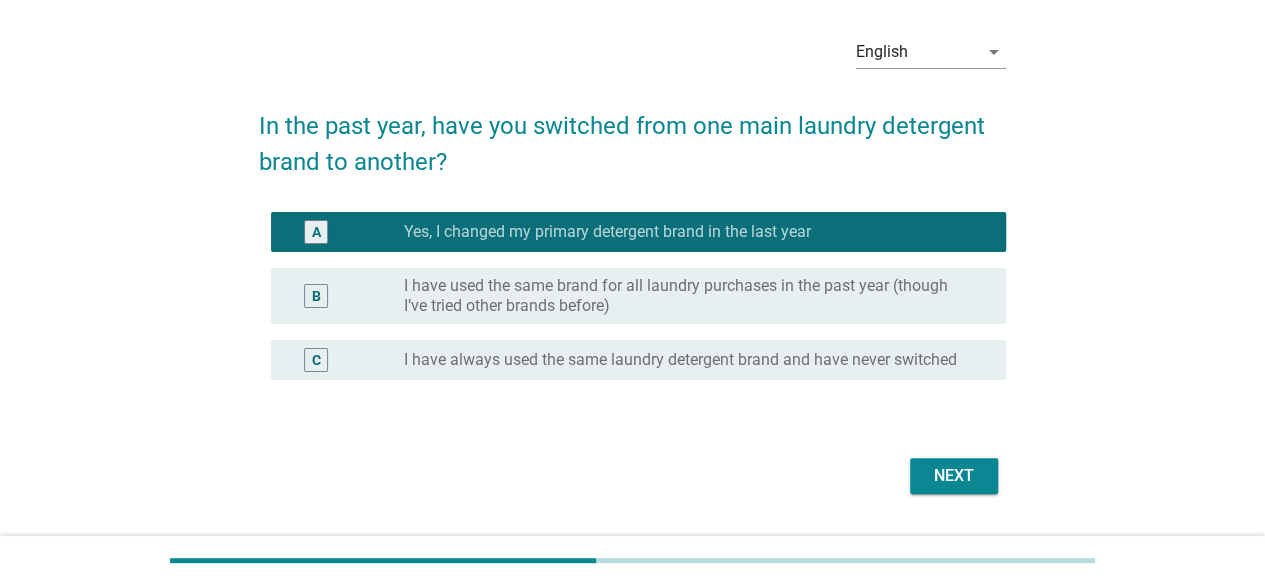 scroll, scrollTop: 120, scrollLeft: 0, axis: vertical 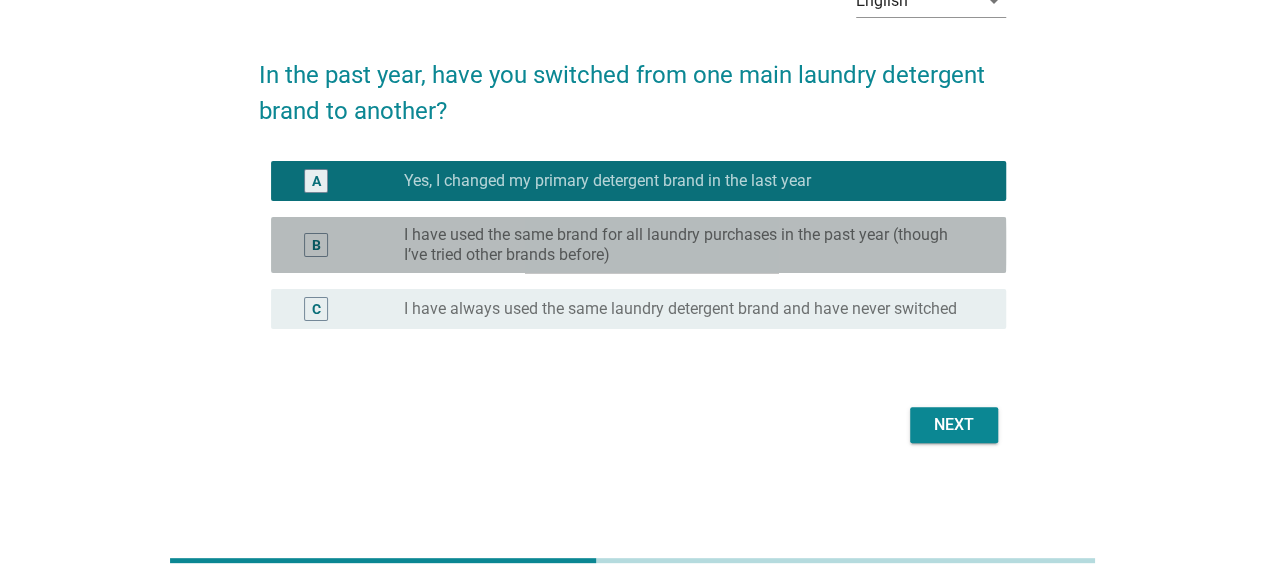 click on "B     radio_button_unchecked I have used the same brand for all laundry purchases in the past year (though I’ve tried other brands before)" at bounding box center [638, 245] 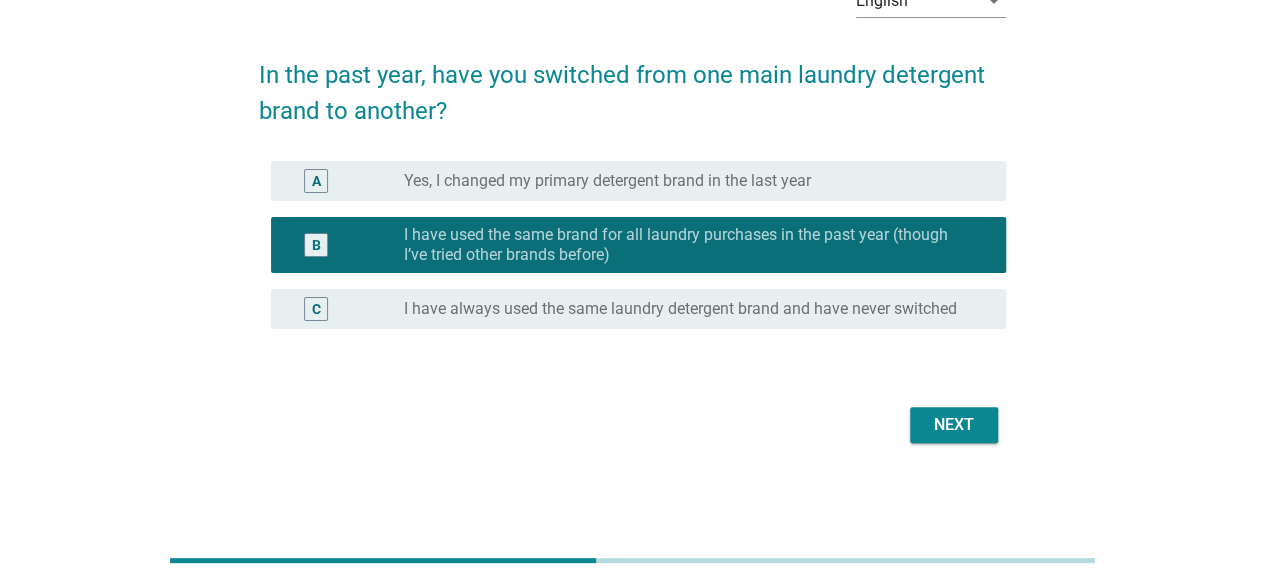click on "C     radio_button_unchecked I have always used the same laundry detergent brand and have never switched" at bounding box center (632, 309) 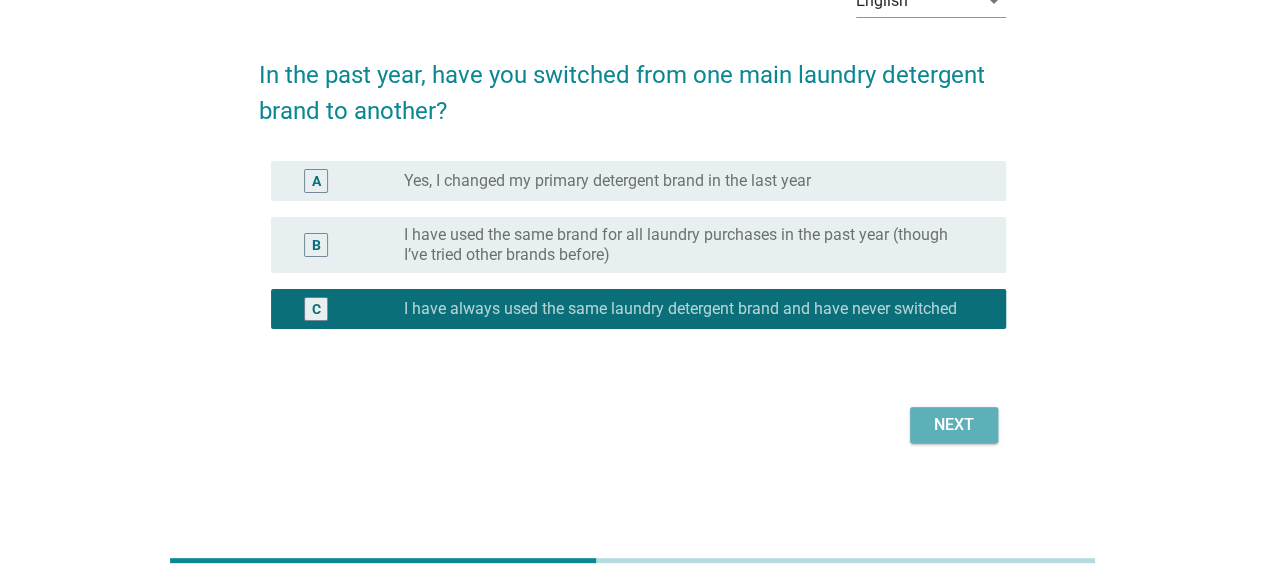 drag, startPoint x: 978, startPoint y: 406, endPoint x: 990, endPoint y: 415, distance: 15 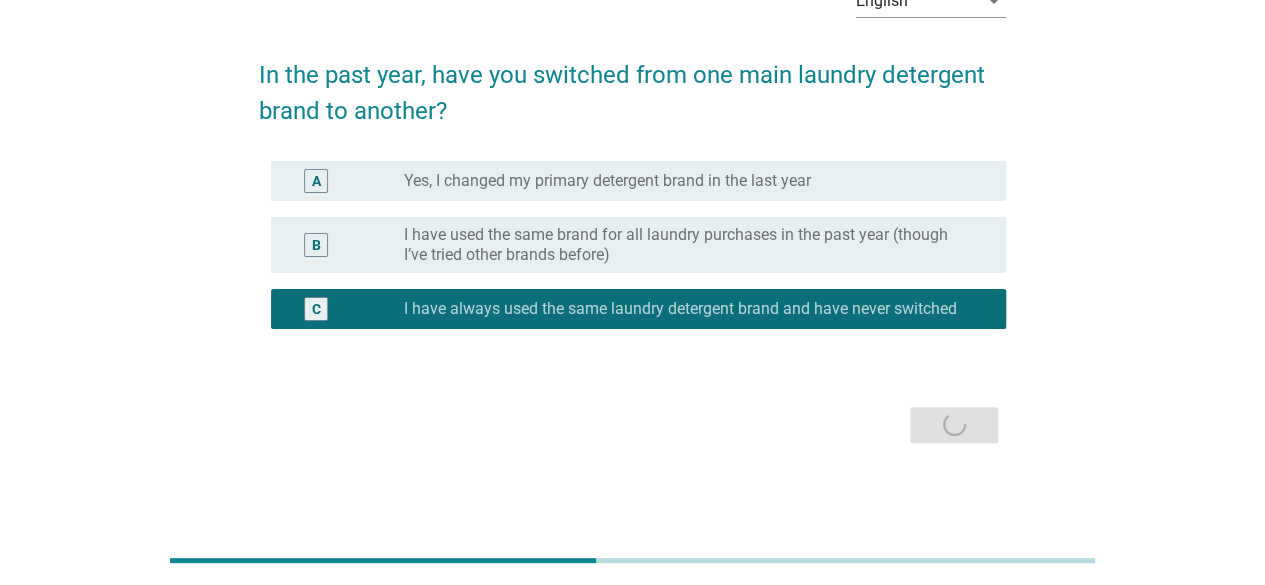 click on "Next" at bounding box center (632, 425) 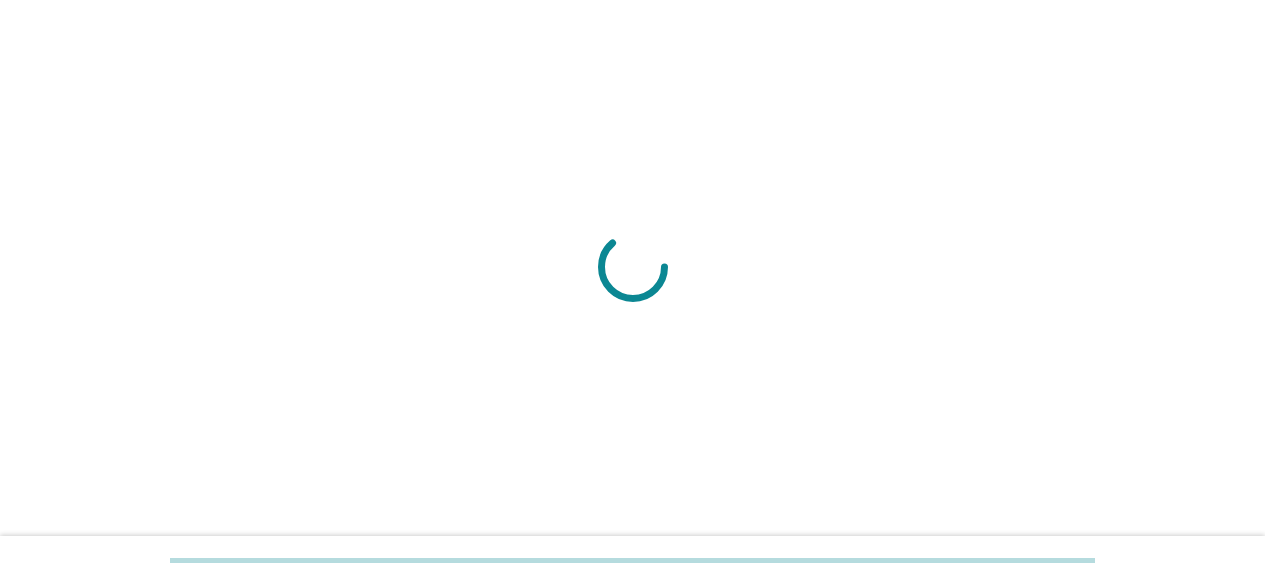 scroll, scrollTop: 0, scrollLeft: 0, axis: both 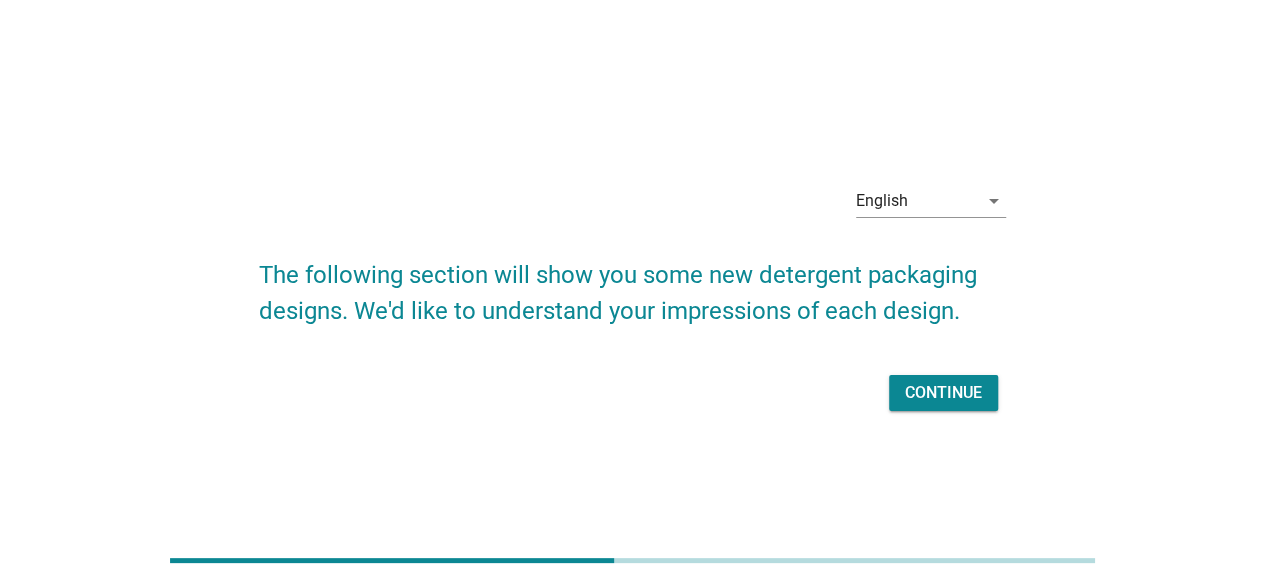 click on "Continue" at bounding box center (943, 393) 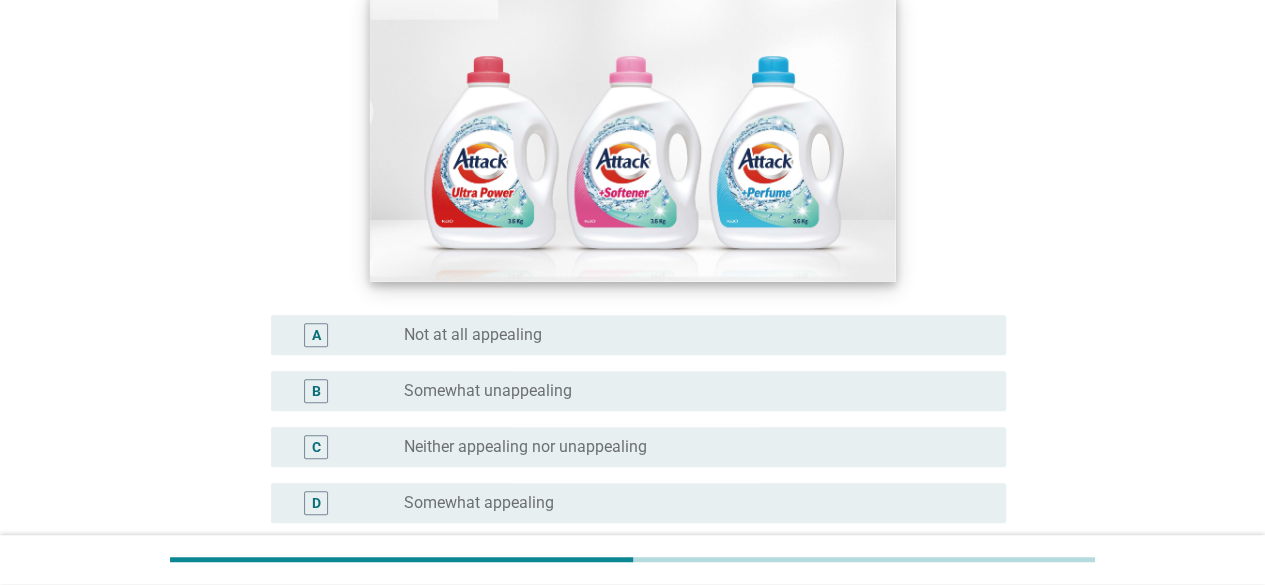 scroll, scrollTop: 400, scrollLeft: 0, axis: vertical 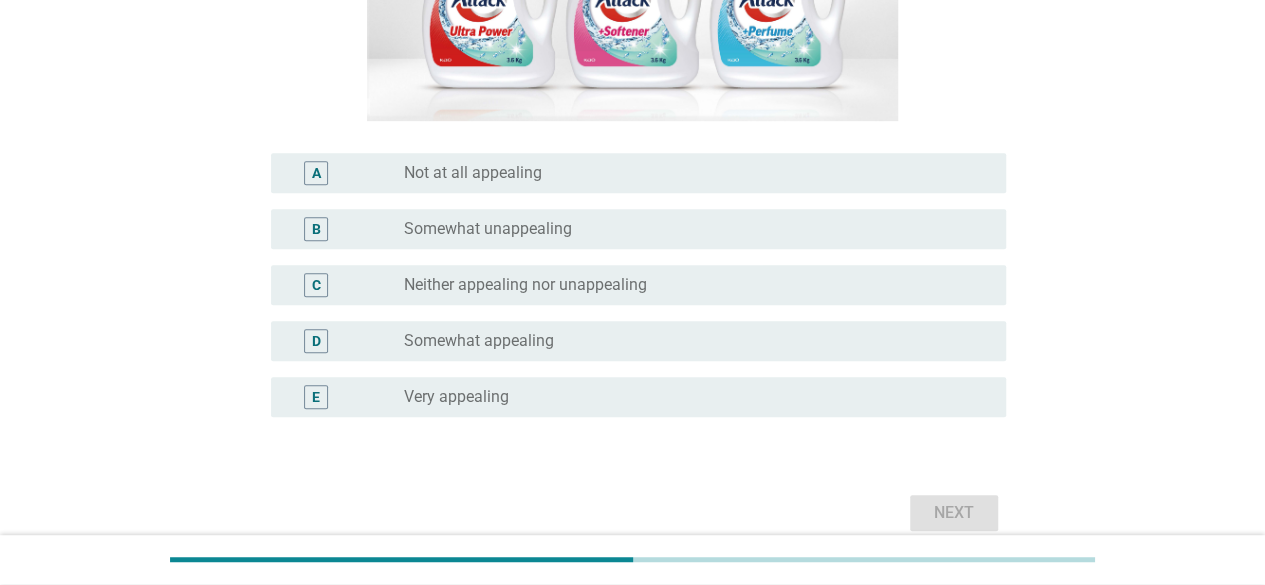 click on "E     radio_button_unchecked Very appealing" at bounding box center (638, 397) 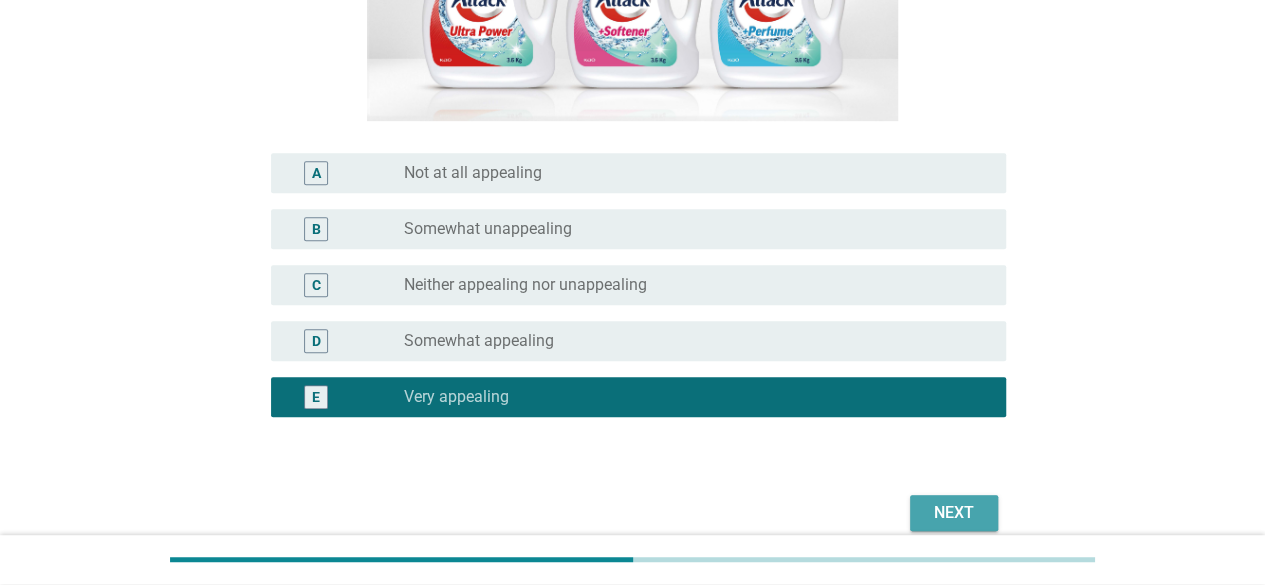 click on "Next" at bounding box center [954, 513] 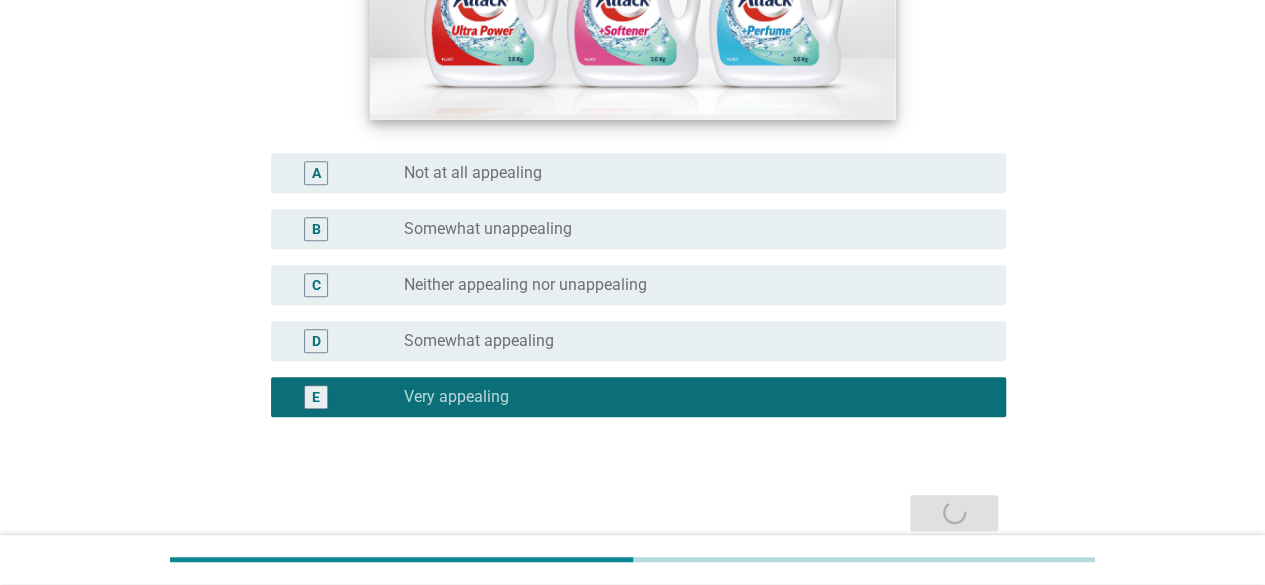 click at bounding box center (632, -25) 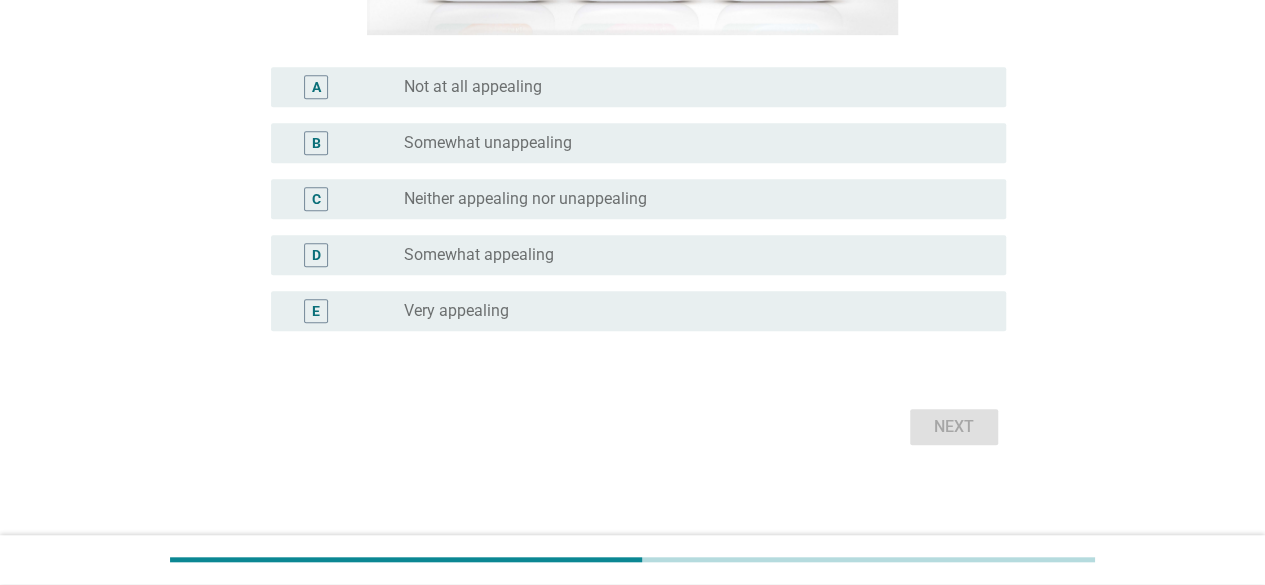 scroll, scrollTop: 489, scrollLeft: 0, axis: vertical 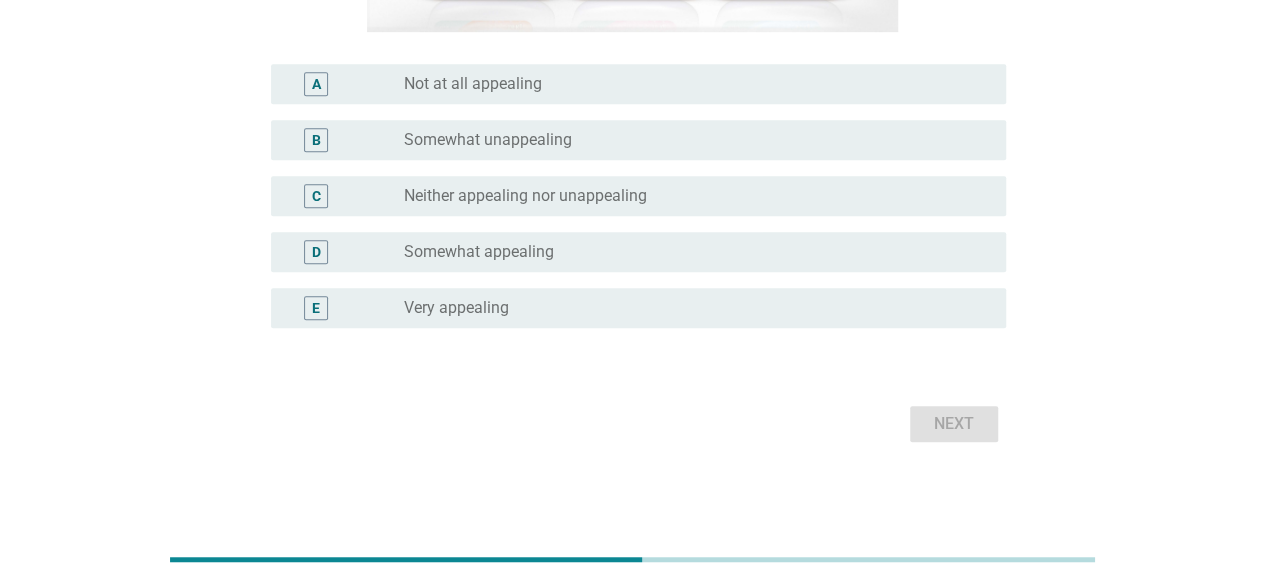 click on "radio_button_unchecked Very appealing" at bounding box center [689, 308] 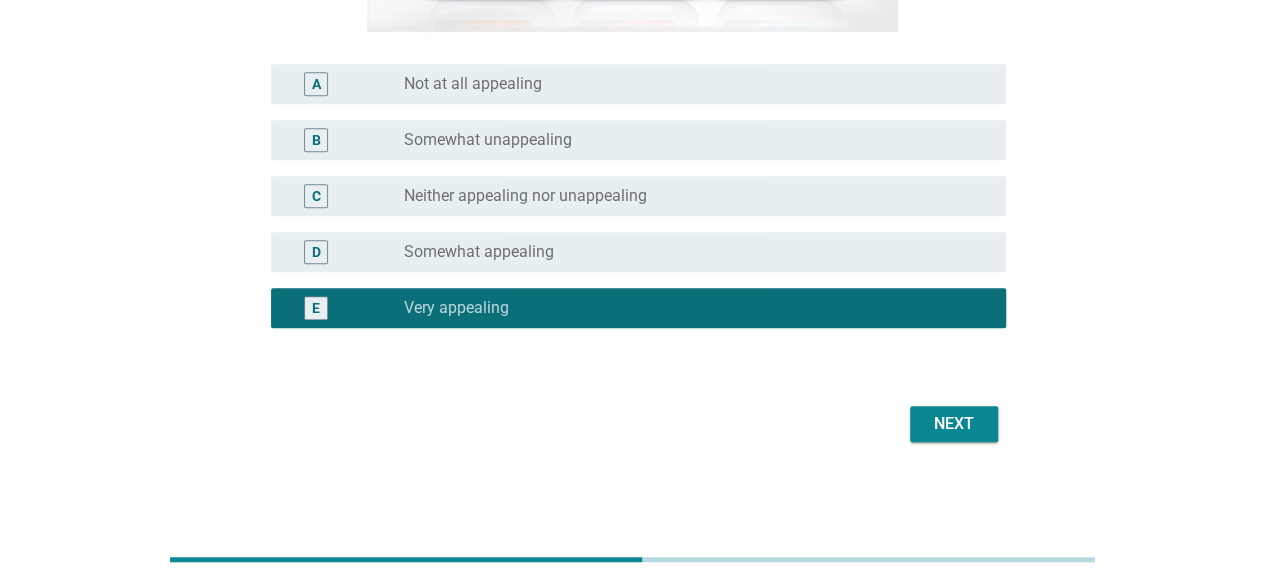 click on "Next" at bounding box center [954, 424] 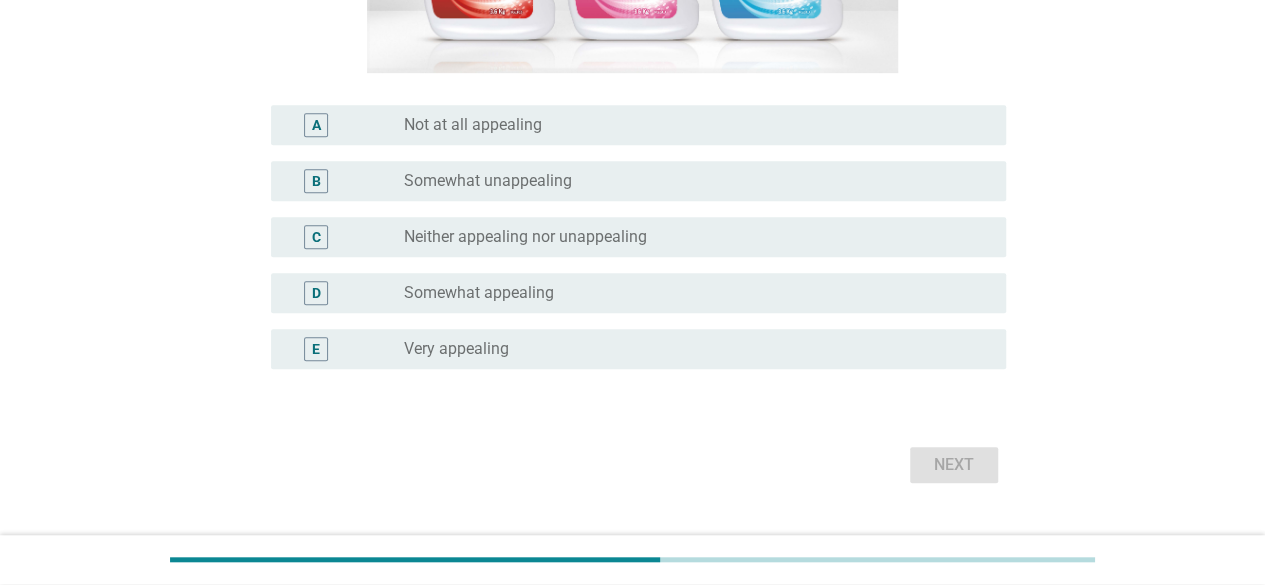 scroll, scrollTop: 489, scrollLeft: 0, axis: vertical 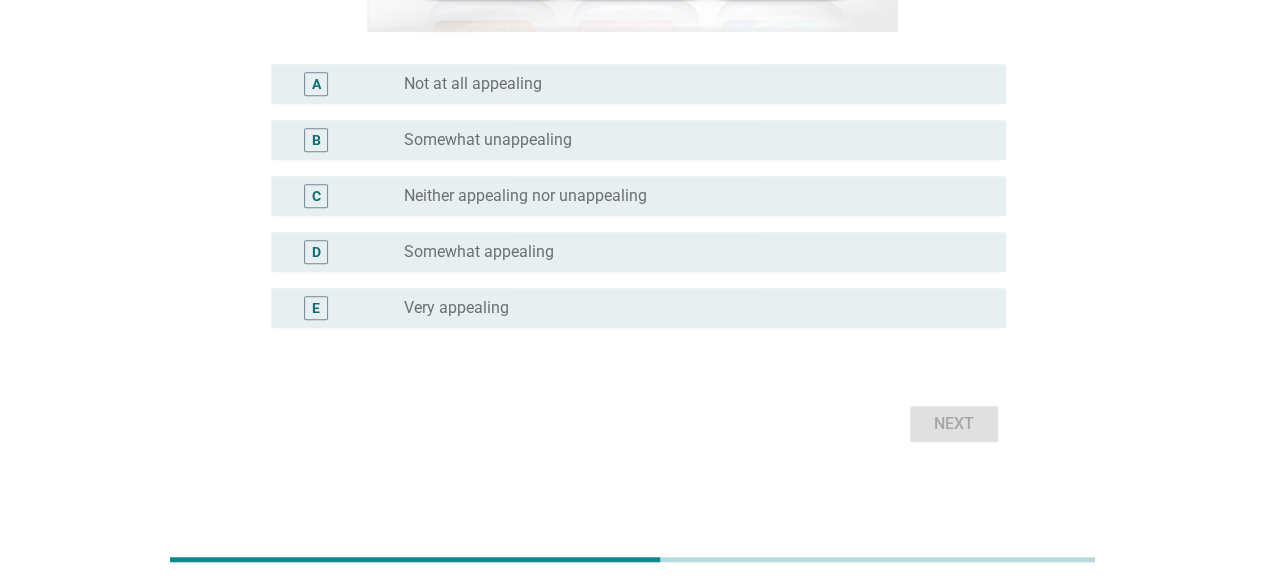 click on "E     radio_button_unchecked Very appealing" at bounding box center (638, 308) 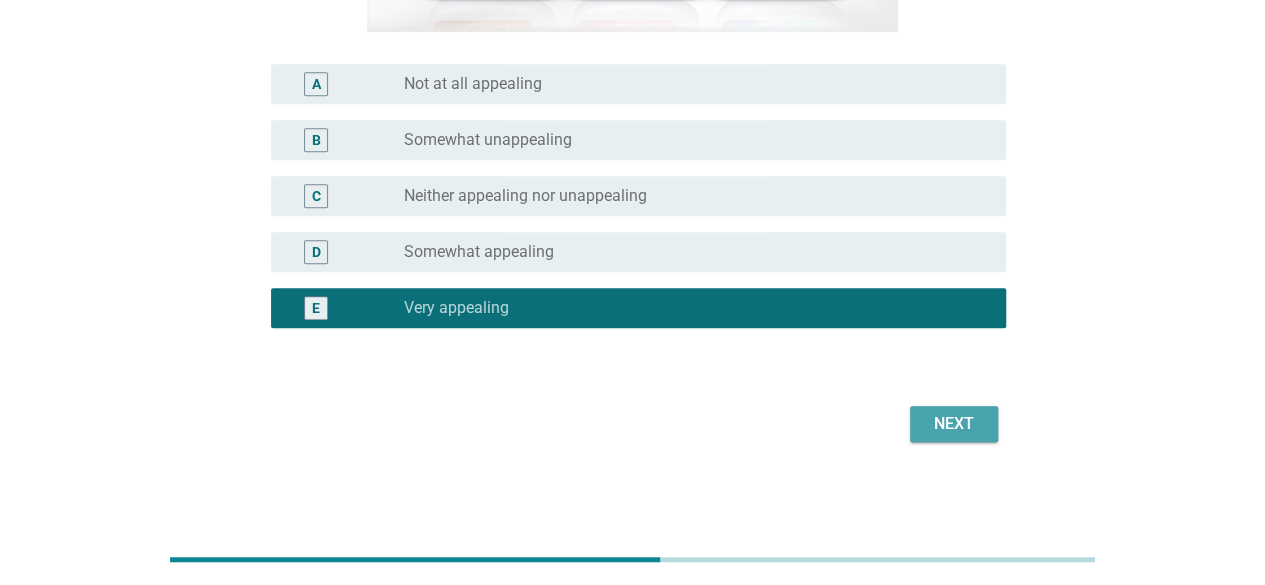 click on "Next" at bounding box center [954, 424] 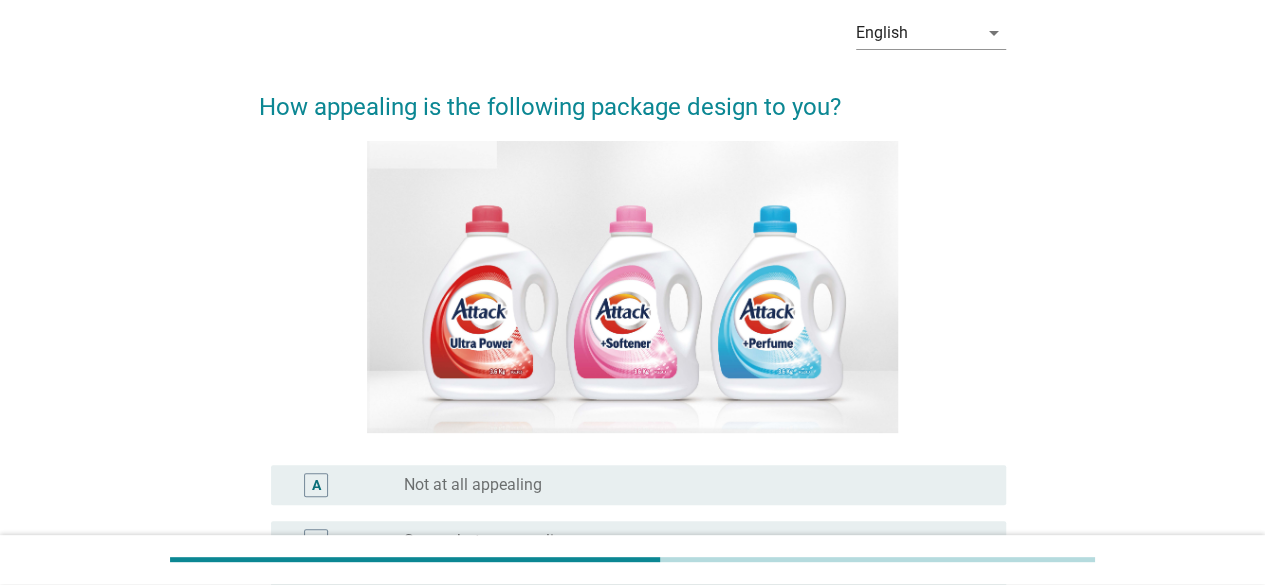 scroll, scrollTop: 489, scrollLeft: 0, axis: vertical 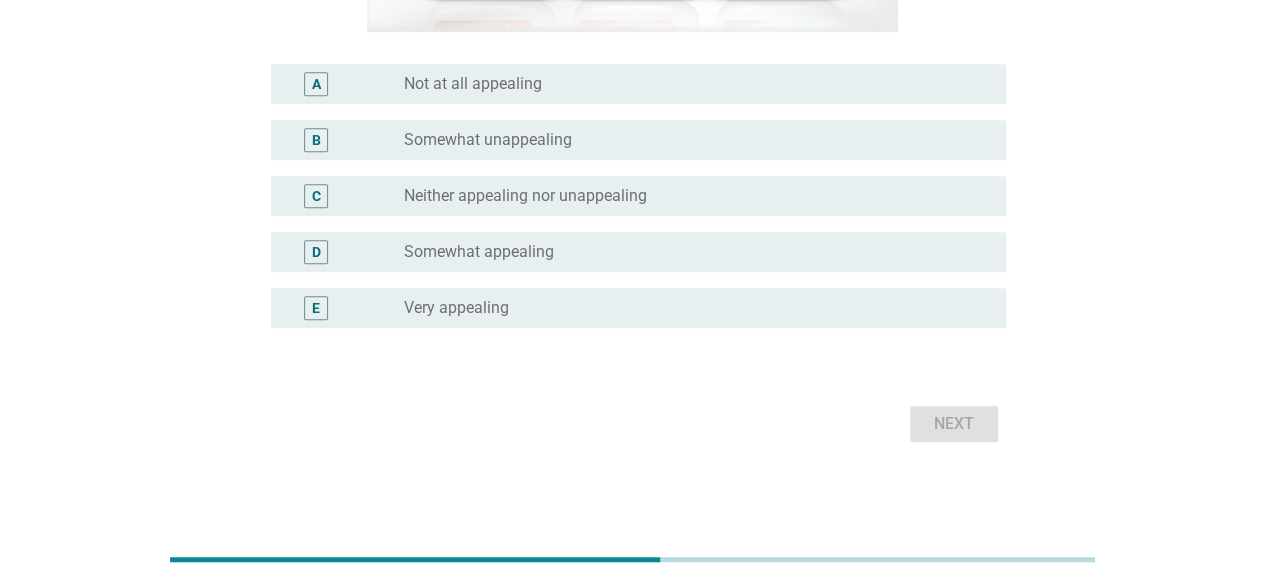 click on "radio_button_unchecked Very appealing" at bounding box center [689, 308] 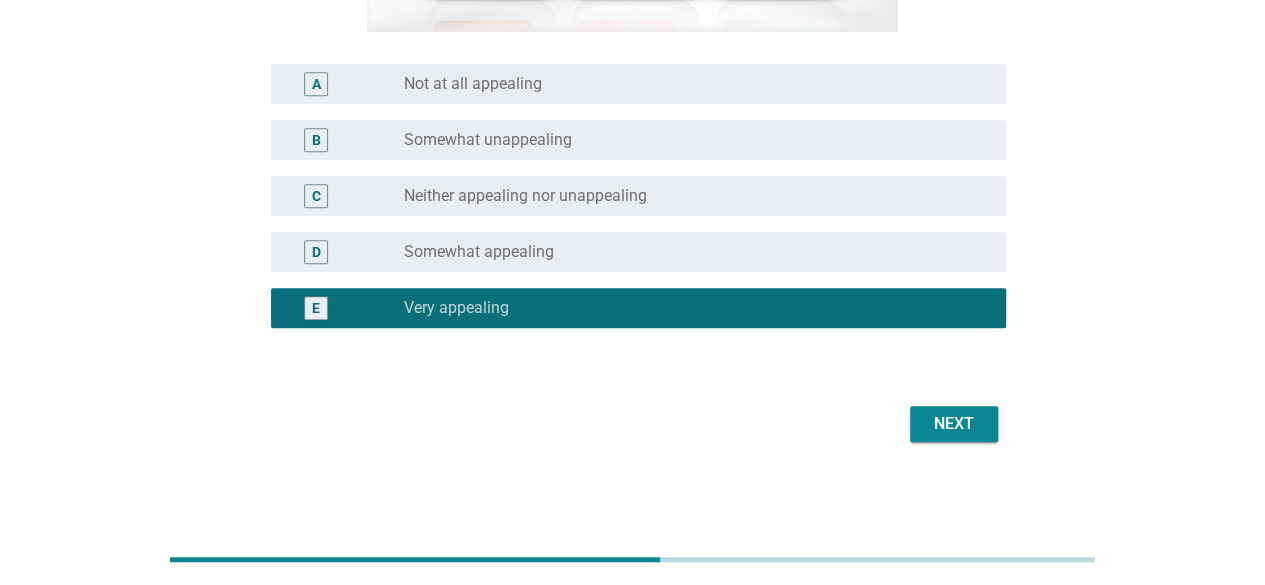 click on "Next" at bounding box center [632, 424] 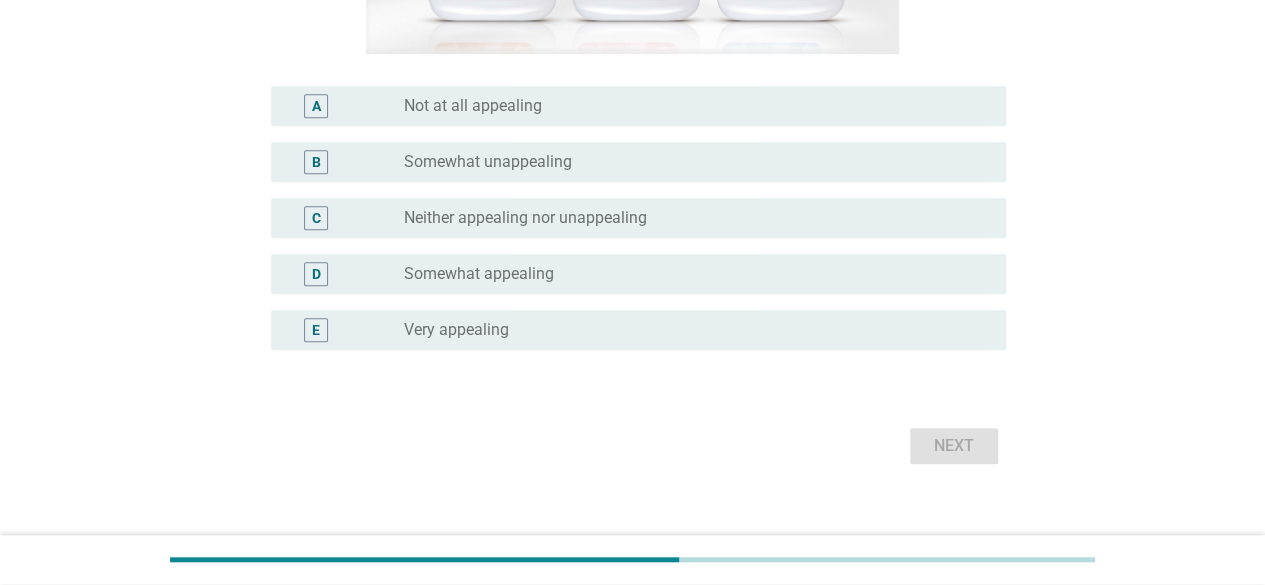 scroll, scrollTop: 489, scrollLeft: 0, axis: vertical 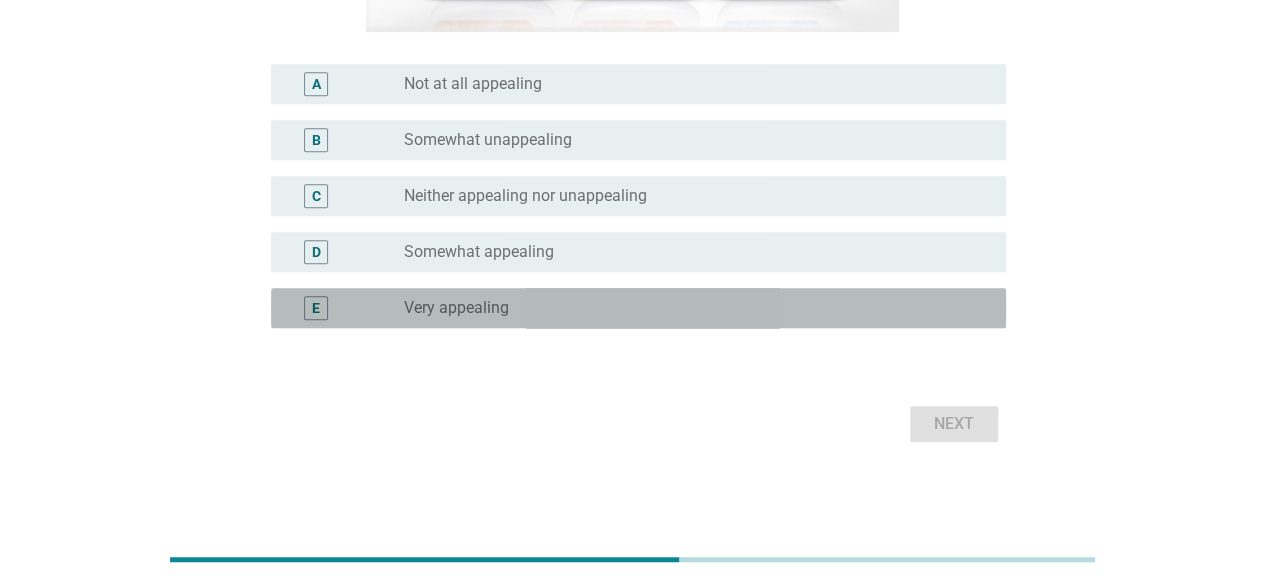 click on "radio_button_unchecked Very appealing" at bounding box center [697, 308] 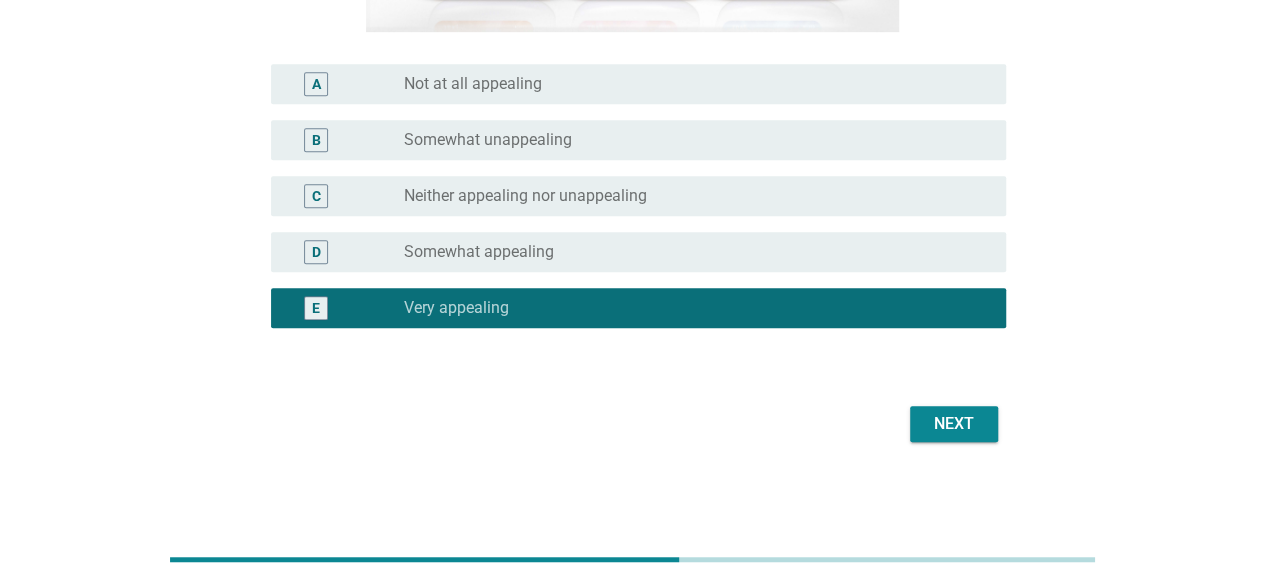 click on "Next" at bounding box center [954, 424] 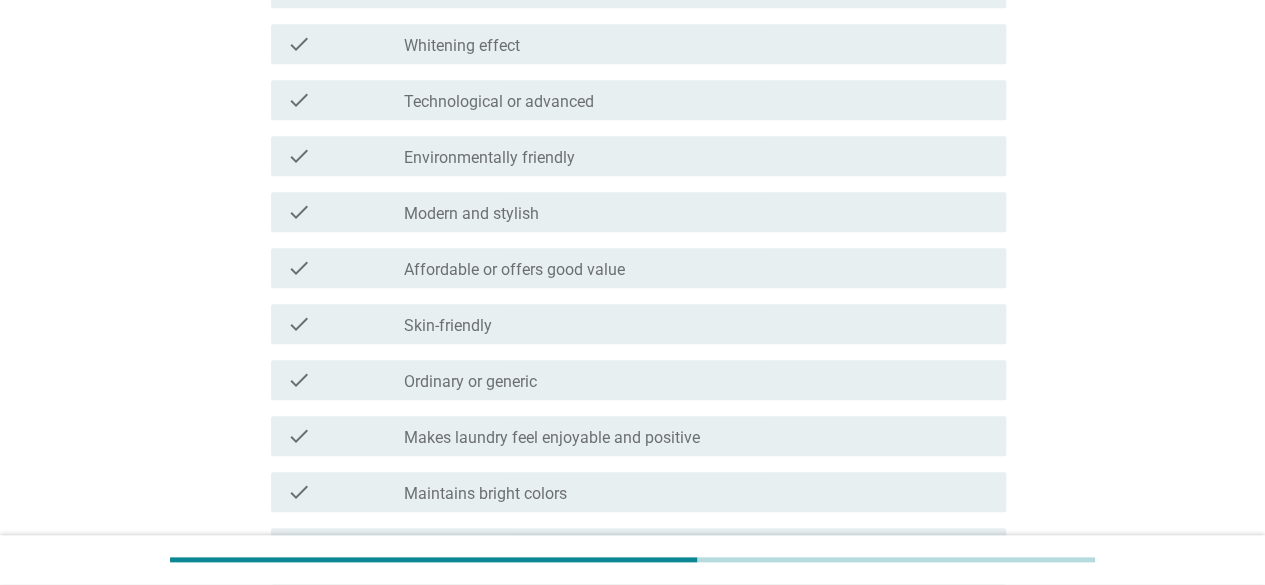 scroll, scrollTop: 1000, scrollLeft: 0, axis: vertical 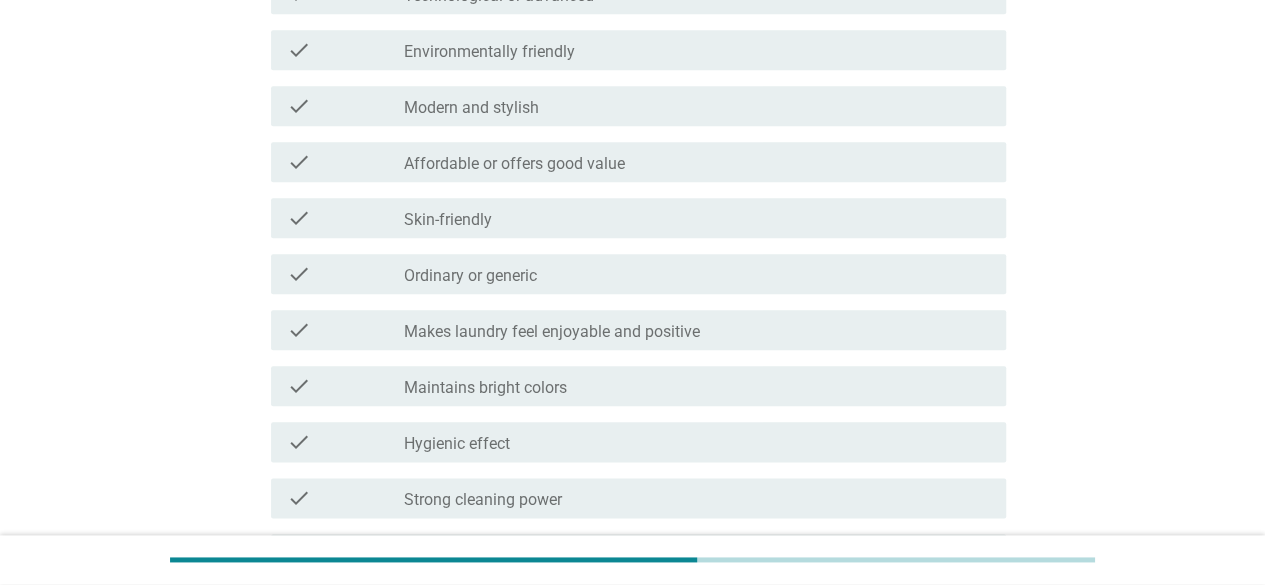click on "check_box_outline_blank Modern and stylish" at bounding box center [697, 106] 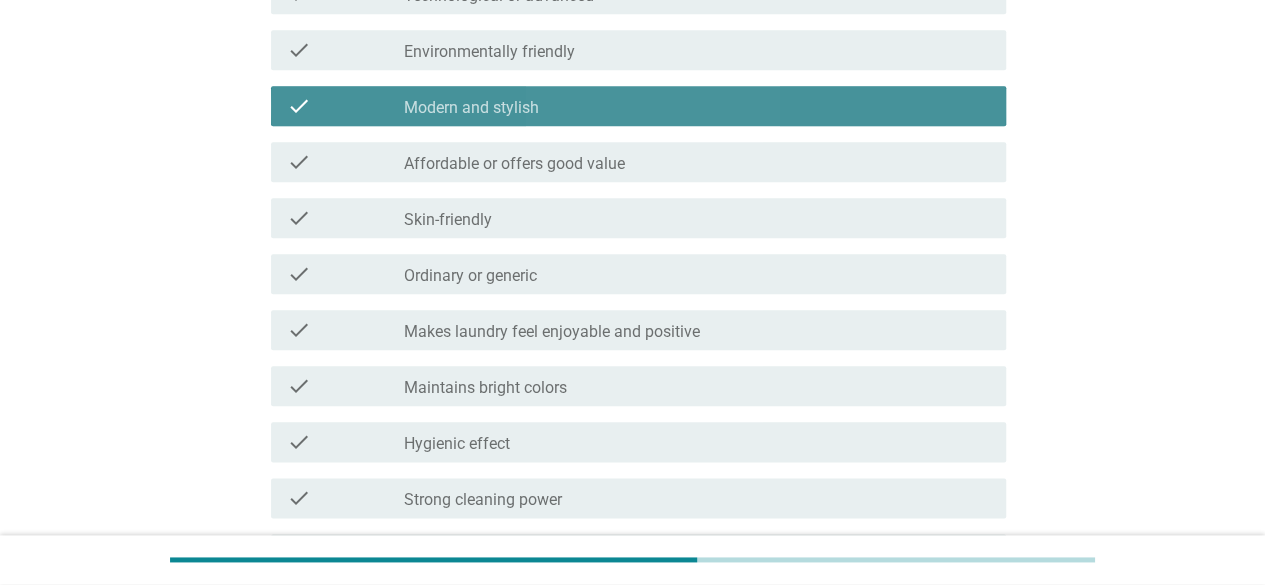 click on "check_box_outline_blank Makes laundry feel enjoyable and positive" at bounding box center (697, 330) 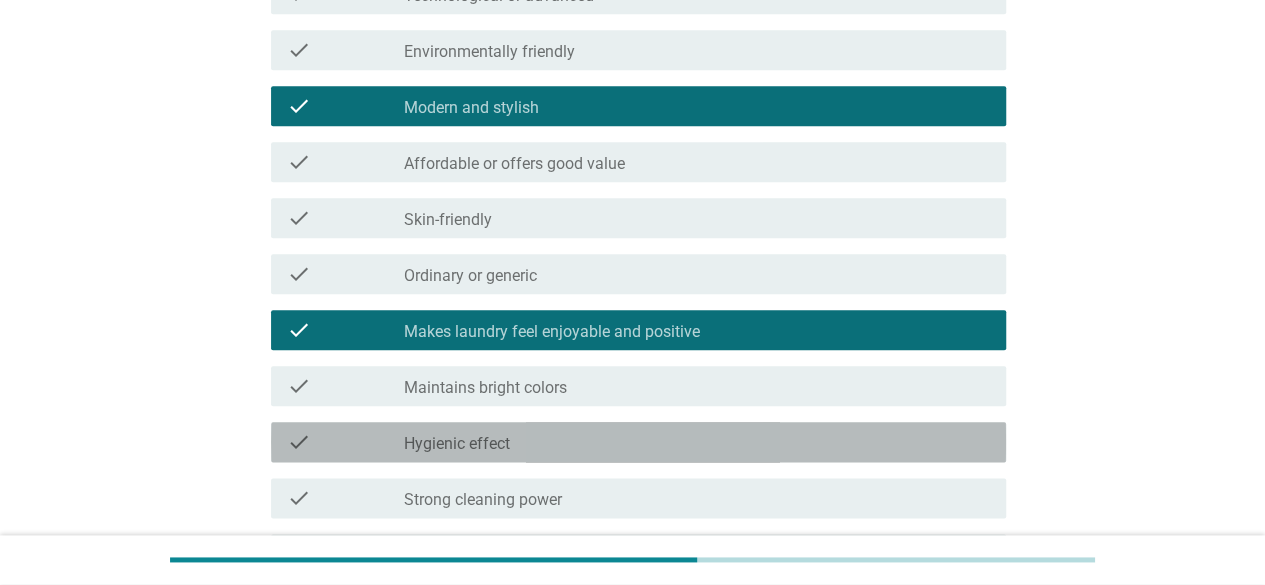 click on "check_box_outline_blank Hygienic effect" at bounding box center [697, 442] 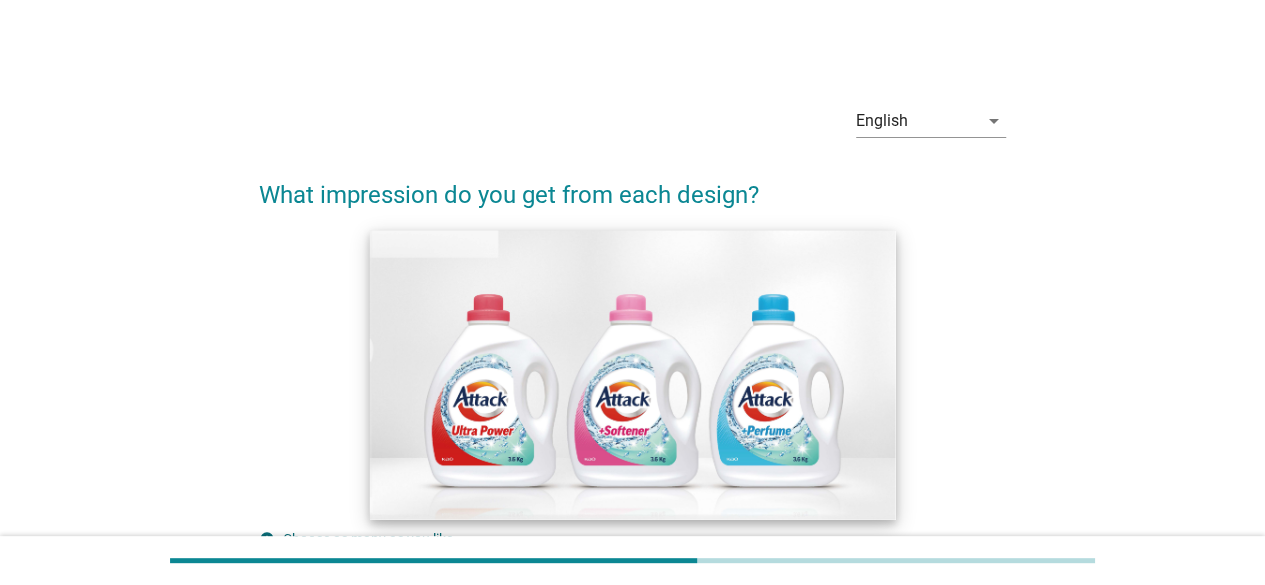 scroll, scrollTop: 600, scrollLeft: 0, axis: vertical 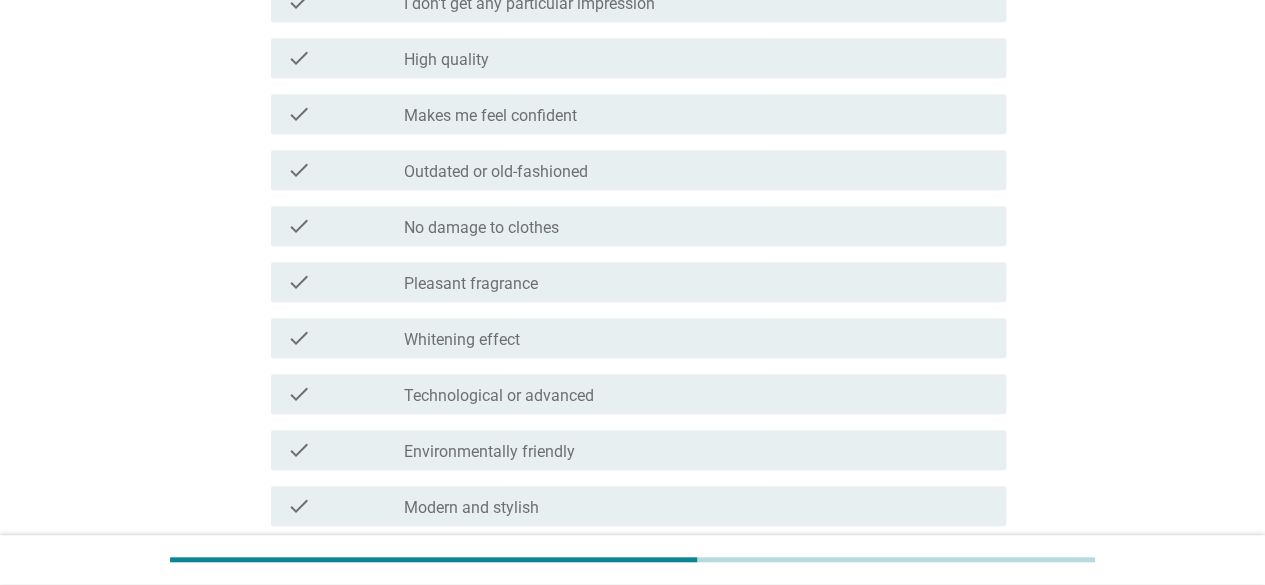 click on "check_box_outline_blank Technological or advanced" at bounding box center (697, 394) 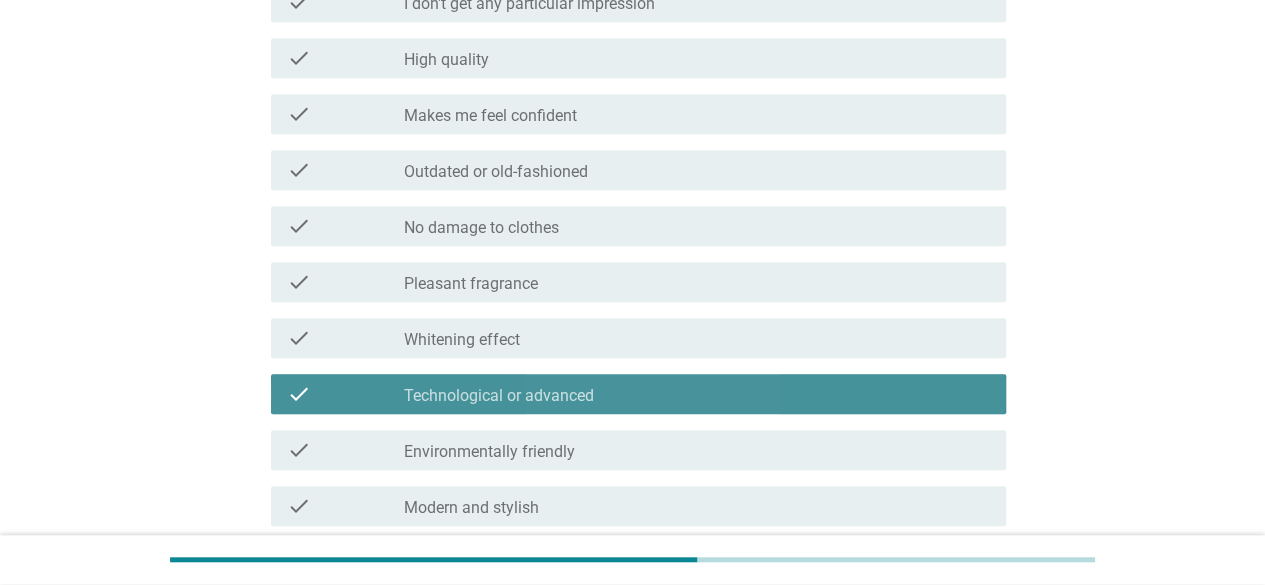 click on "check_box_outline_blank Pleasant fragrance" at bounding box center (697, 282) 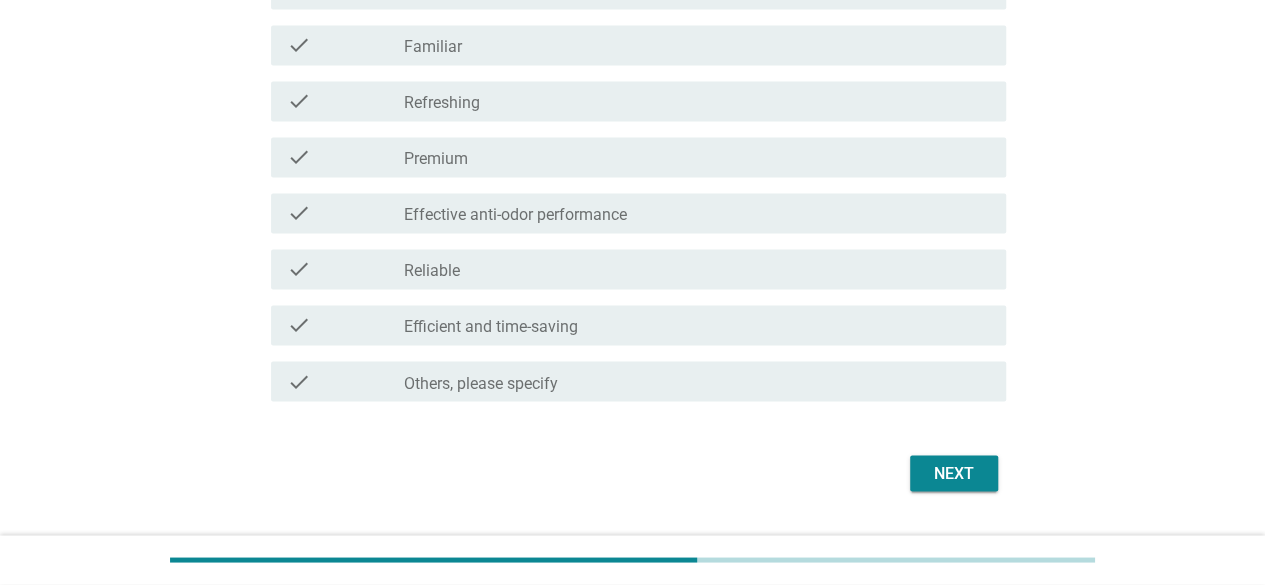 scroll, scrollTop: 1558, scrollLeft: 0, axis: vertical 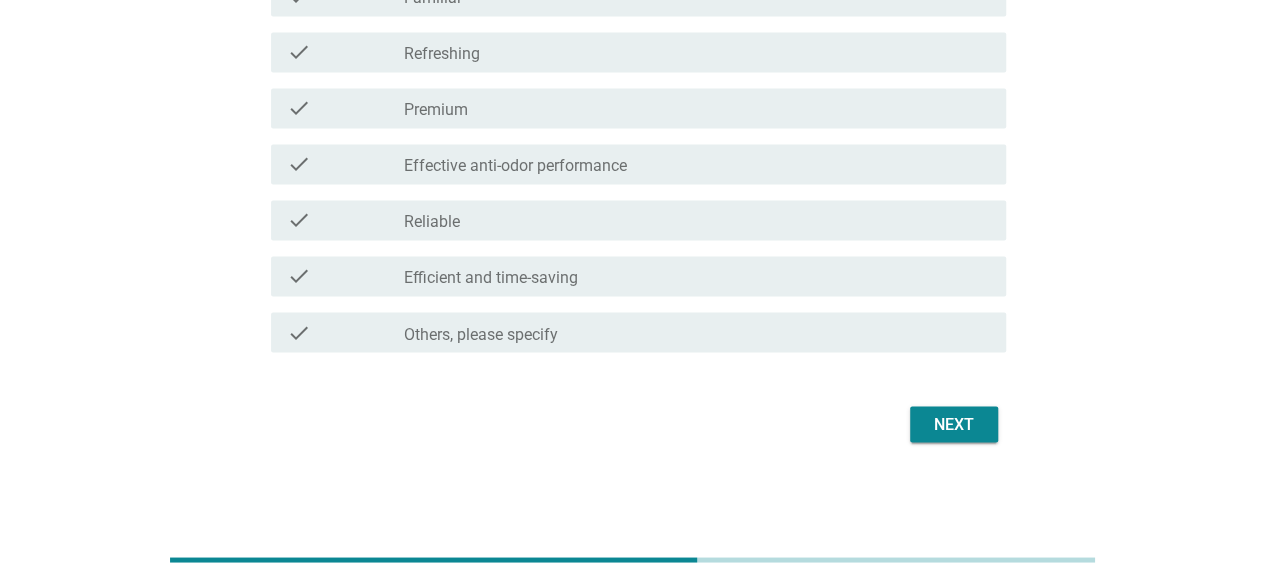 click on "Next" at bounding box center [954, 424] 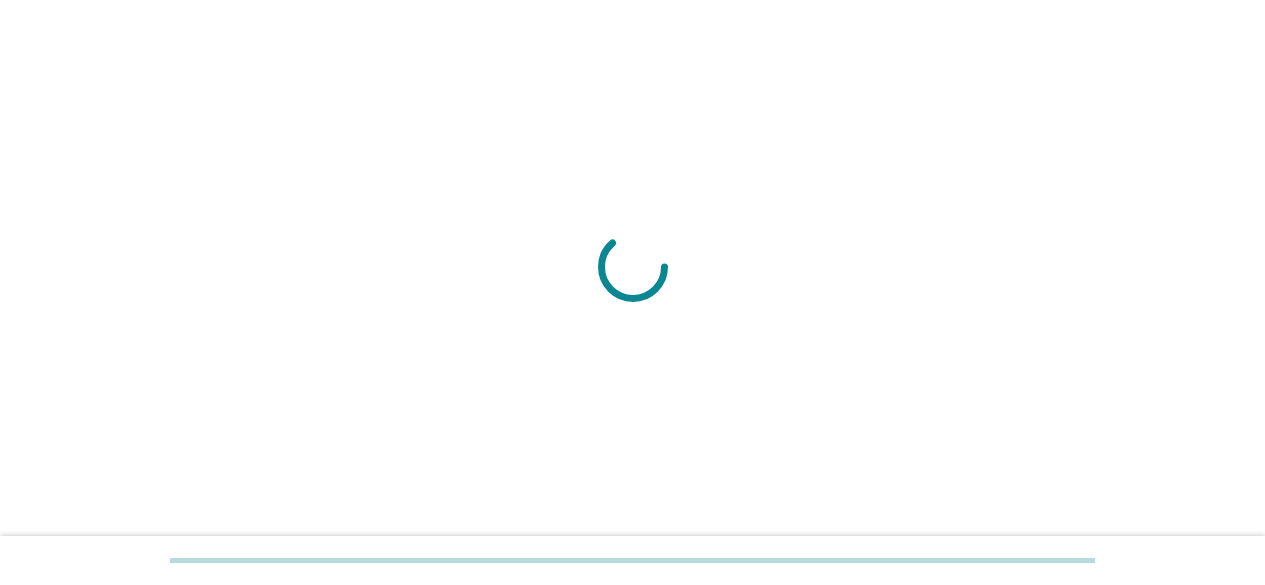 scroll, scrollTop: 0, scrollLeft: 0, axis: both 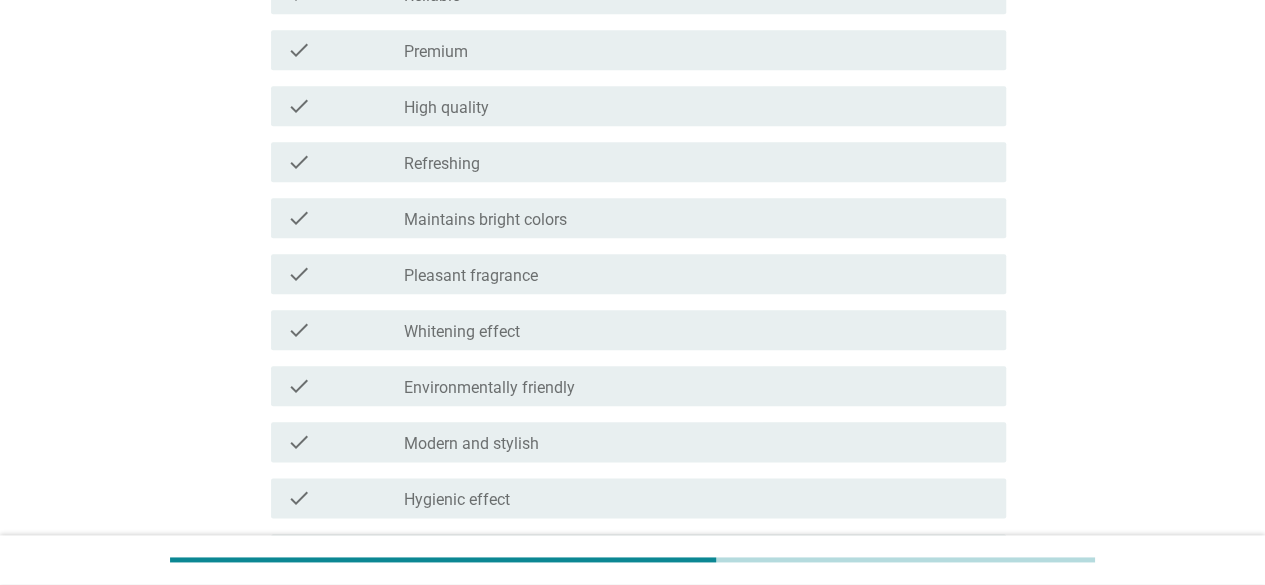 click on "check_box_outline_blank Refreshing" at bounding box center (697, 162) 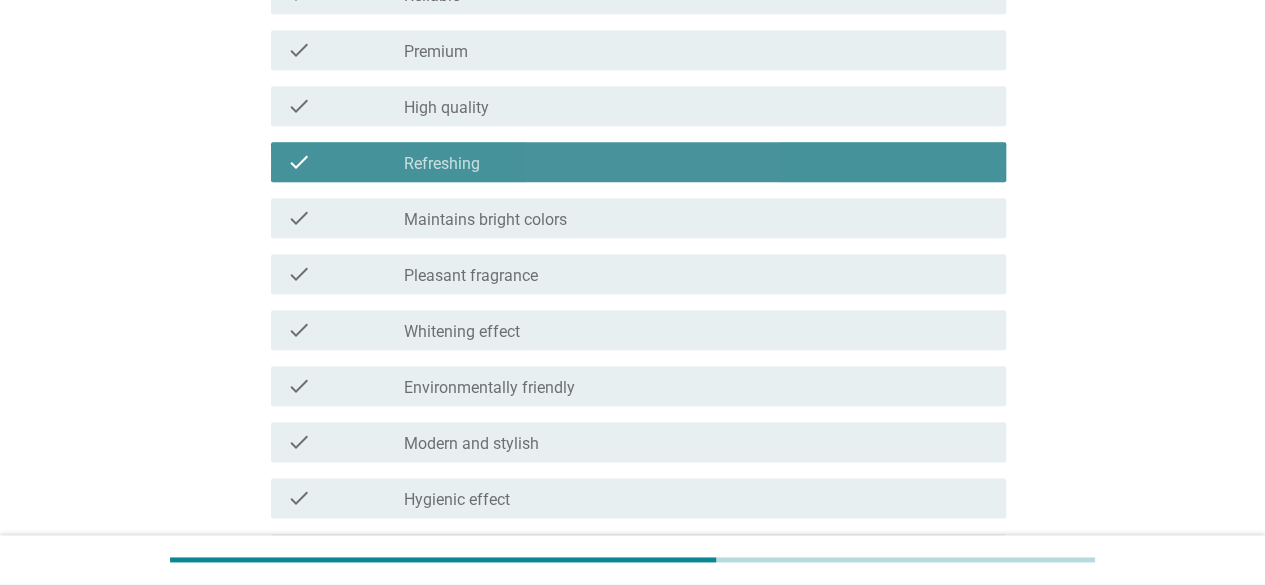 click on "check     check_box_outline_blank Whitening effect" at bounding box center [638, 330] 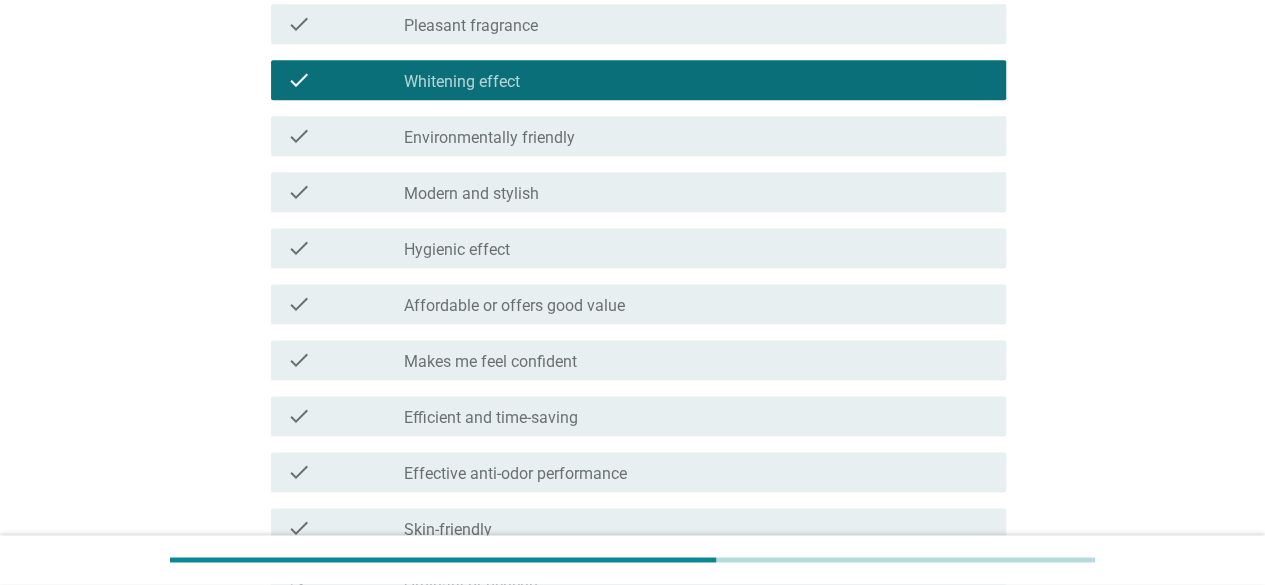 scroll, scrollTop: 1558, scrollLeft: 0, axis: vertical 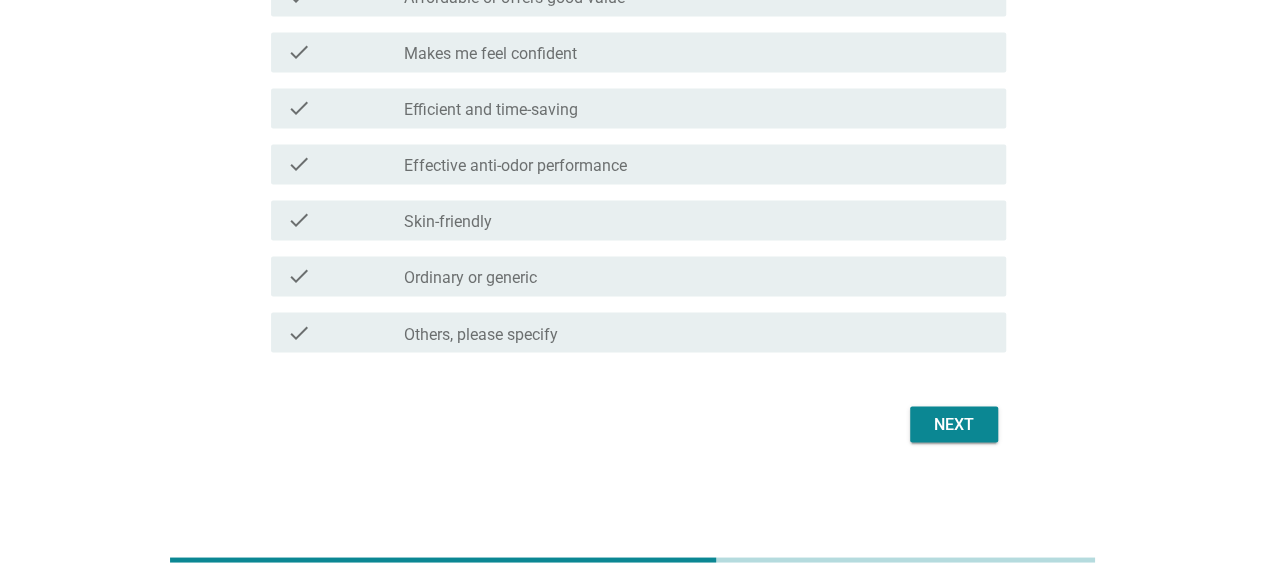 click on "Next" at bounding box center [954, 424] 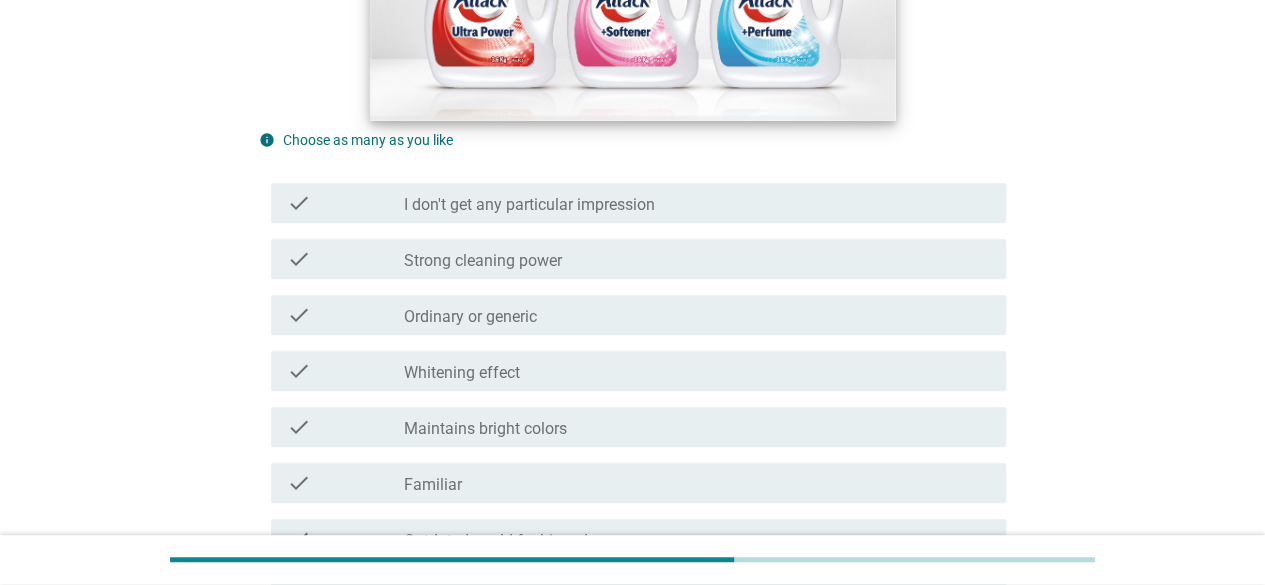 scroll, scrollTop: 700, scrollLeft: 0, axis: vertical 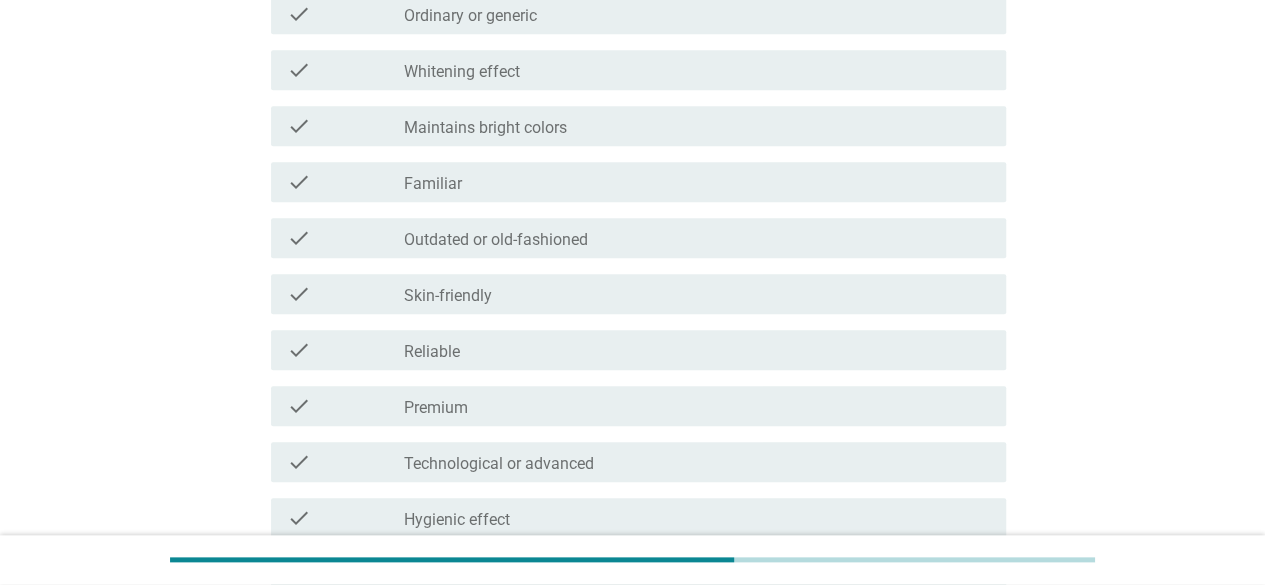 click on "check     check_box_outline_blank Skin-friendly" at bounding box center (632, 294) 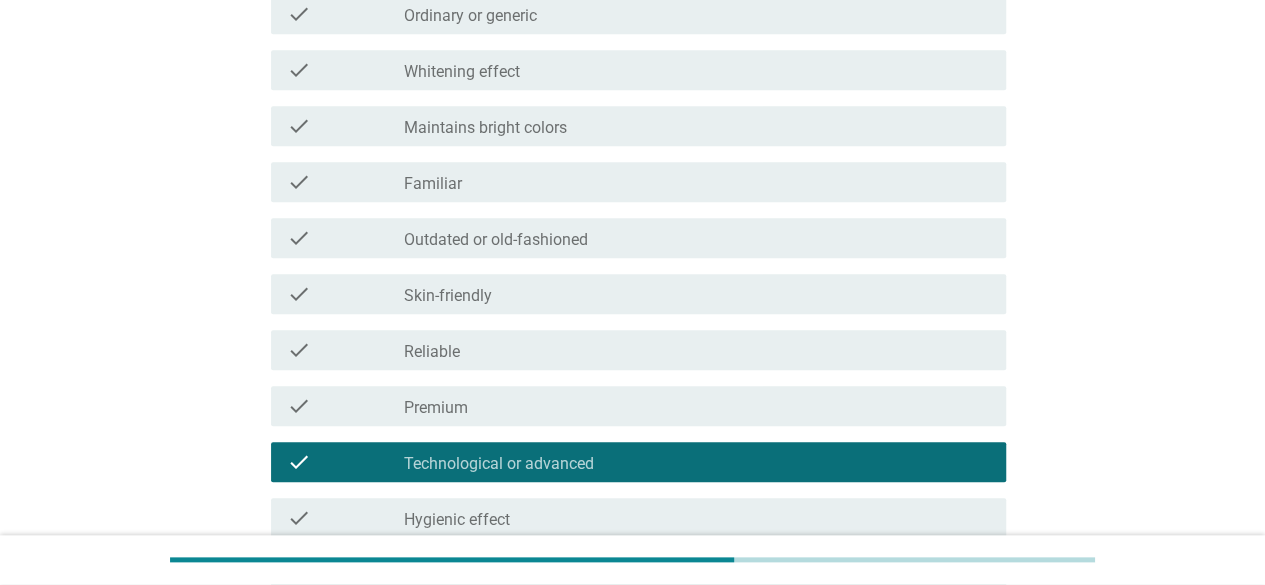 click on "check     check_box_outline_blank Skin-friendly" at bounding box center (638, 294) 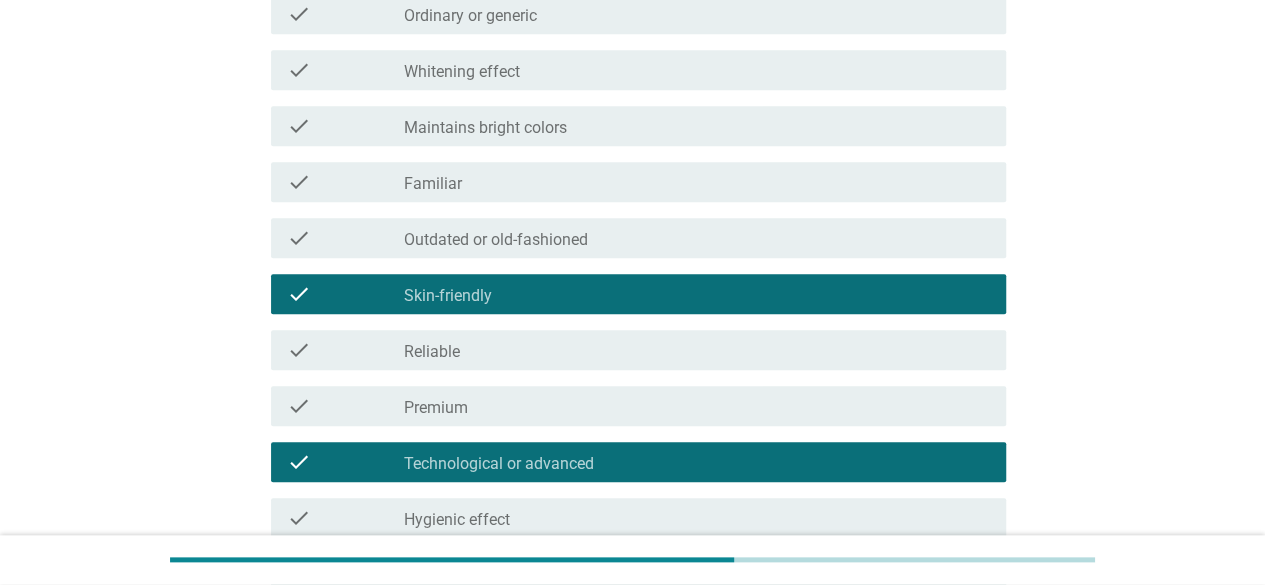 click on "check     check_box_outline_blank Familiar" at bounding box center [632, 182] 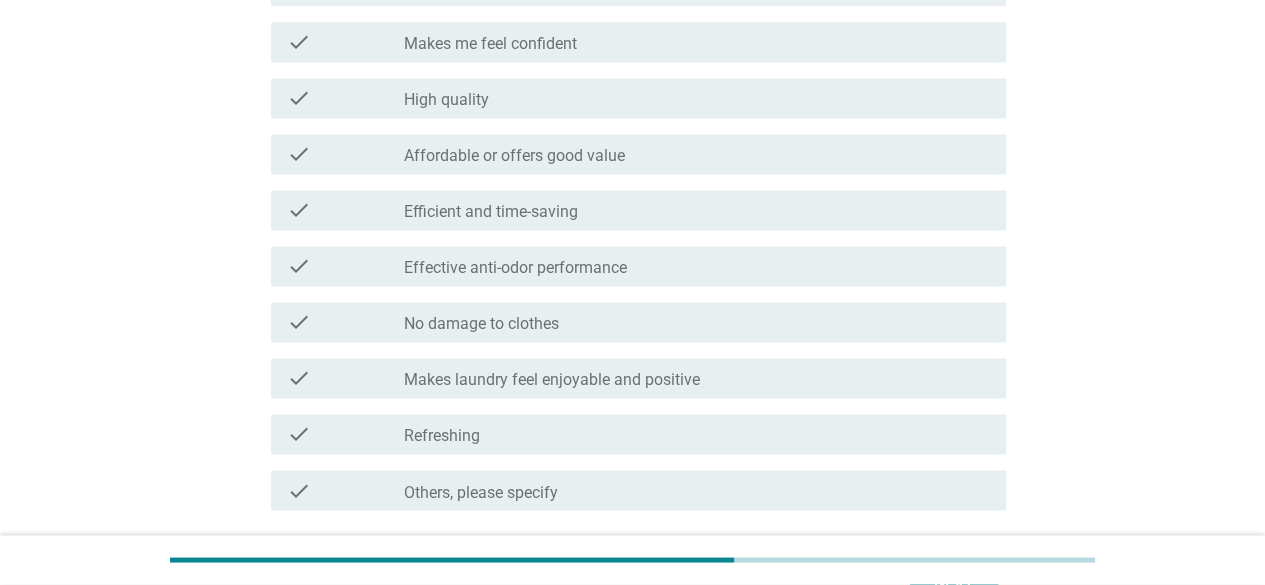 scroll, scrollTop: 1558, scrollLeft: 0, axis: vertical 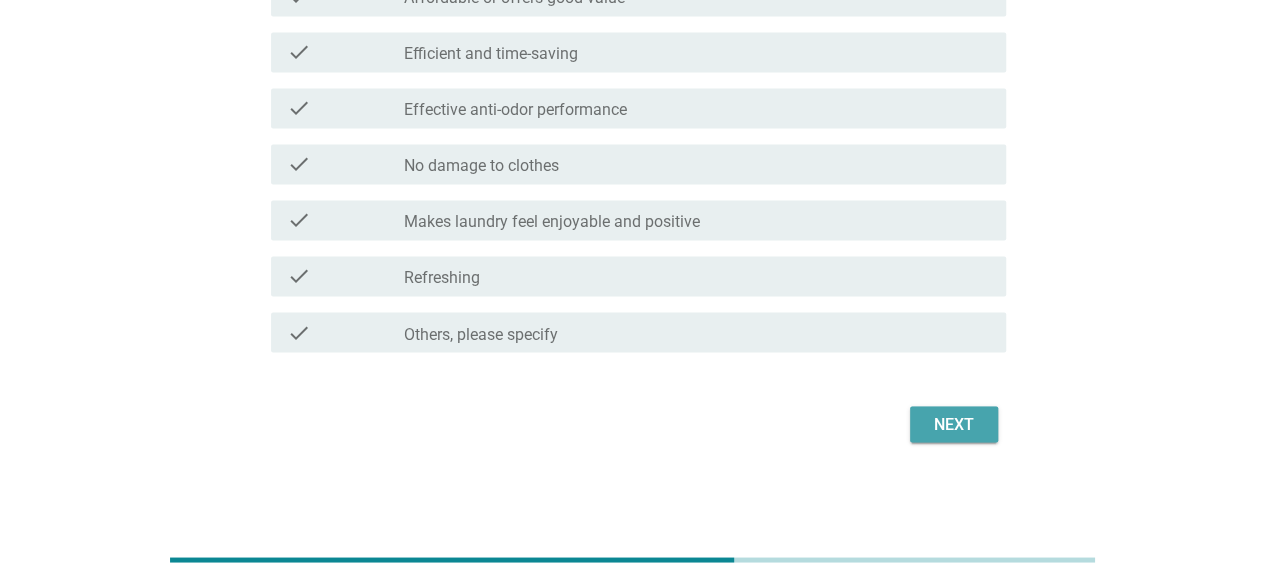 click on "Next" at bounding box center (954, 424) 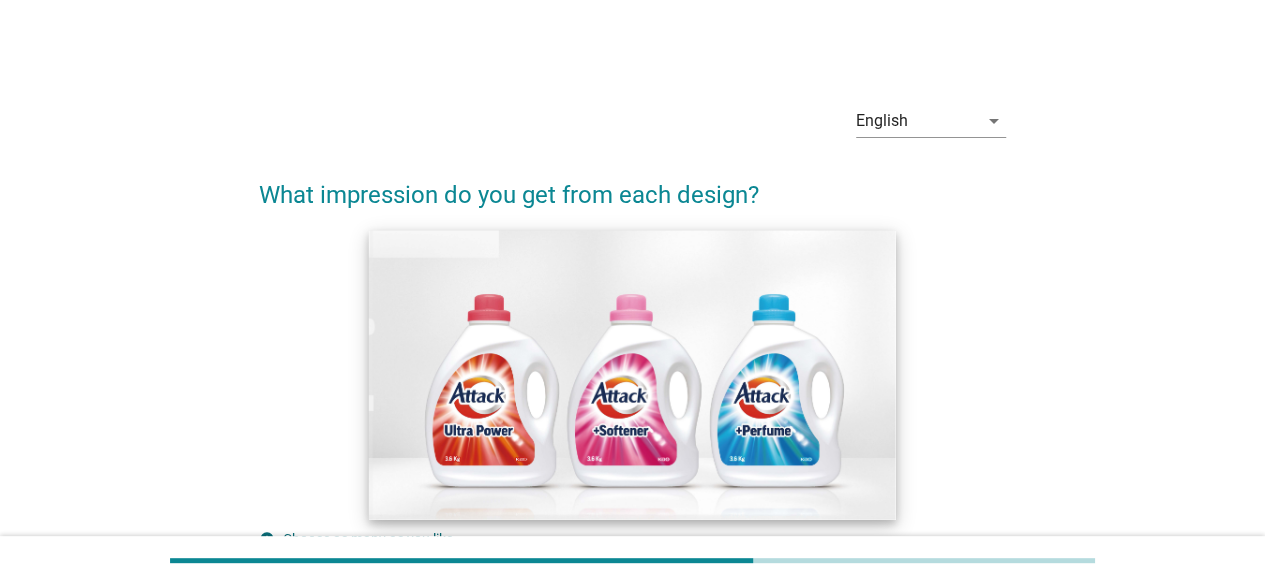 scroll, scrollTop: 600, scrollLeft: 0, axis: vertical 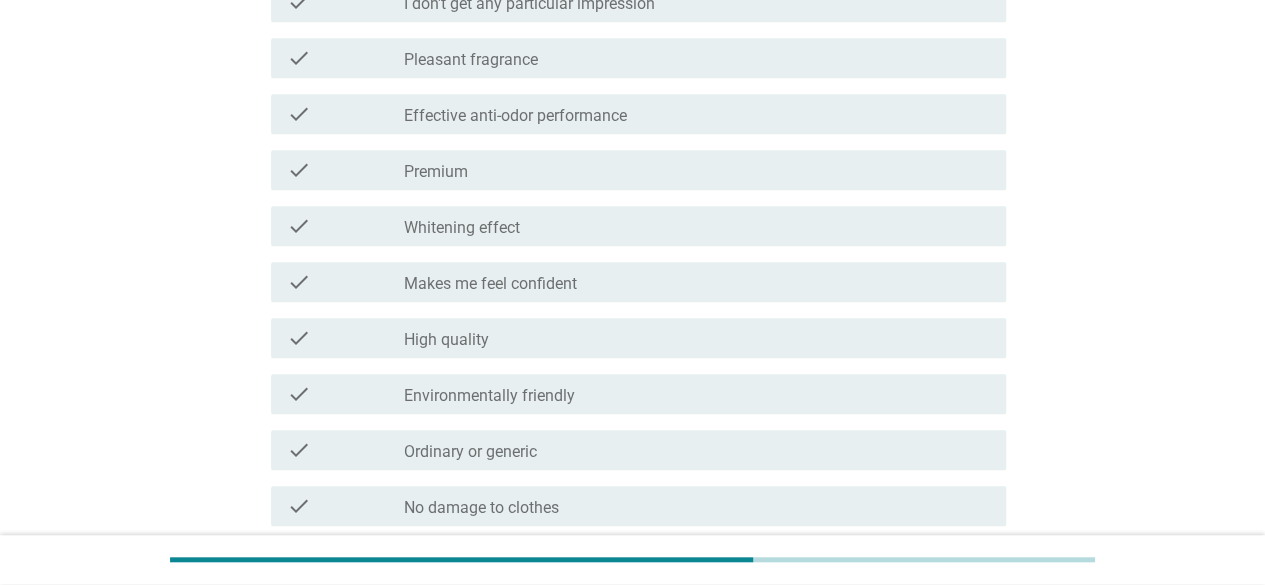 click on "check     check_box_outline_blank Makes me feel confident" at bounding box center [632, 282] 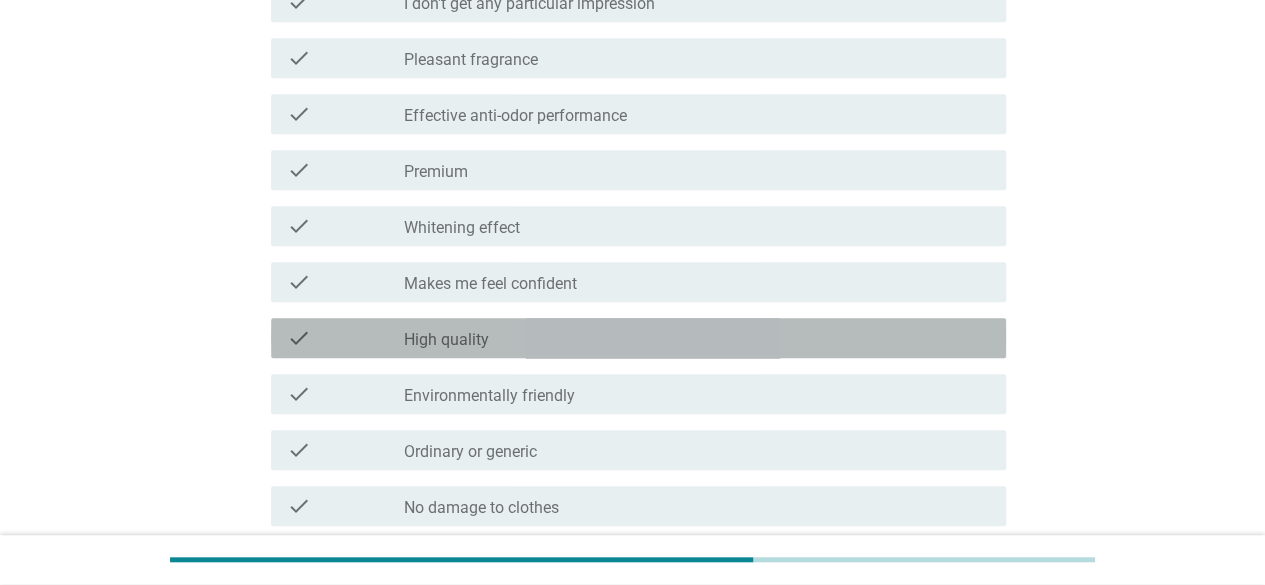 click on "check     check_box_outline_blank High quality" at bounding box center [638, 338] 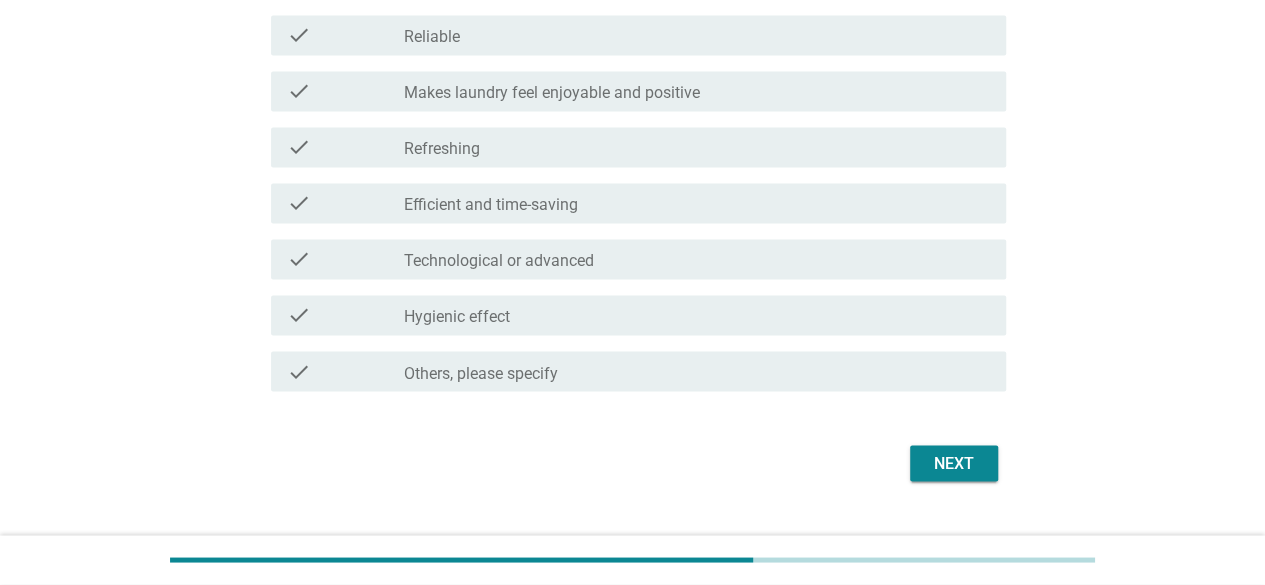 scroll, scrollTop: 1558, scrollLeft: 0, axis: vertical 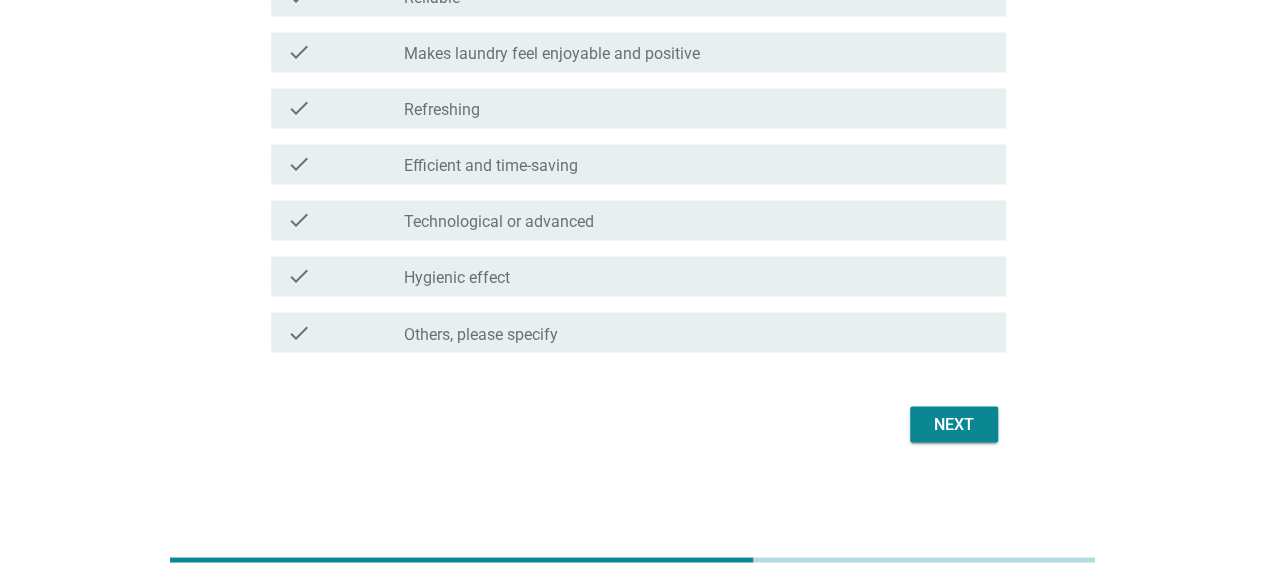 click on "Next" at bounding box center (954, 424) 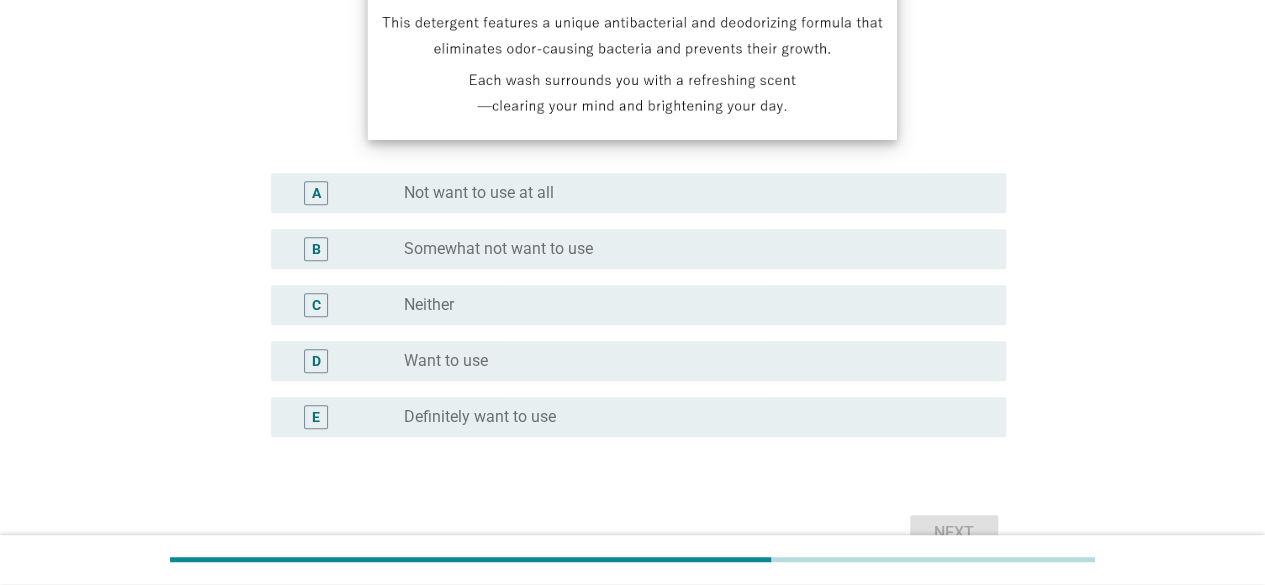 scroll, scrollTop: 525, scrollLeft: 0, axis: vertical 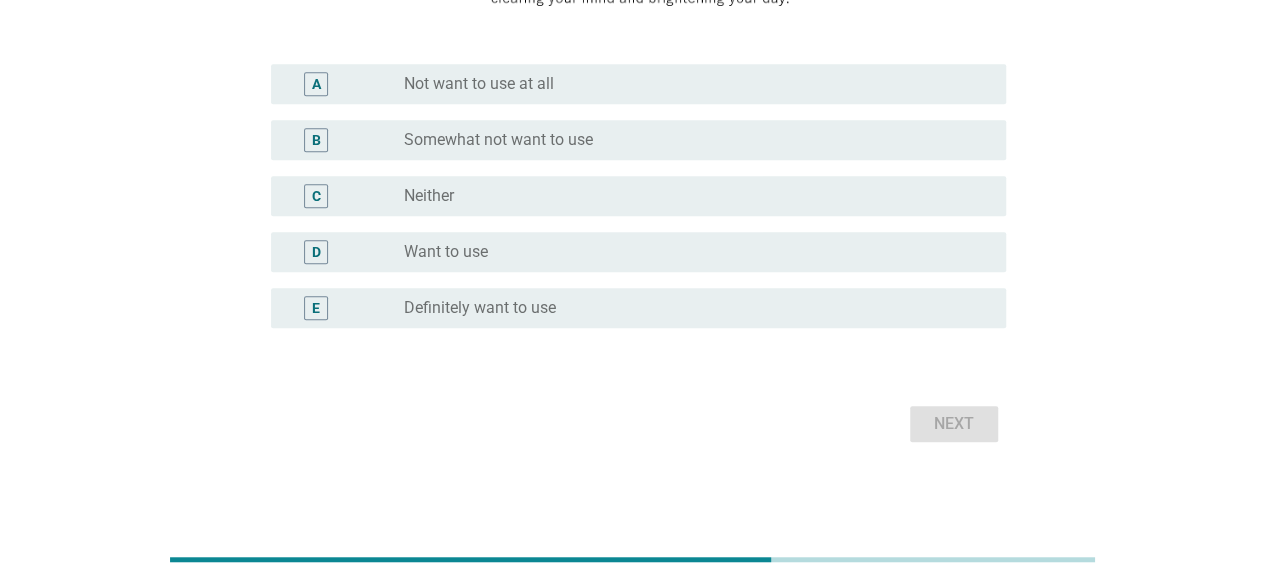 click on "radio_button_unchecked Want to use" at bounding box center [689, 252] 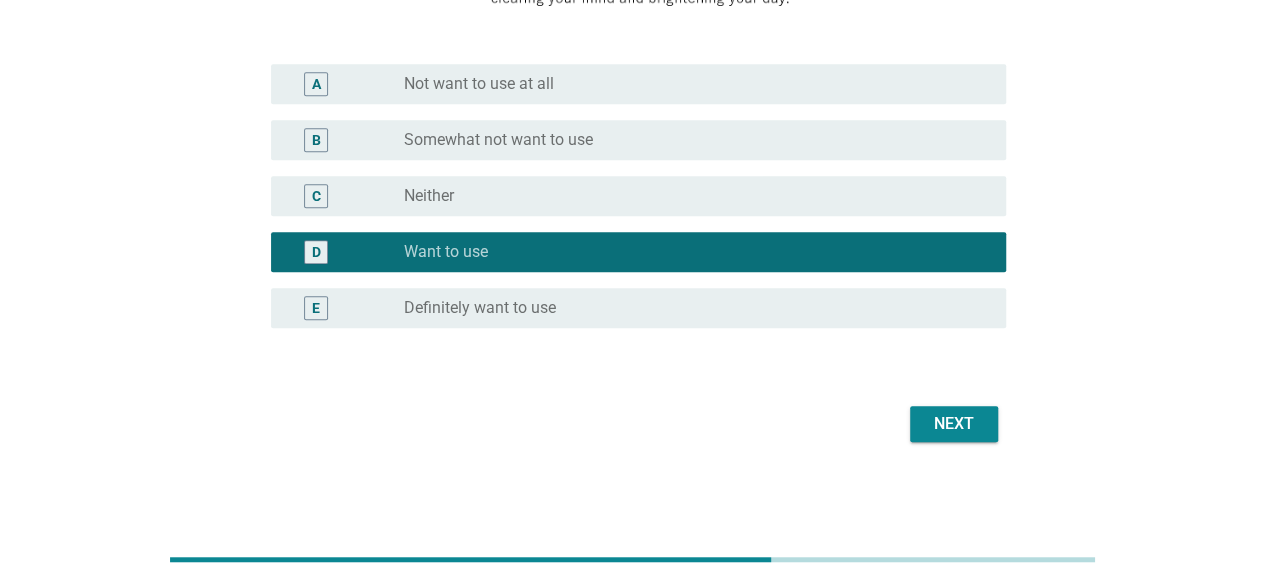 click on "Next" at bounding box center (954, 424) 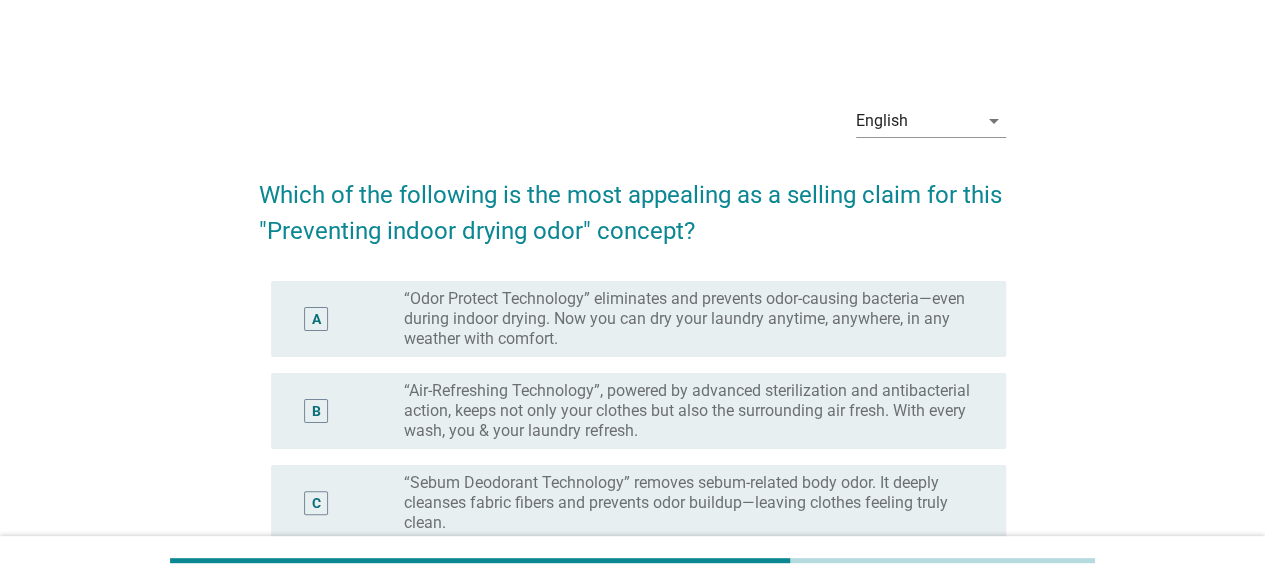 scroll, scrollTop: 212, scrollLeft: 0, axis: vertical 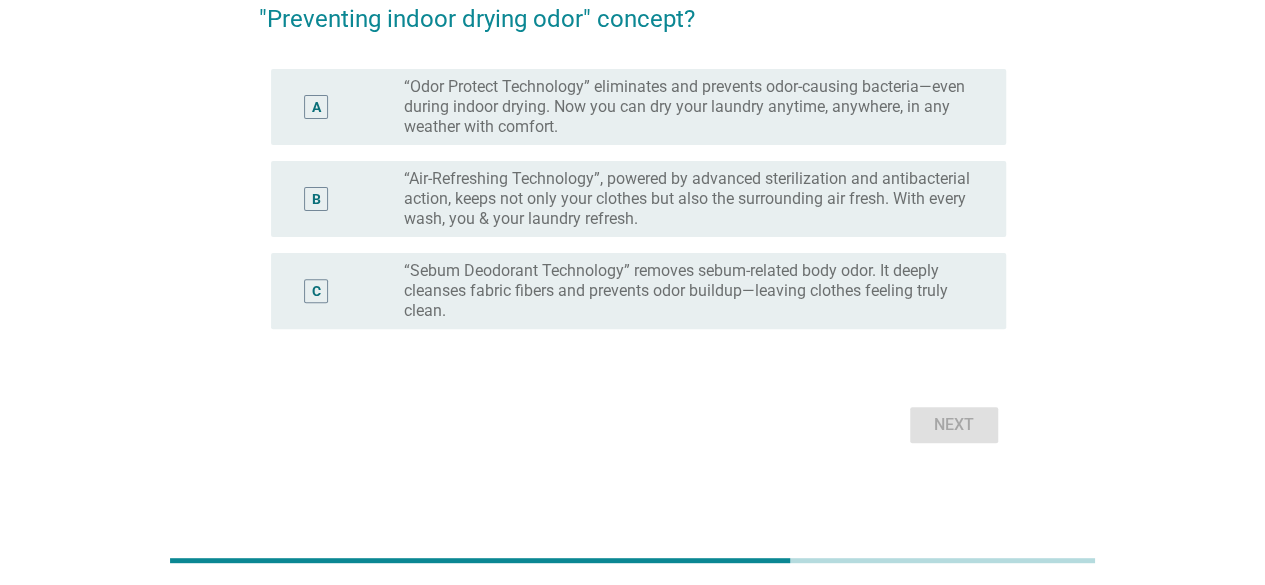 click on "“Air-Refreshing Technology”, powered by advanced sterilization and antibacterial action, keeps not only your clothes but also the surrounding air fresh. With every wash, you & your laundry refresh." at bounding box center (689, 199) 